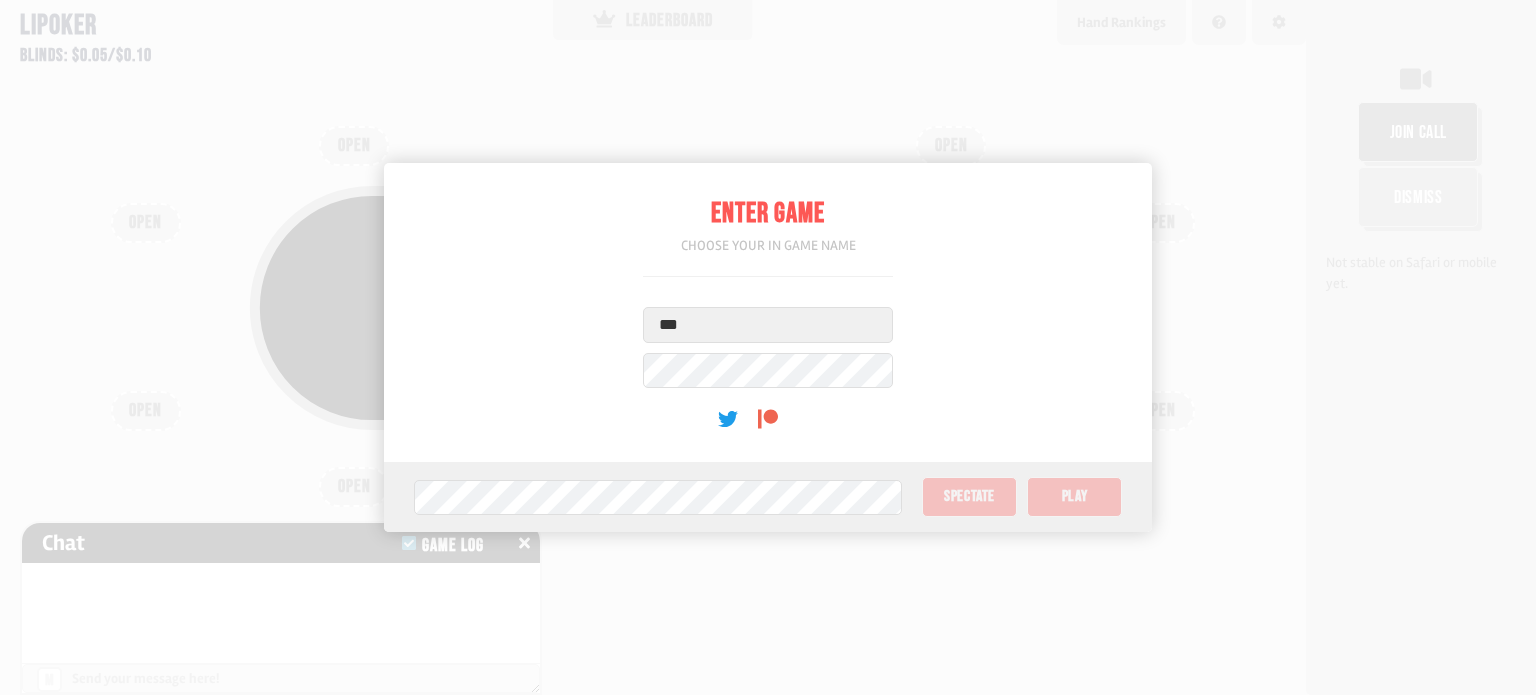 scroll, scrollTop: 0, scrollLeft: 0, axis: both 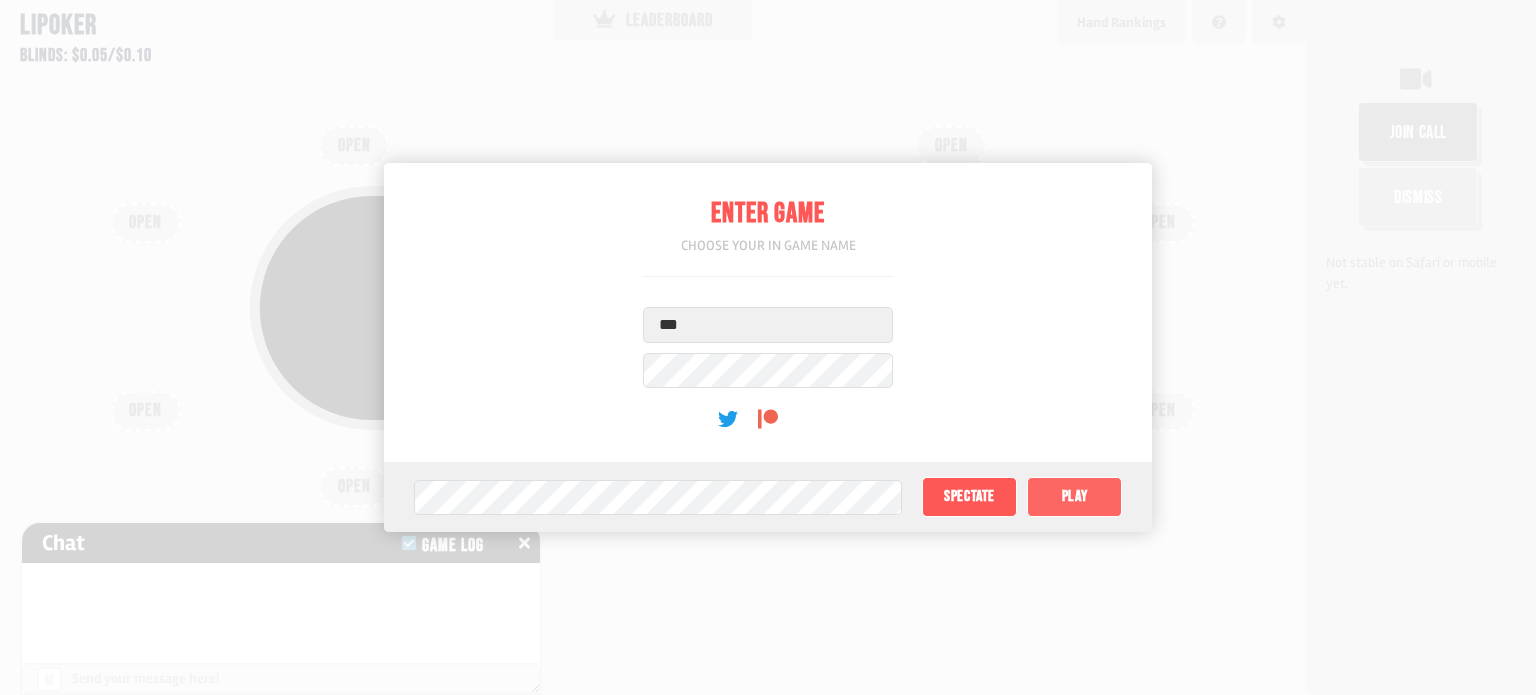 click on "Play" at bounding box center (1074, 497) 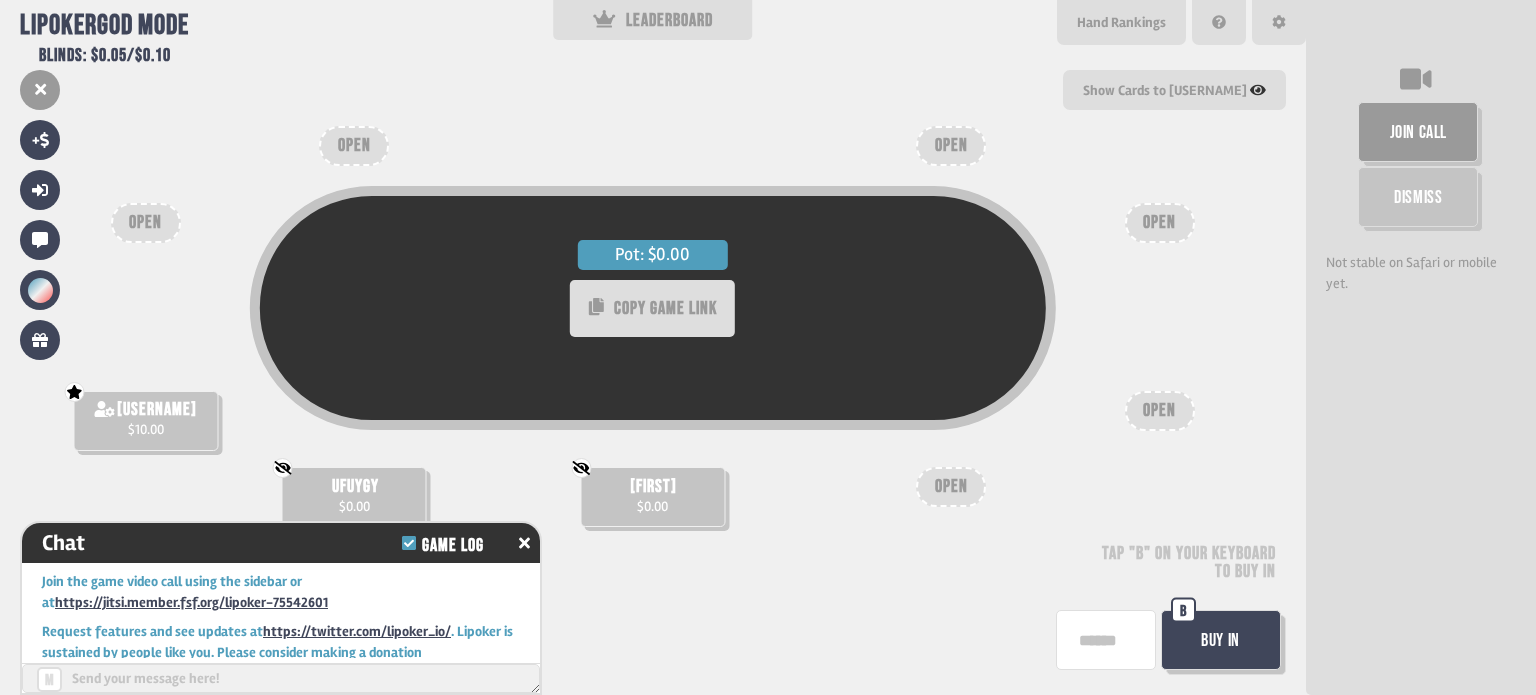 scroll, scrollTop: 32, scrollLeft: 0, axis: vertical 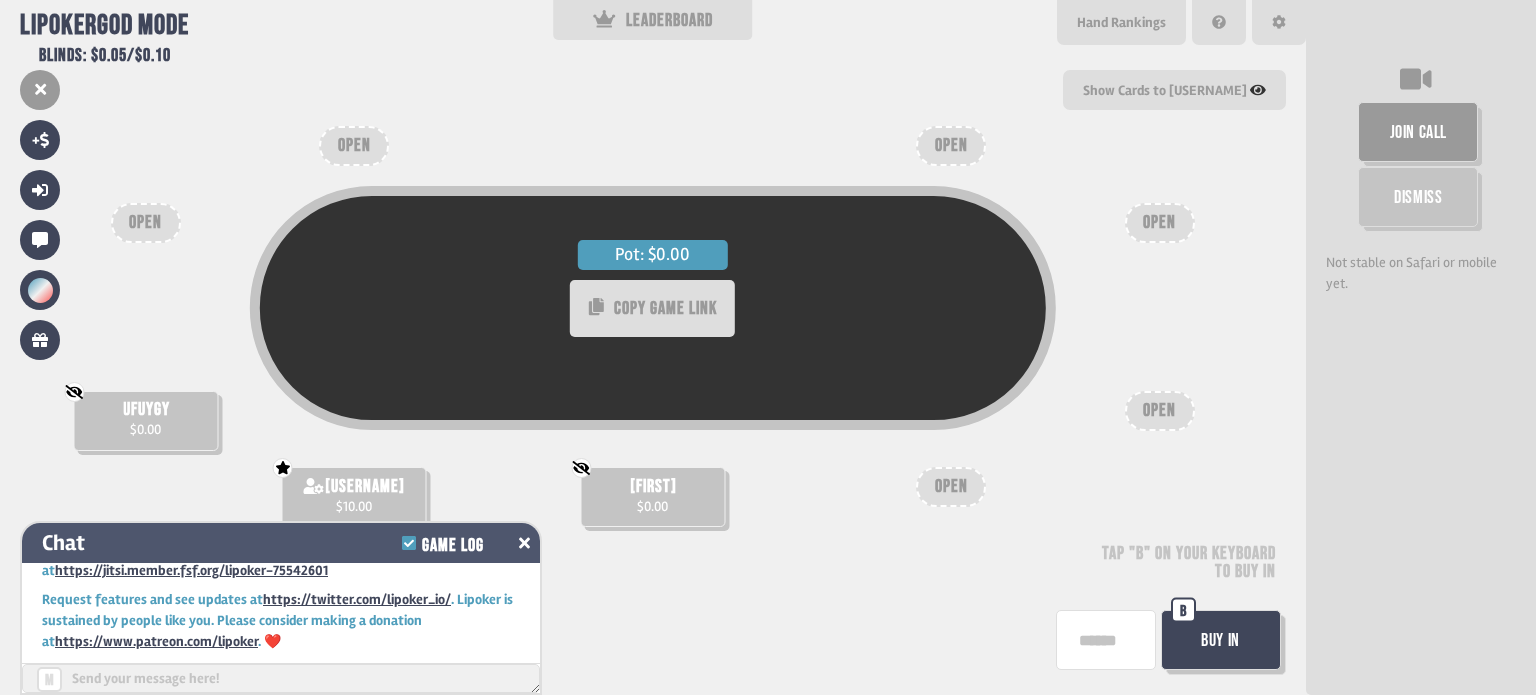 click at bounding box center [524, 543] 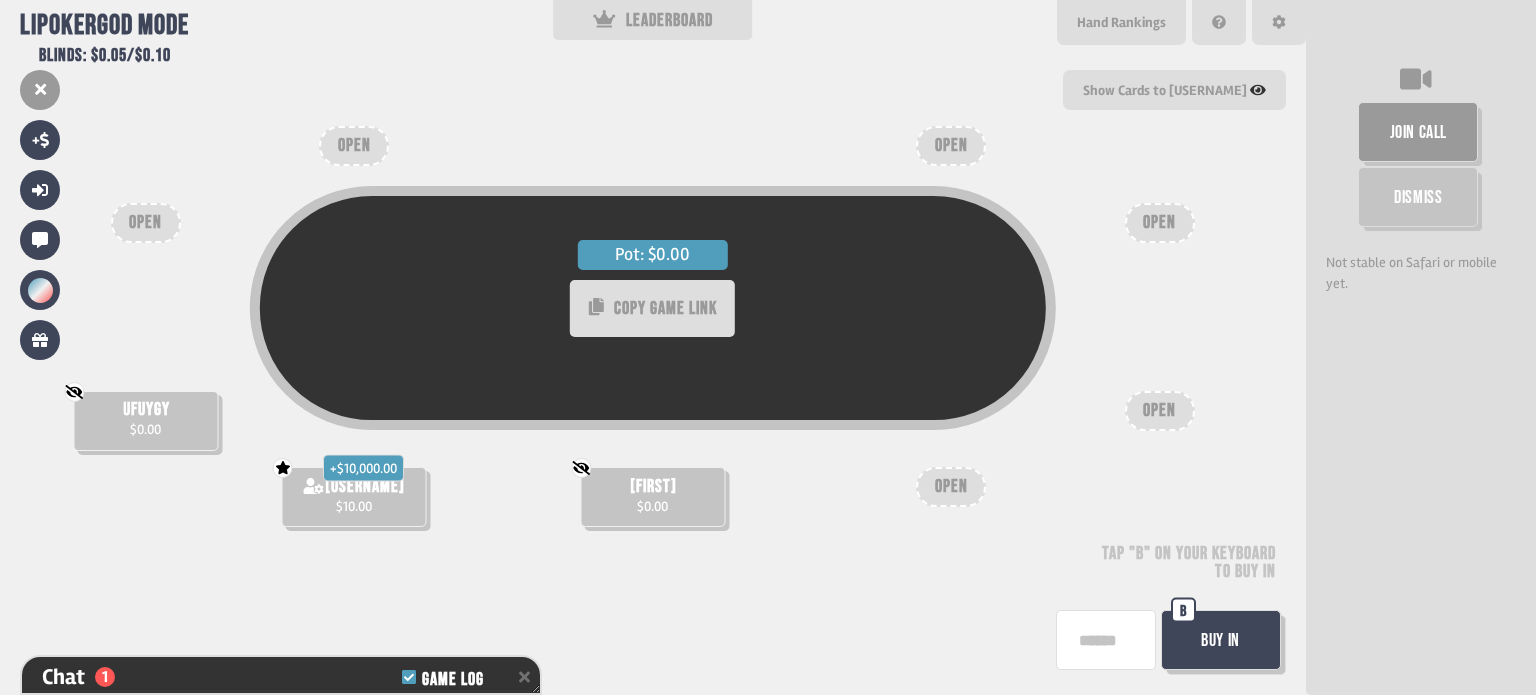 click on "Buy In" at bounding box center [1221, 640] 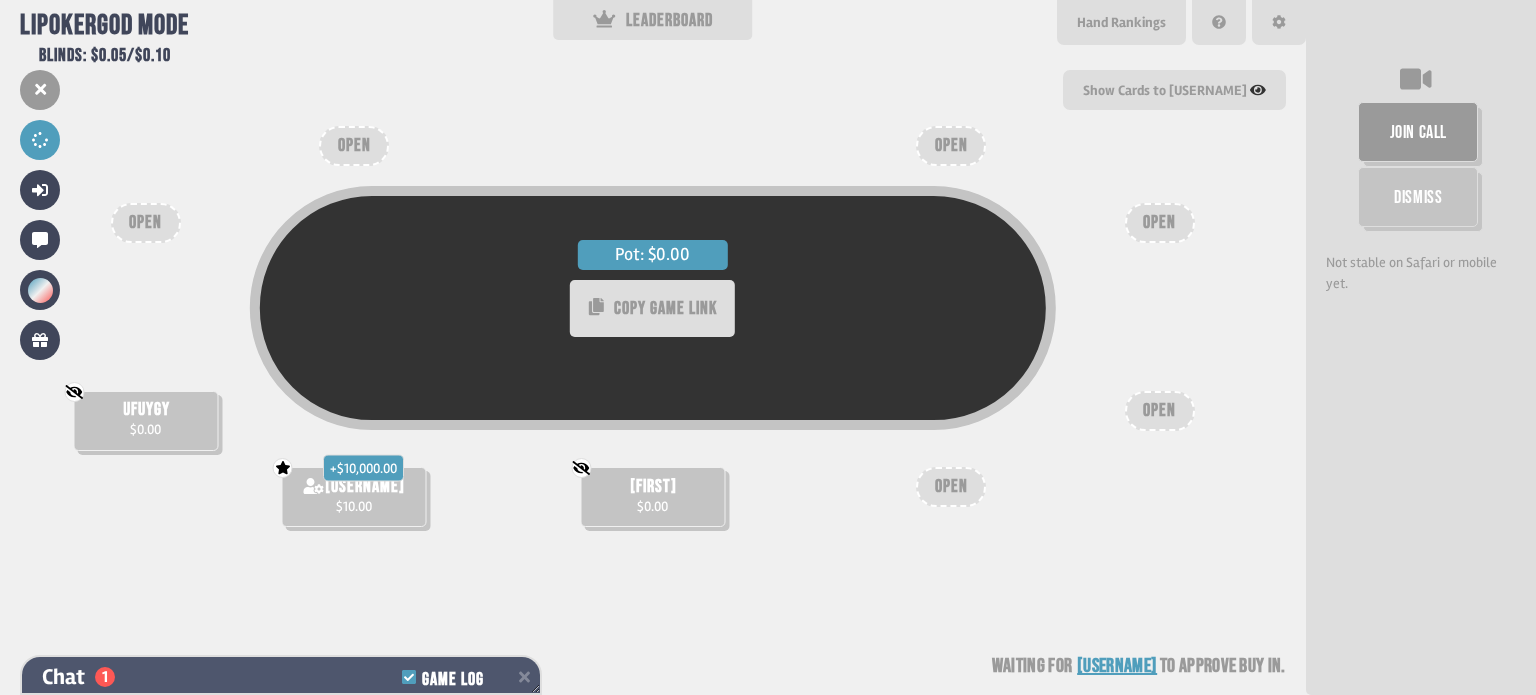 click on "Chat   1 Game Log" at bounding box center (281, 677) 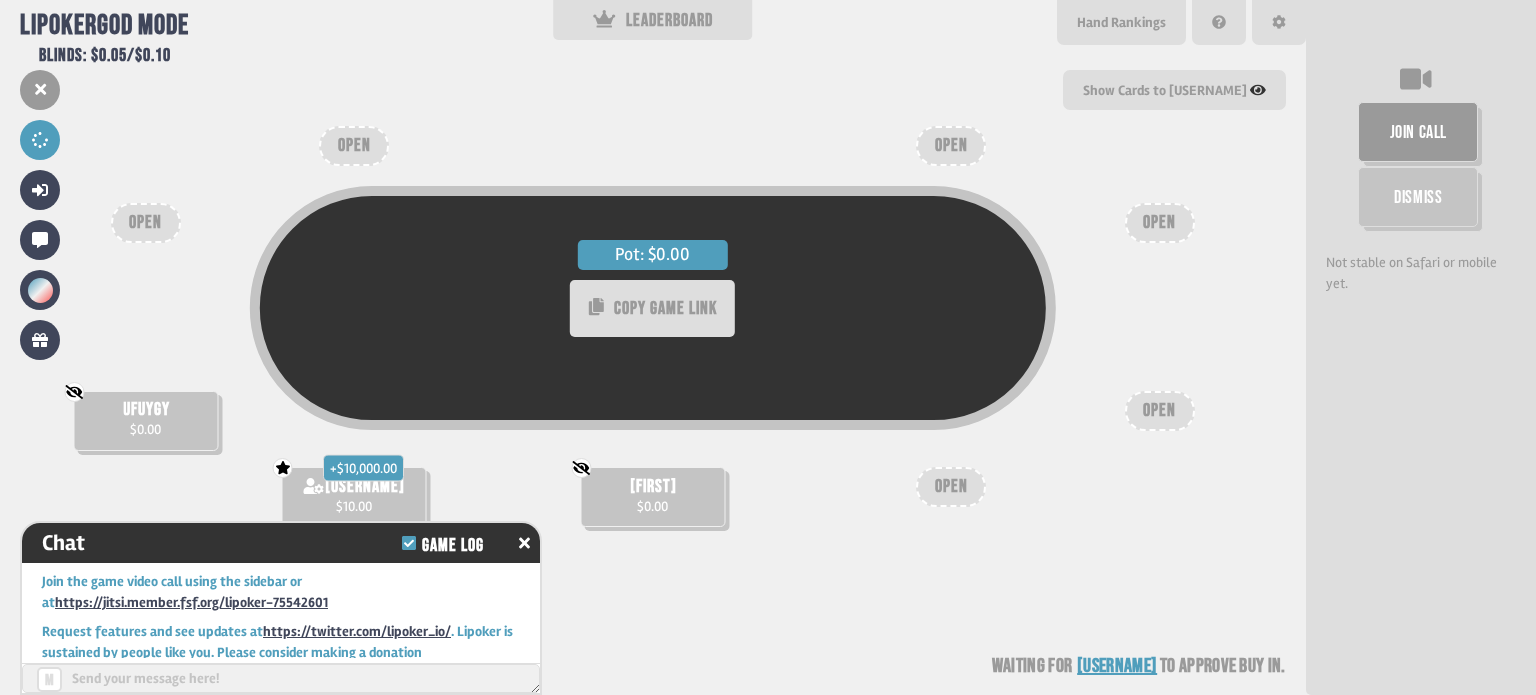 scroll, scrollTop: 62, scrollLeft: 0, axis: vertical 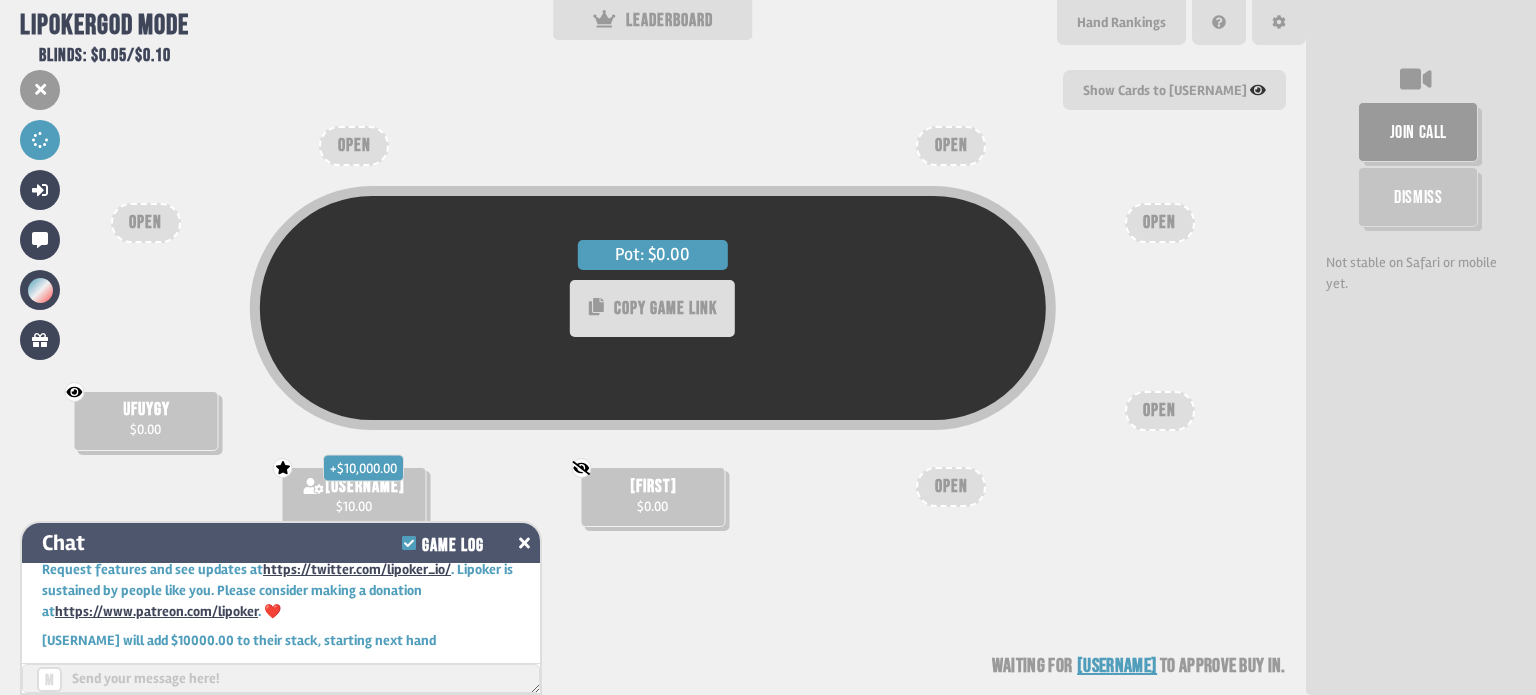 click on "Chat   Game Log" at bounding box center [281, 543] 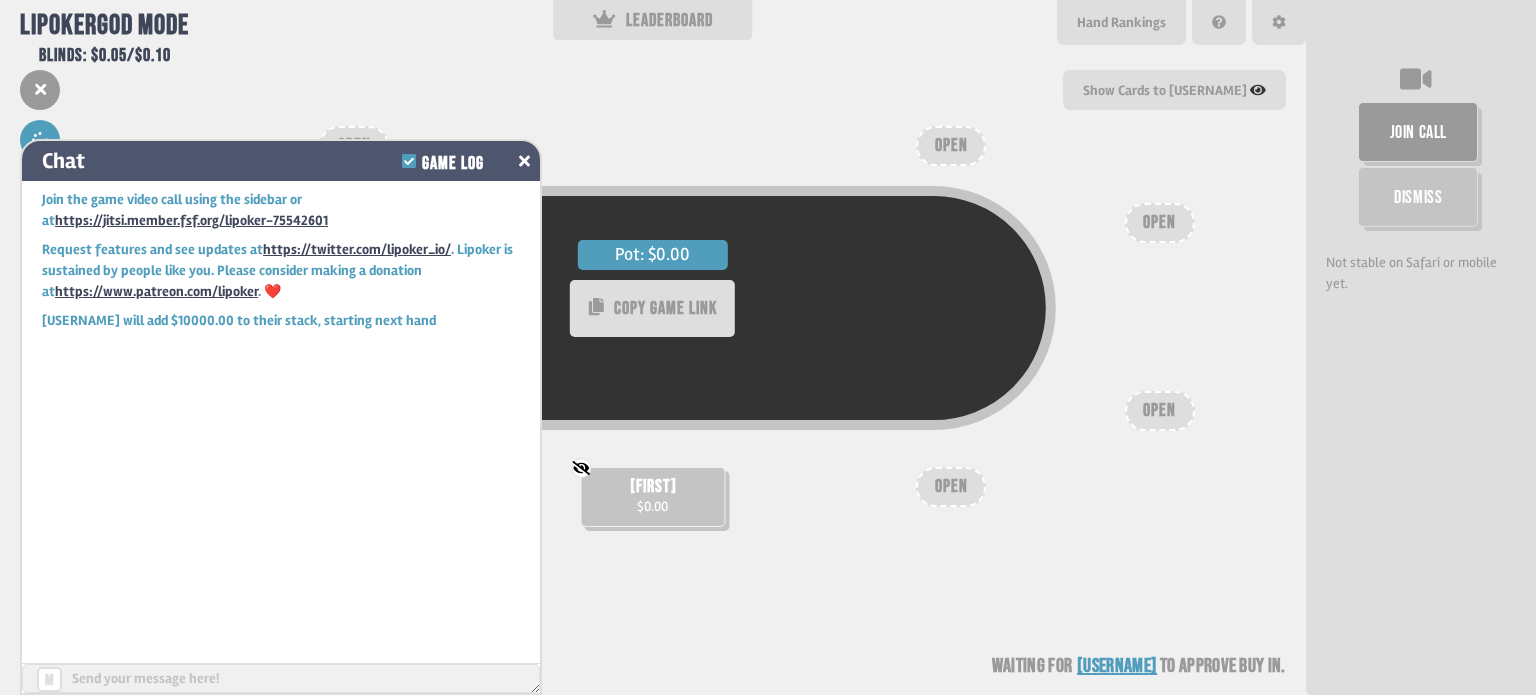 scroll, scrollTop: 0, scrollLeft: 0, axis: both 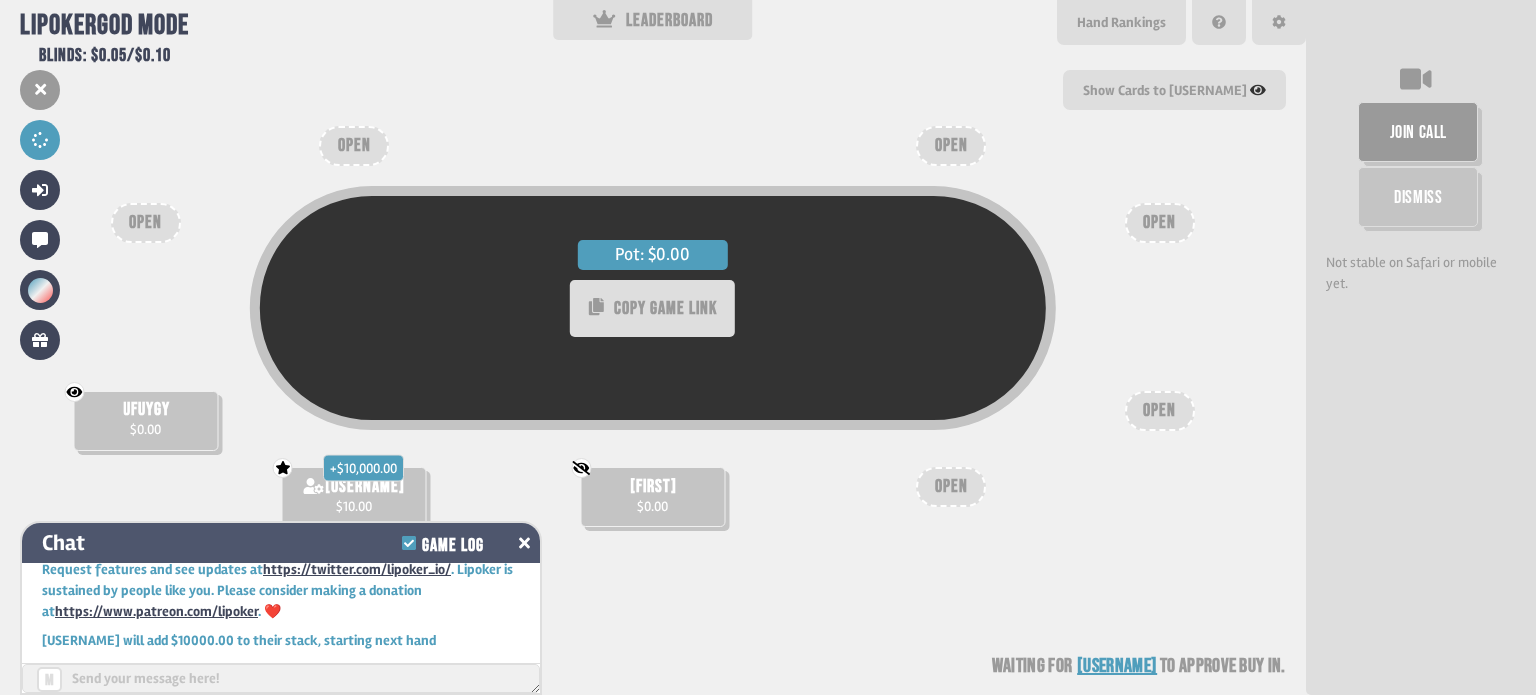 click at bounding box center (524, 543) 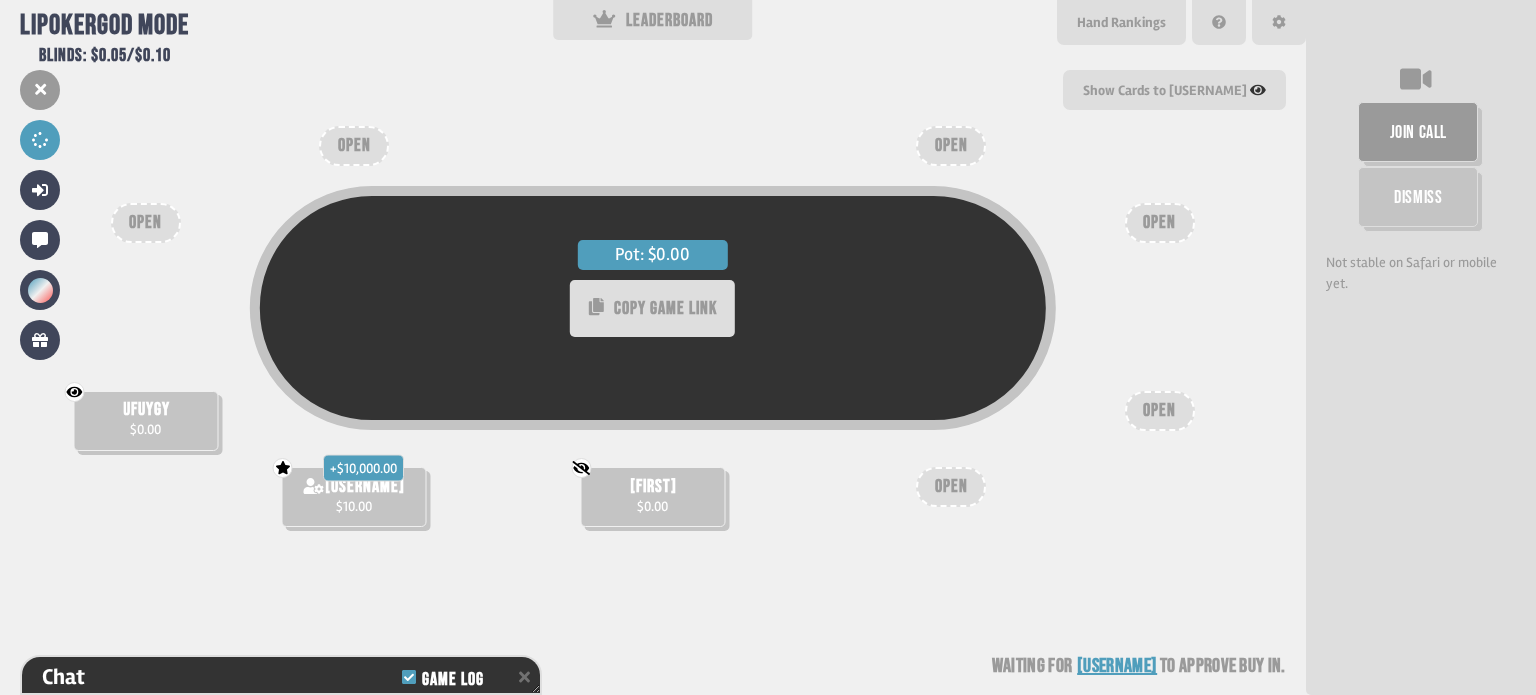 click at bounding box center [40, 90] 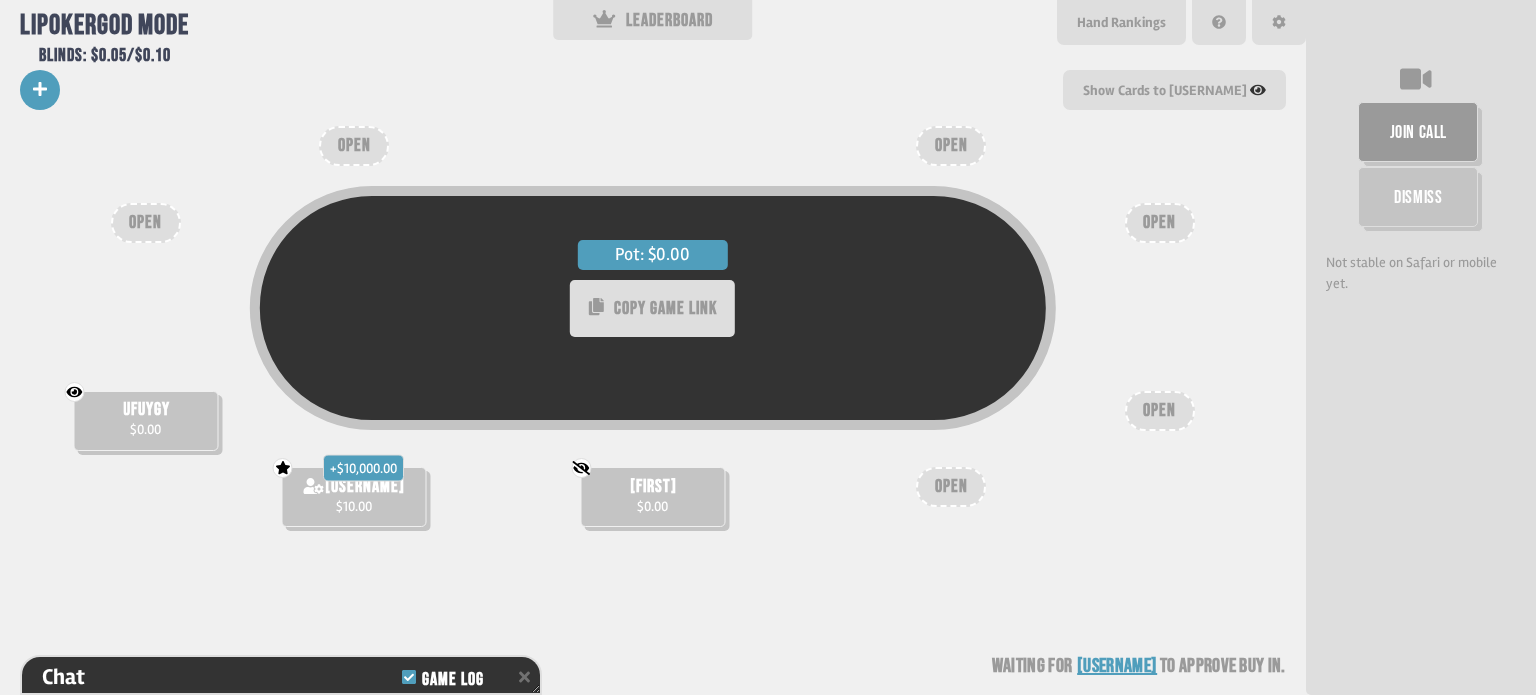 click at bounding box center (40, 90) 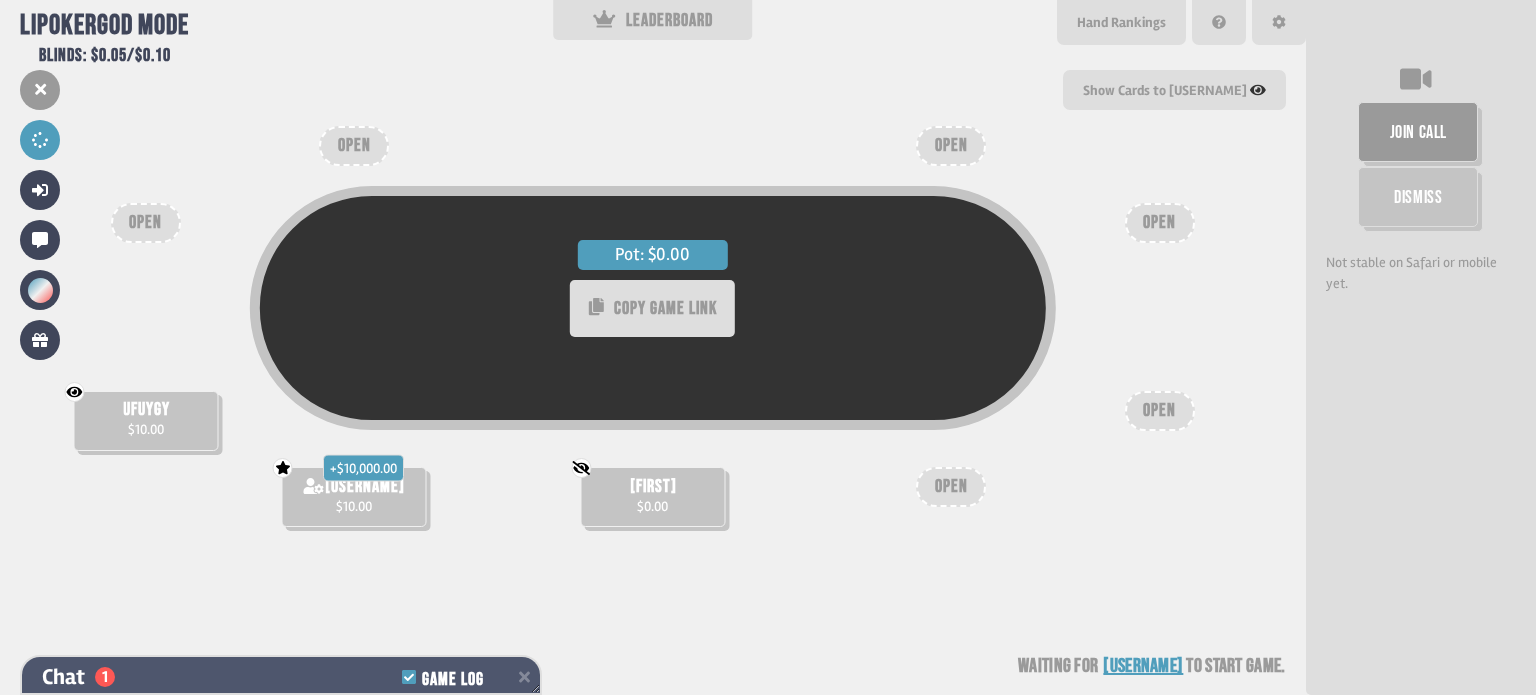 click on "Chat   1 Game Log" at bounding box center (281, 677) 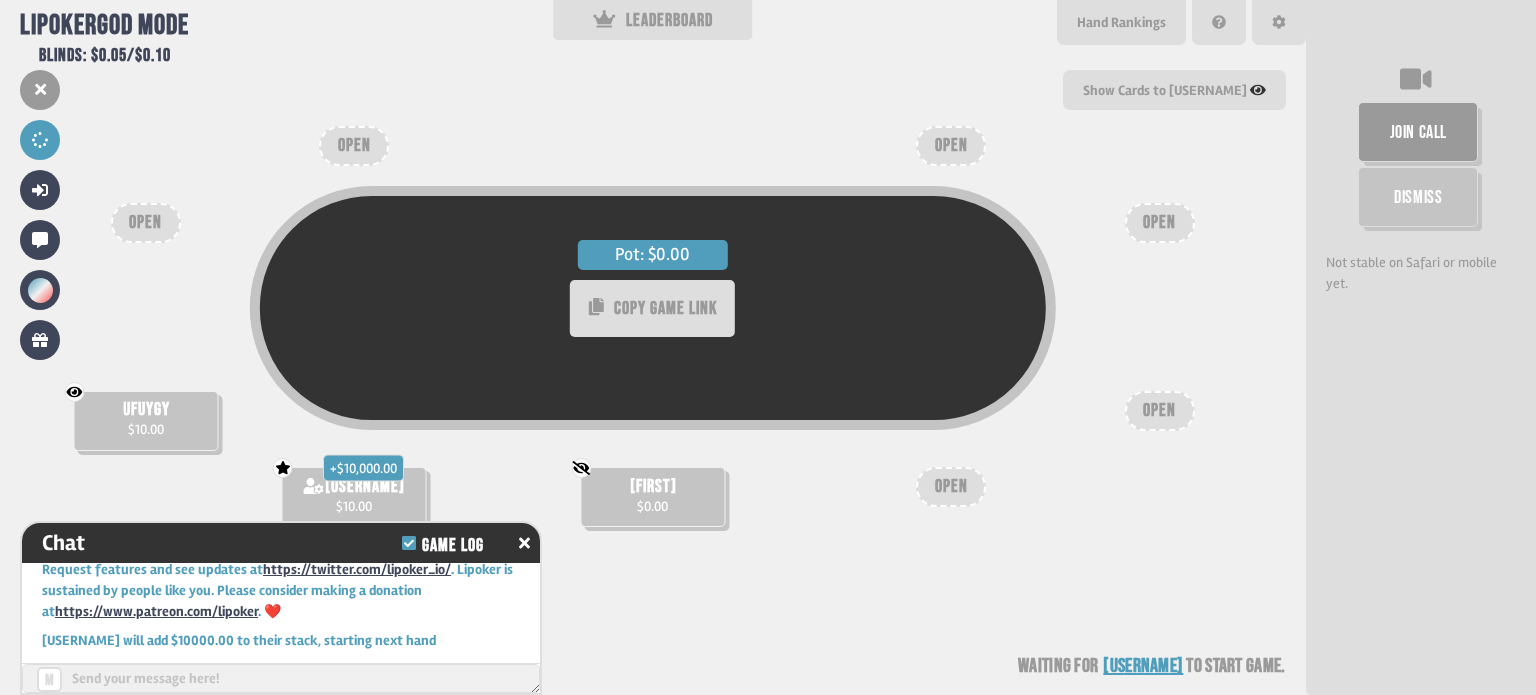 click on "Pot: $0.00   COPY GAME LINK Not showing cards to God [FIRST] $0.00  Showing cards to God [USERNAME] $10.00  God - can see certain player's cards + $10,000.00 [USERNAME] $10.00  OPEN OPEN OPEN OPEN OPEN OPEN Waiting for  [USERNAME]  to   start game" at bounding box center [653, 347] 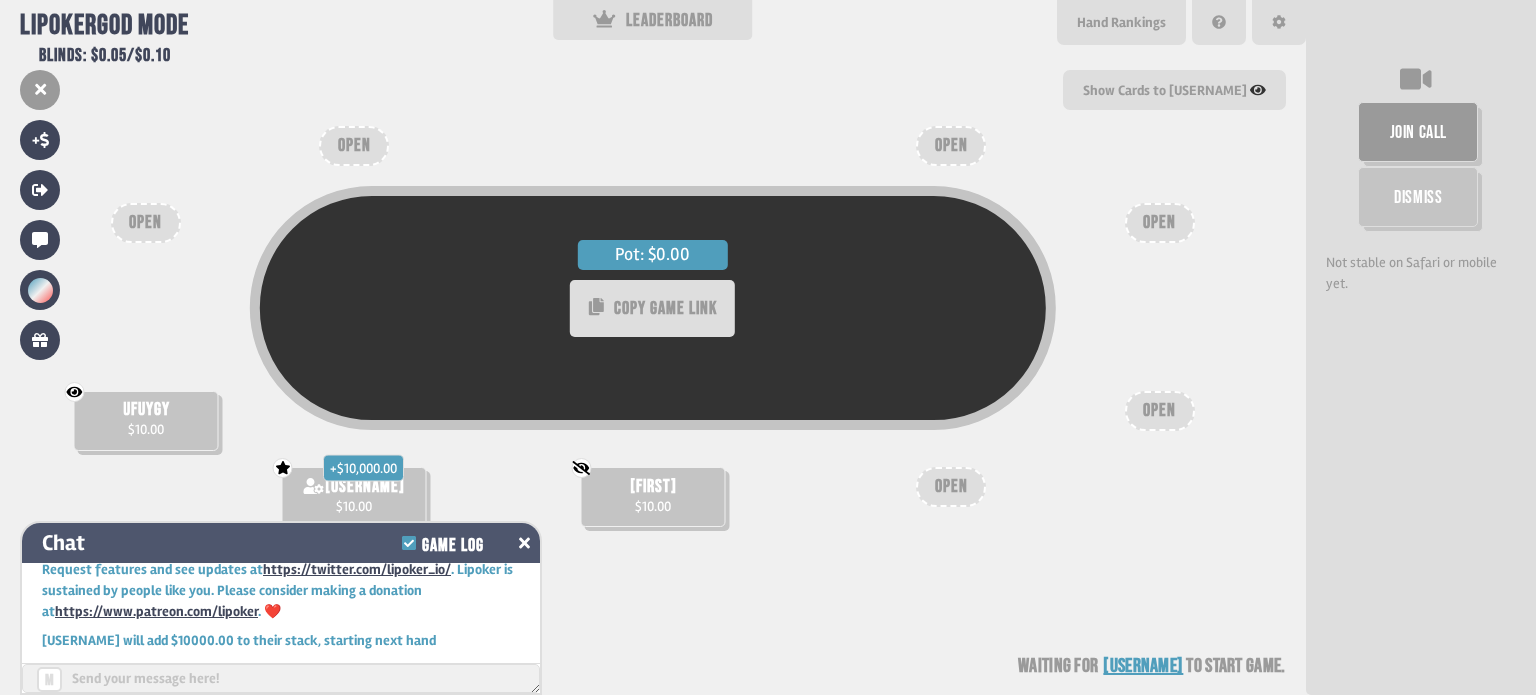 click at bounding box center (524, 543) 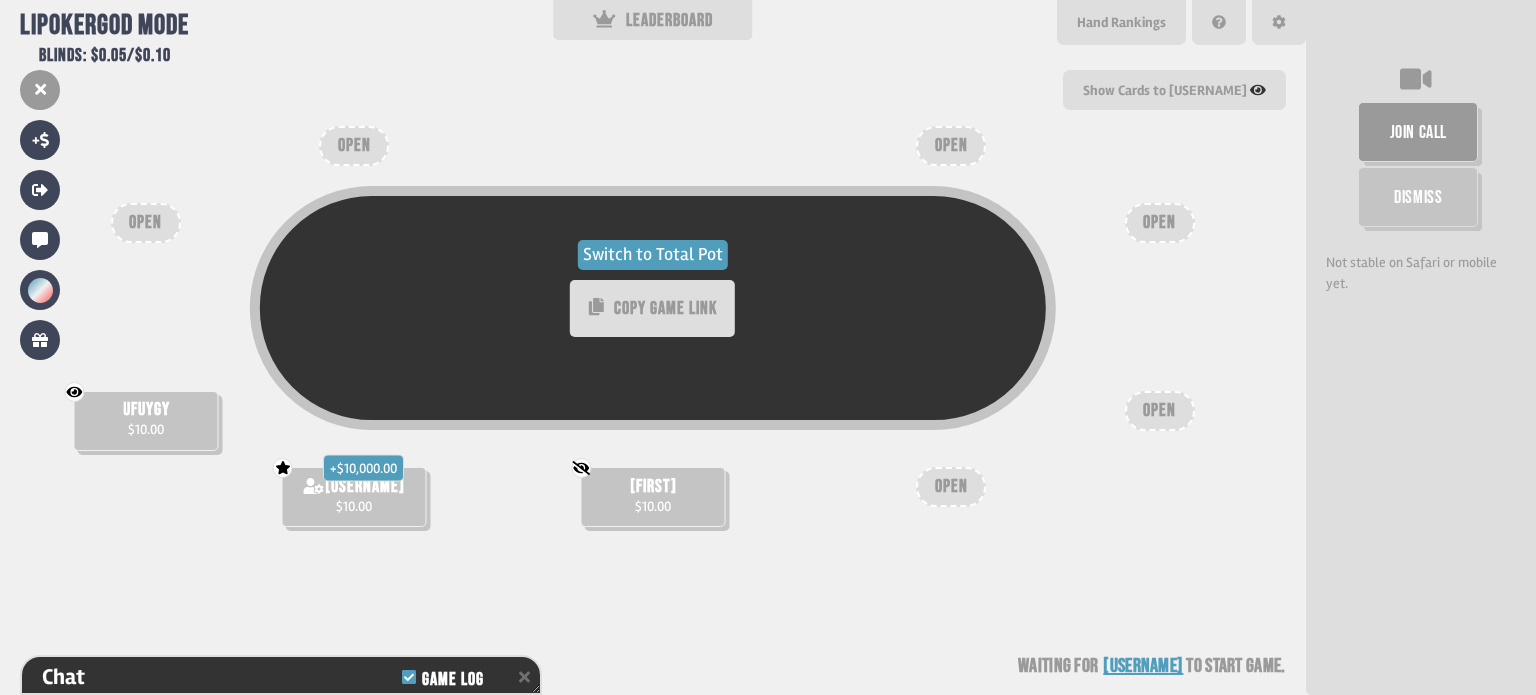 click on "Switch to Total Pot" at bounding box center [653, 255] 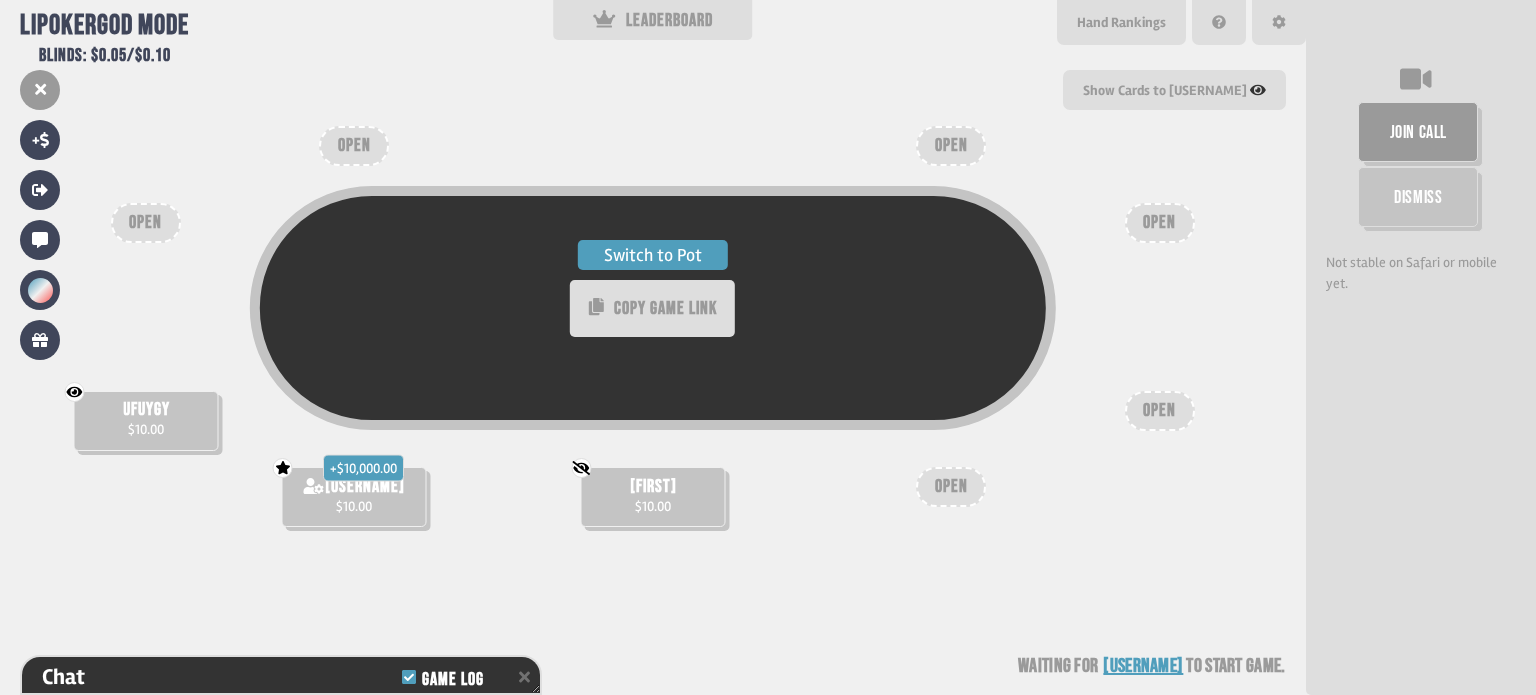 click on "Switch to Pot" at bounding box center (653, 255) 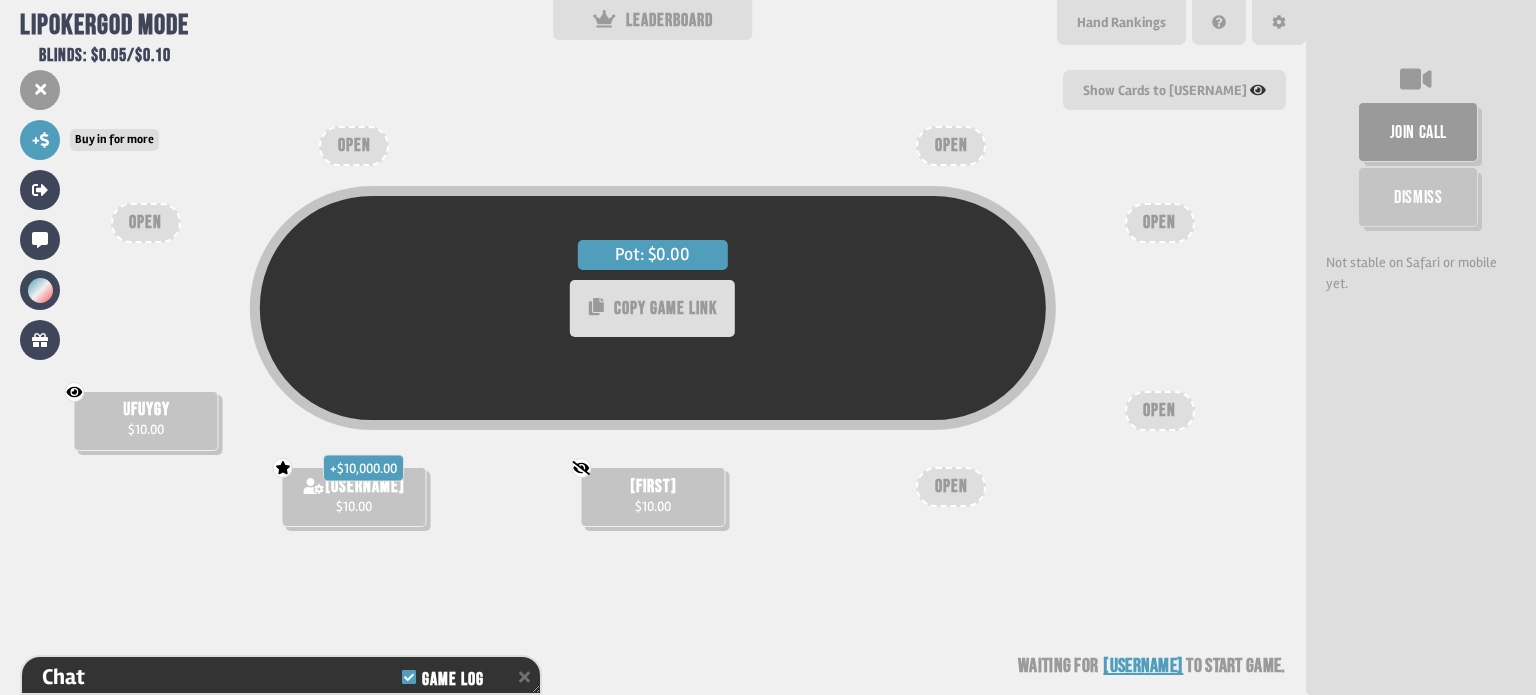 click on "+" at bounding box center [40, 140] 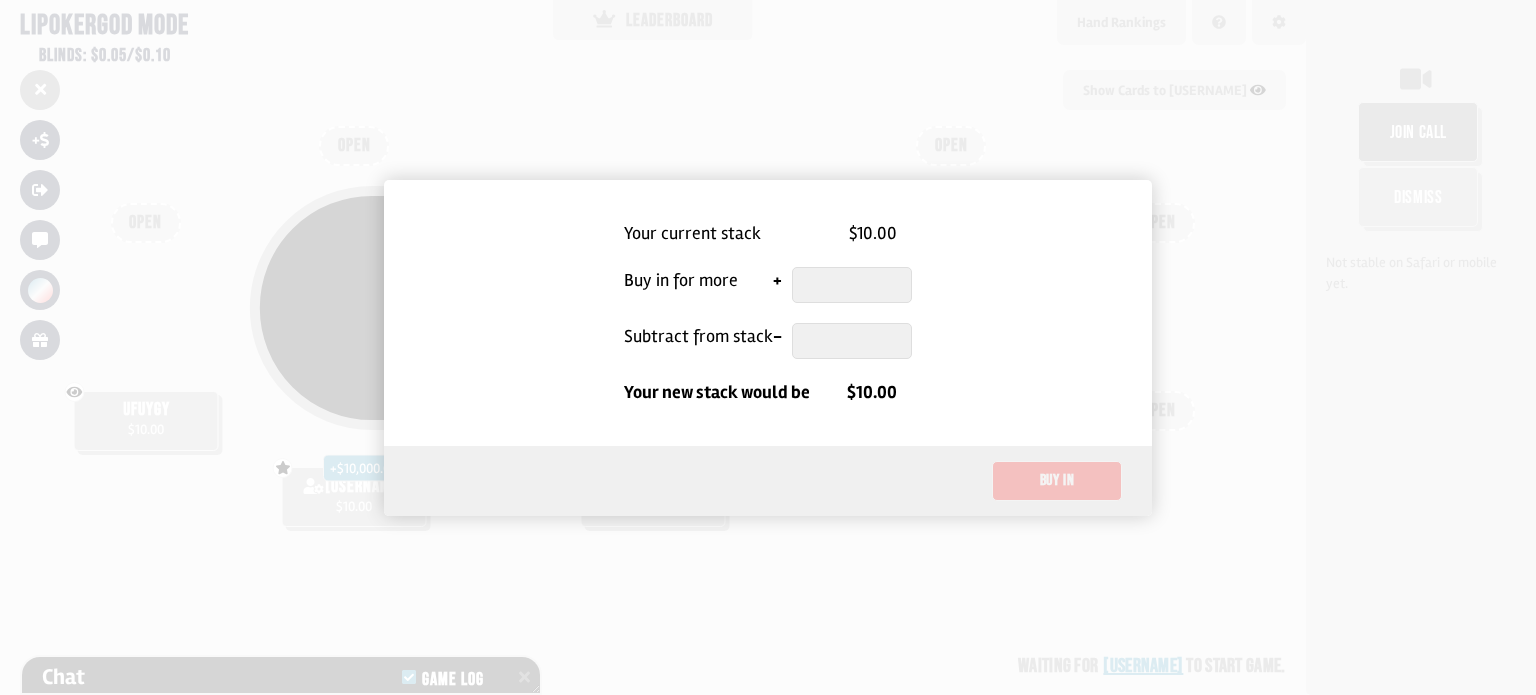 click on "$10.00" at bounding box center (873, 233) 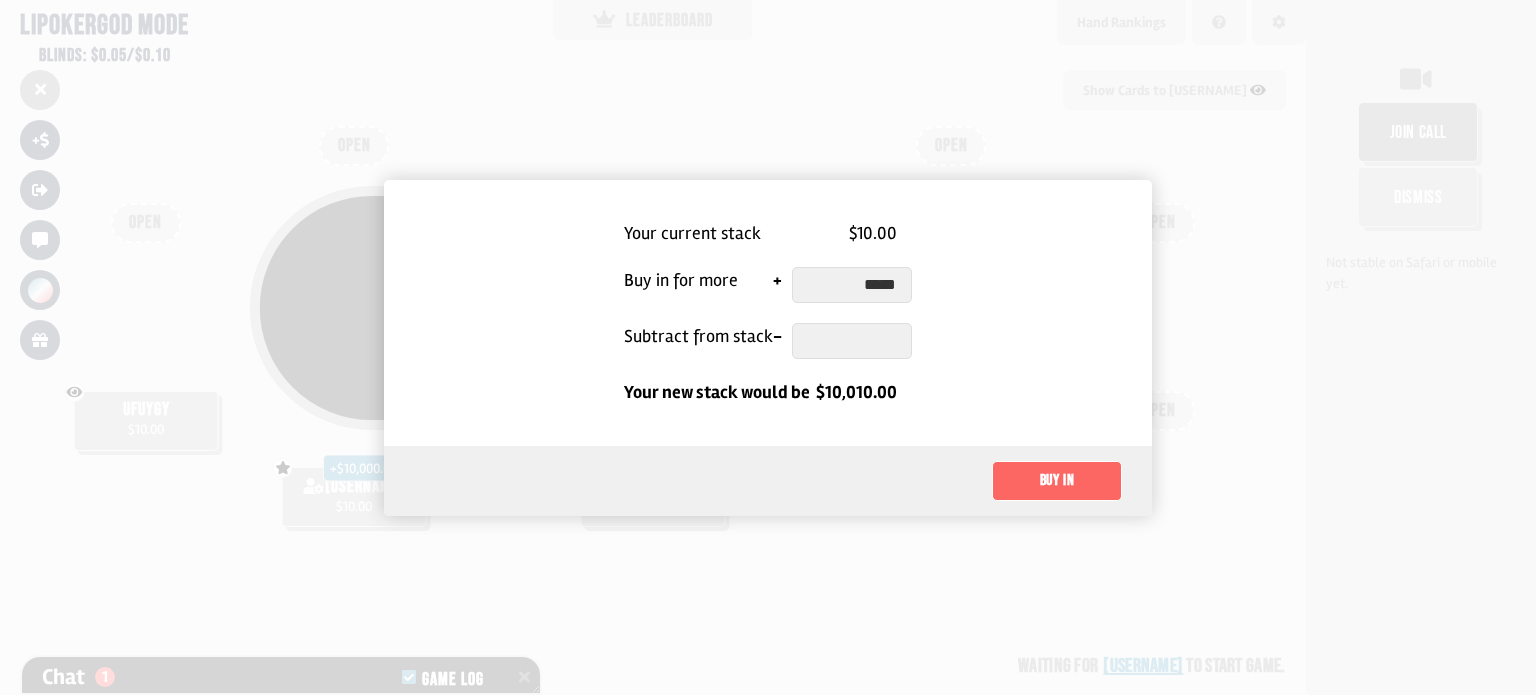 click on "Buy in" at bounding box center [1057, 481] 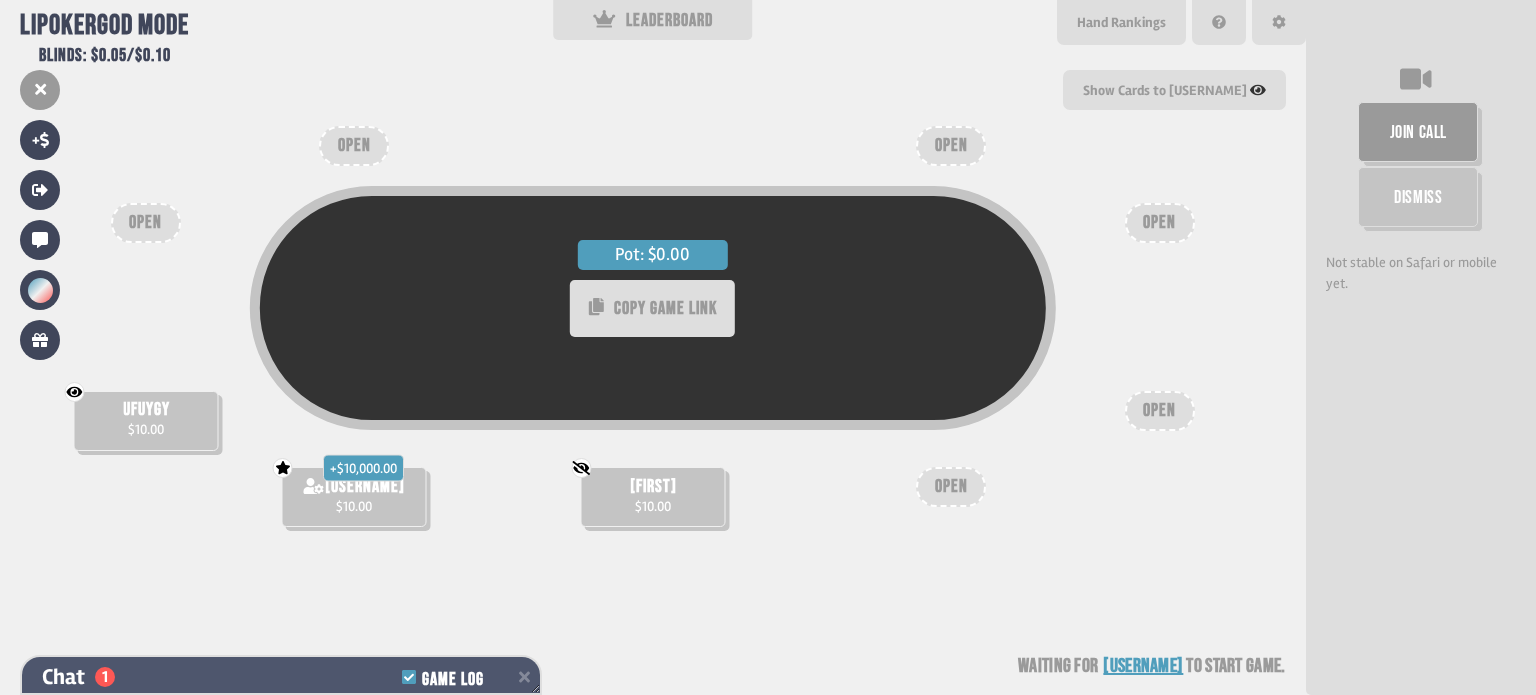 click on "Chat   1 Game Log" at bounding box center [281, 677] 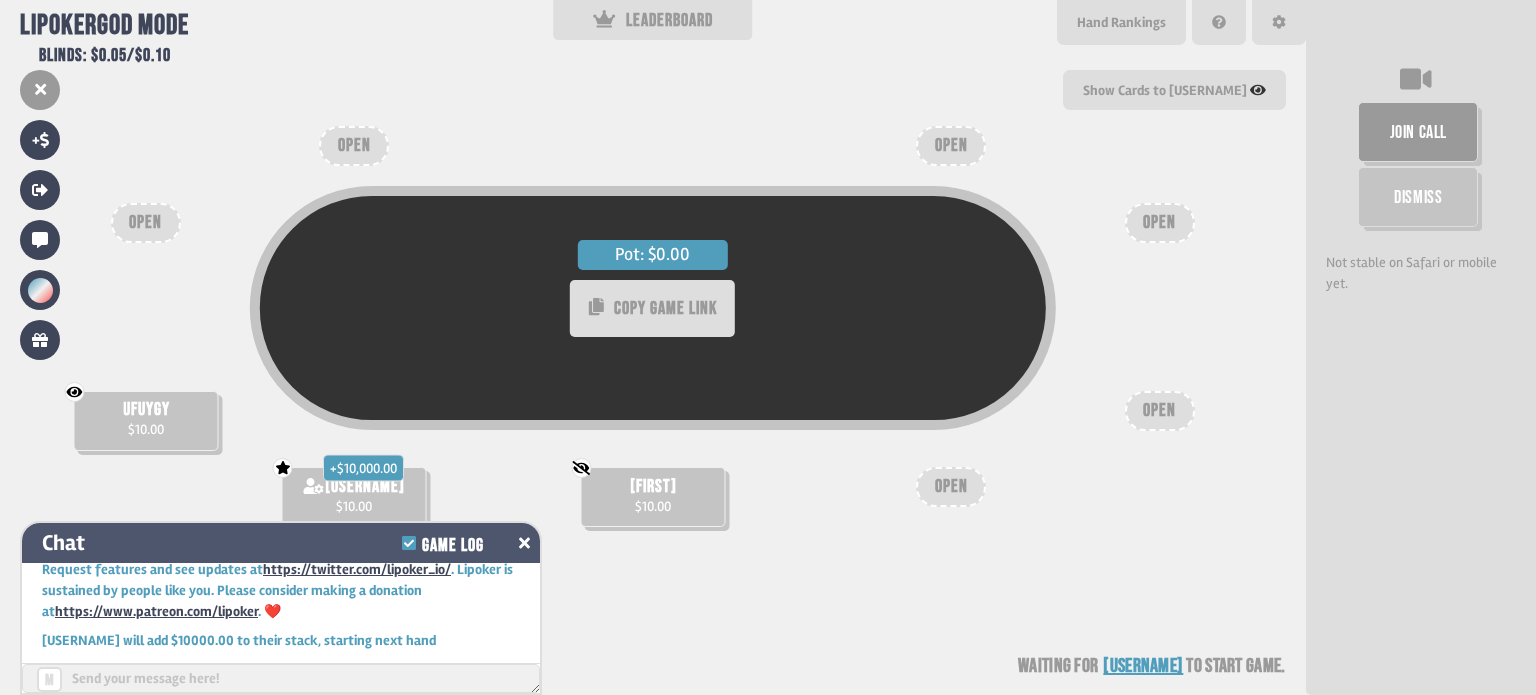 click on "Chat   Game Log" at bounding box center (281, 543) 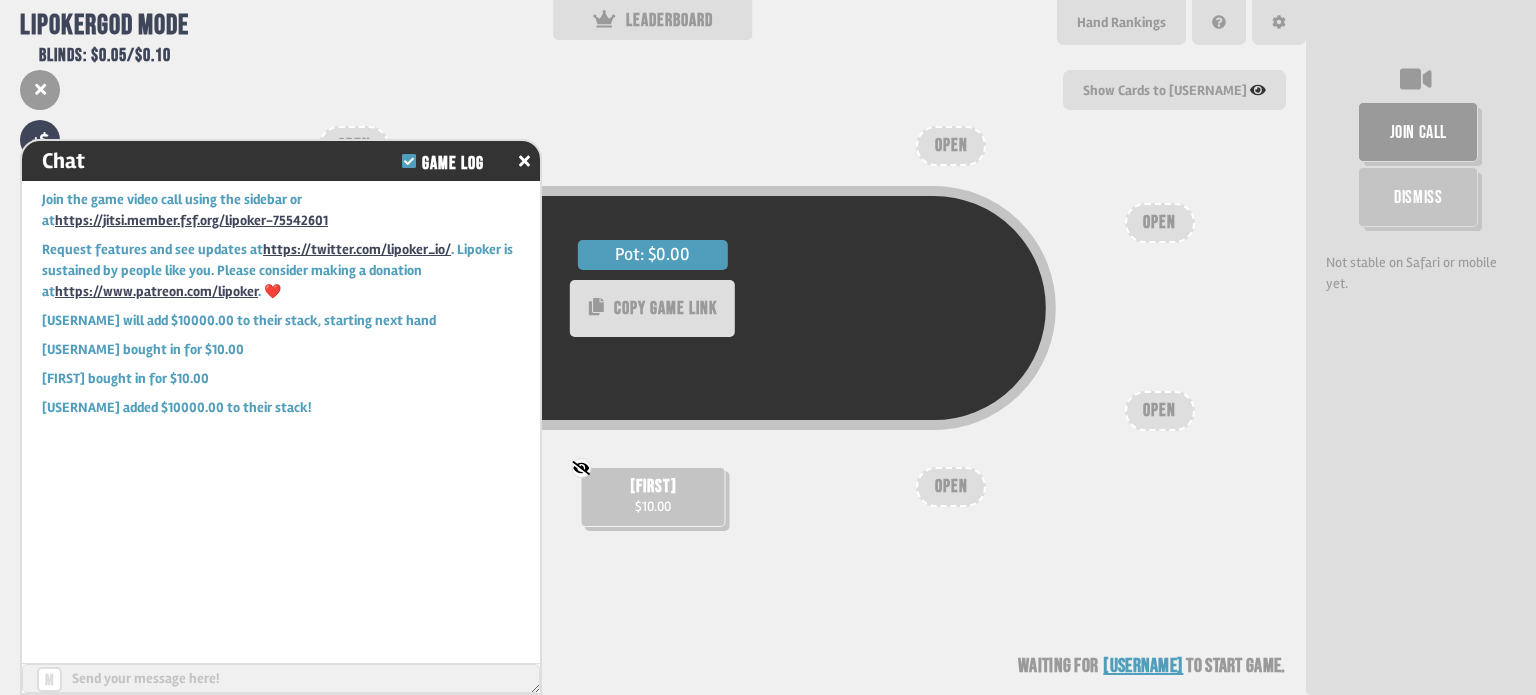 scroll, scrollTop: 0, scrollLeft: 0, axis: both 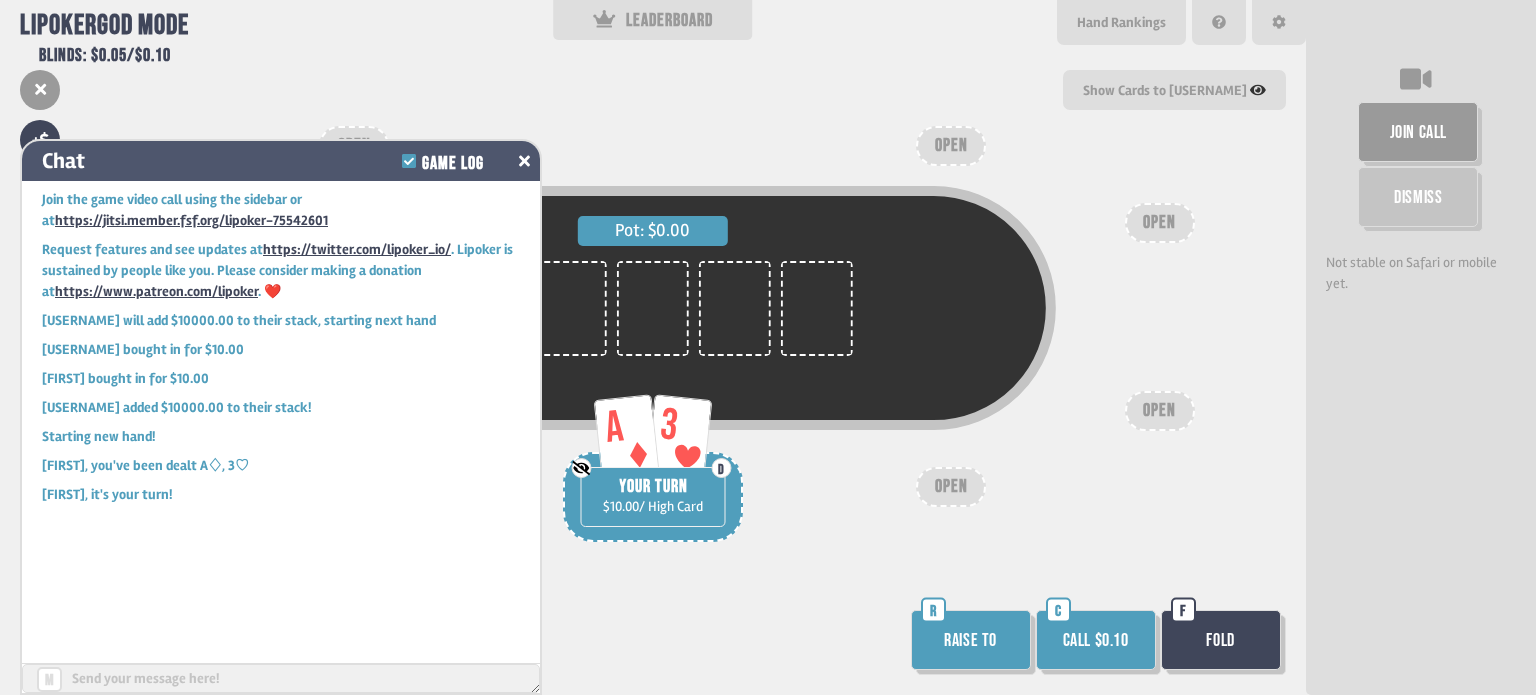 click at bounding box center (524, 161) 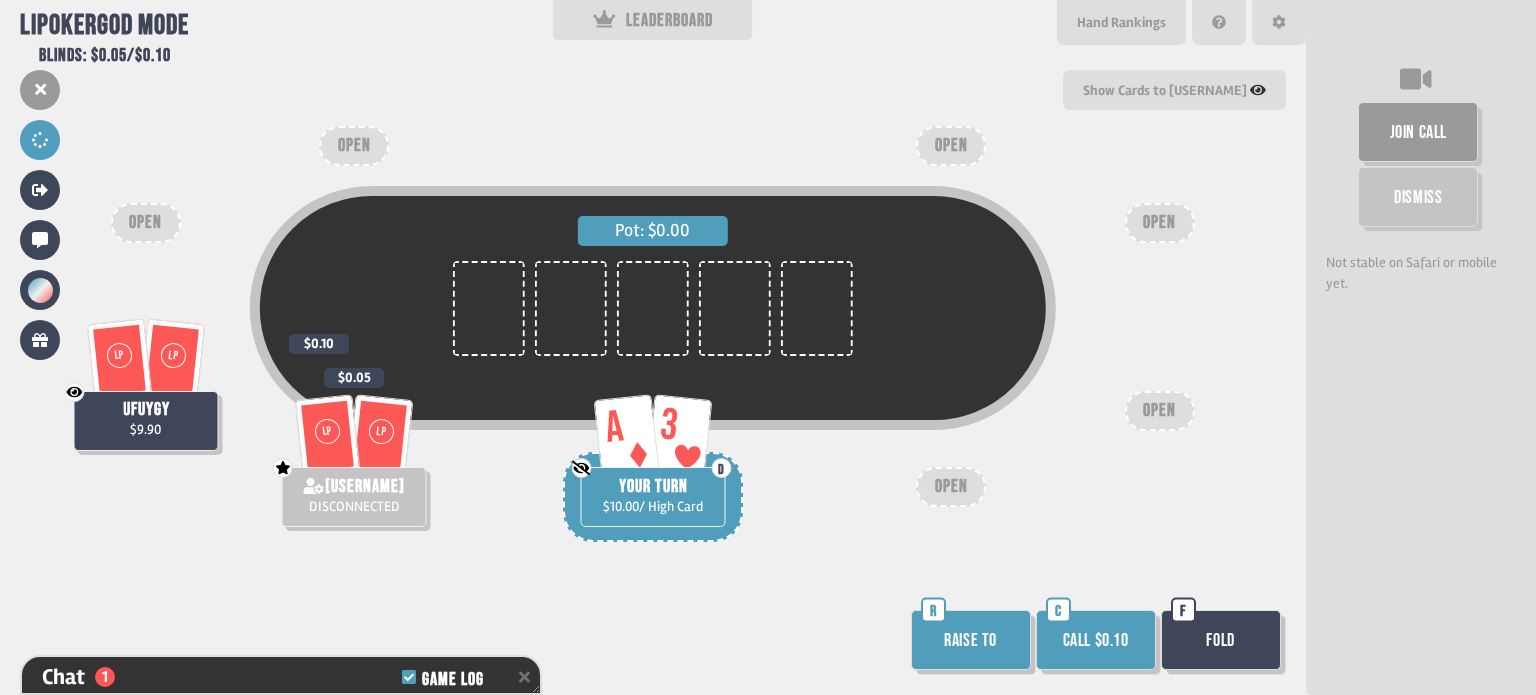 scroll, scrollTop: 360, scrollLeft: 0, axis: vertical 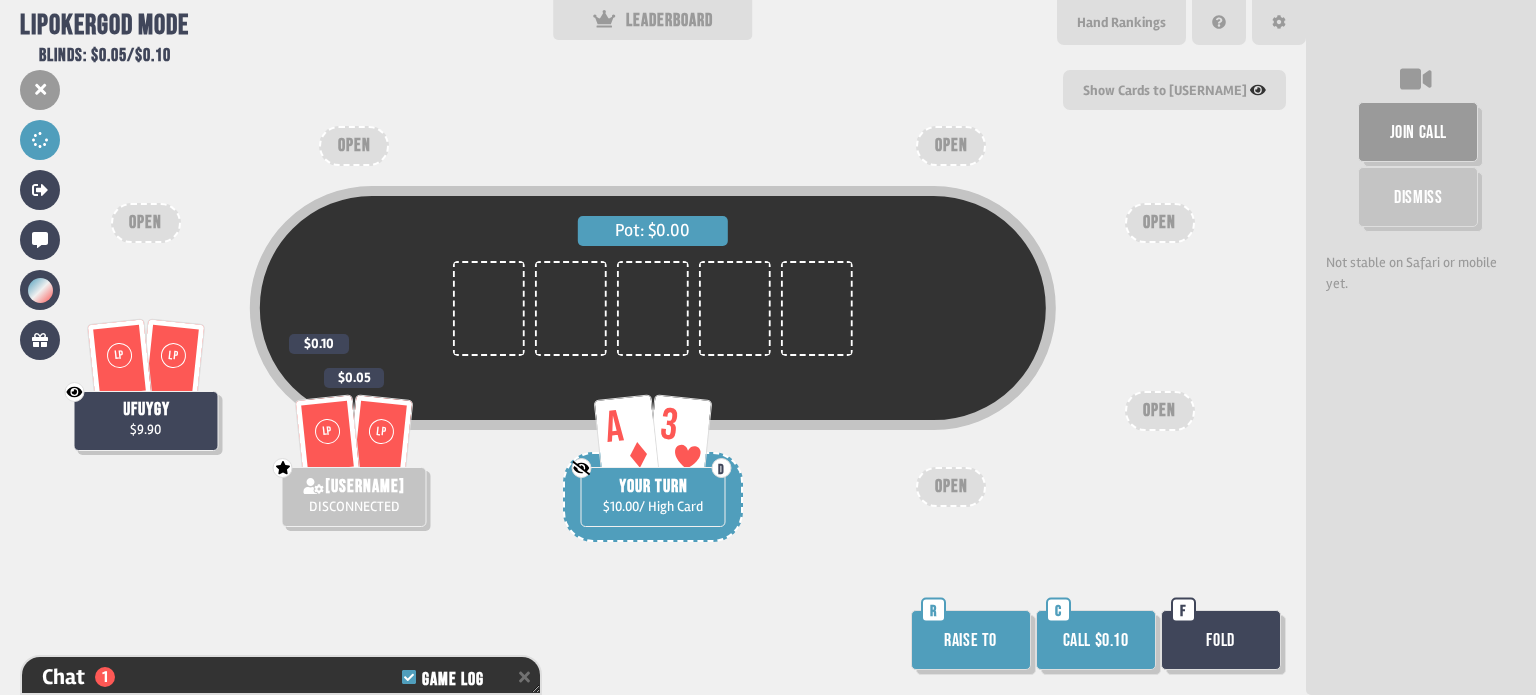 click on "Call $0.10" at bounding box center [1096, 640] 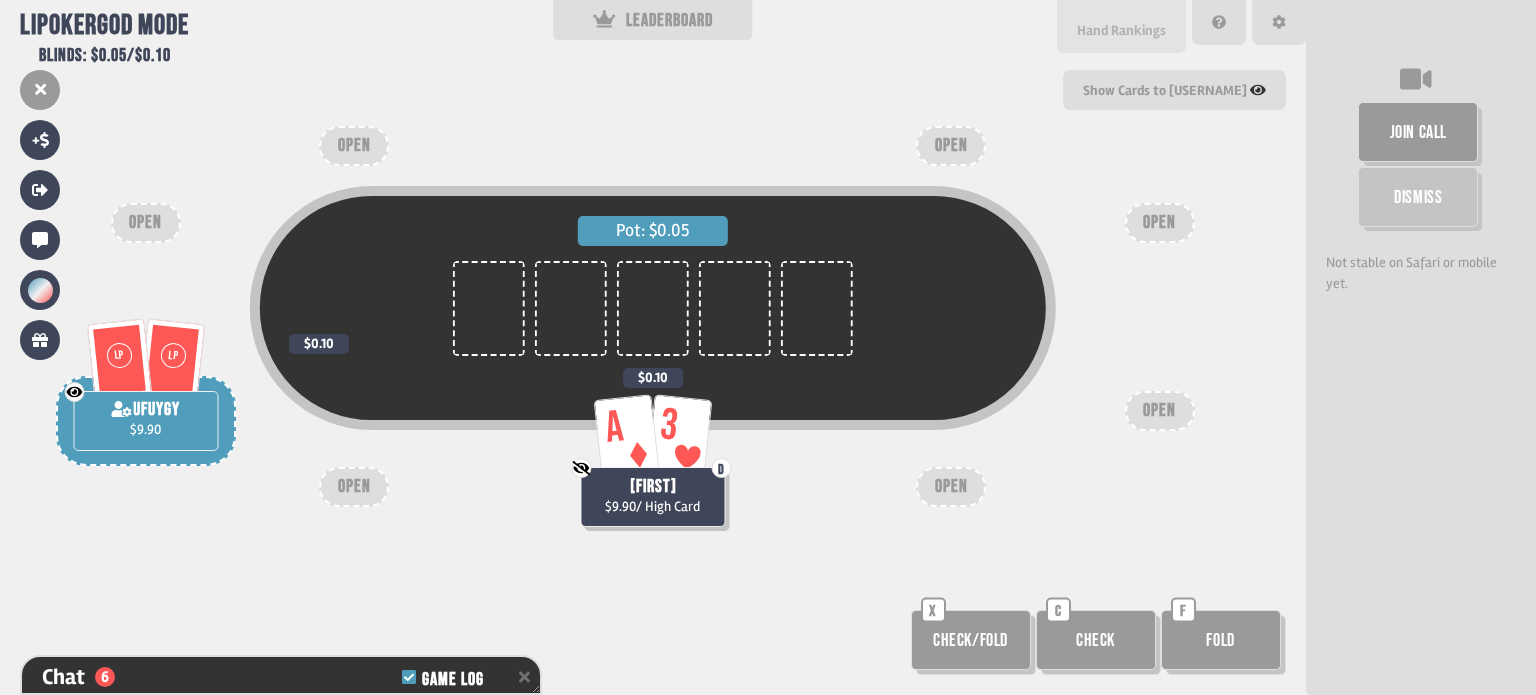 click on "Hand Rankings" at bounding box center [1121, 30] 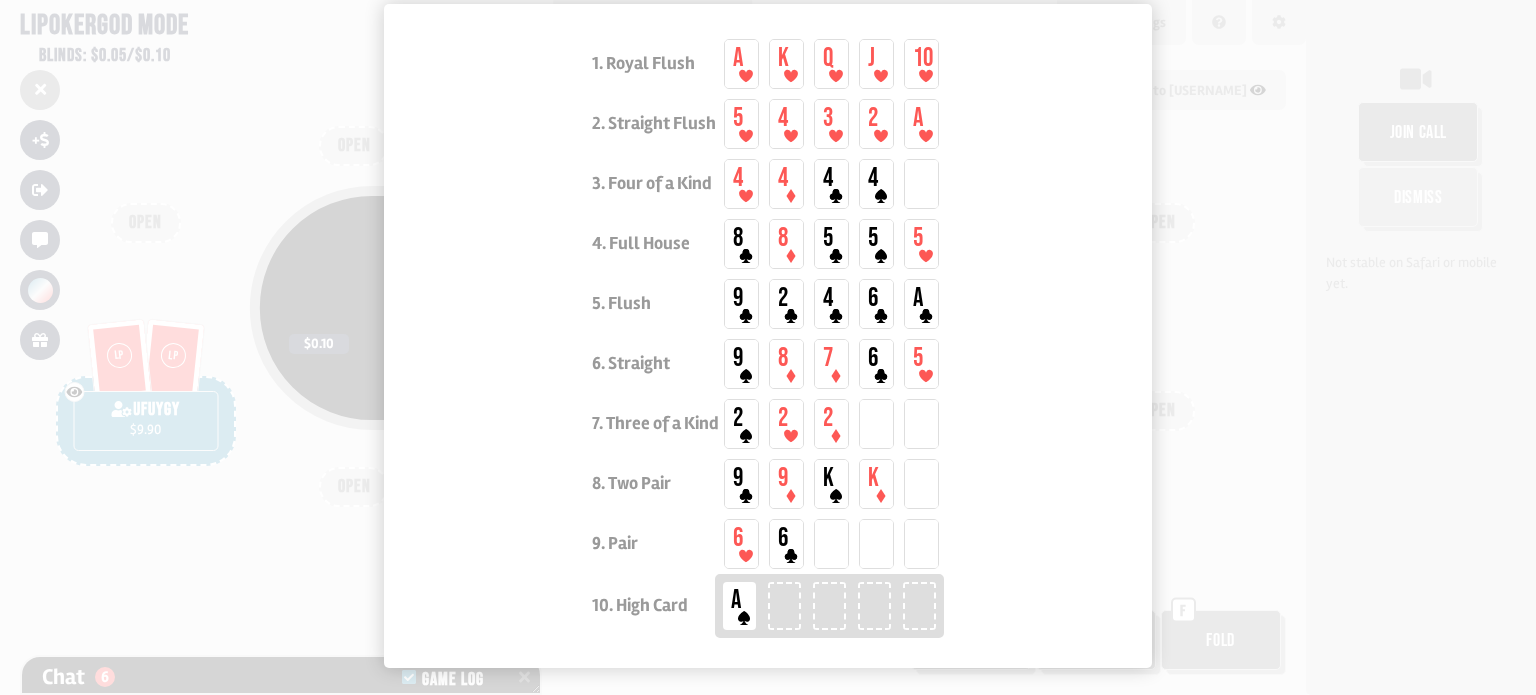 scroll, scrollTop: 112, scrollLeft: 0, axis: vertical 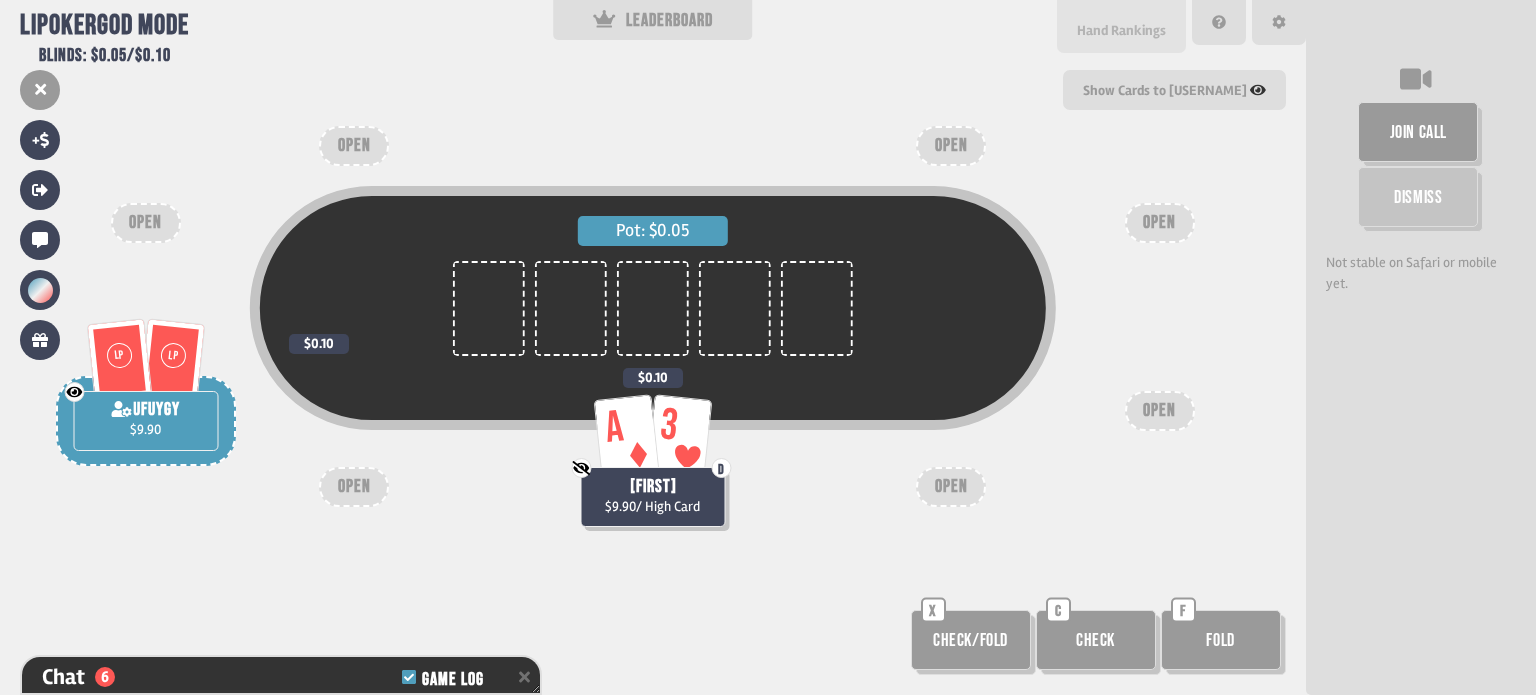 click on "Hand Rankings" at bounding box center [1121, 26] 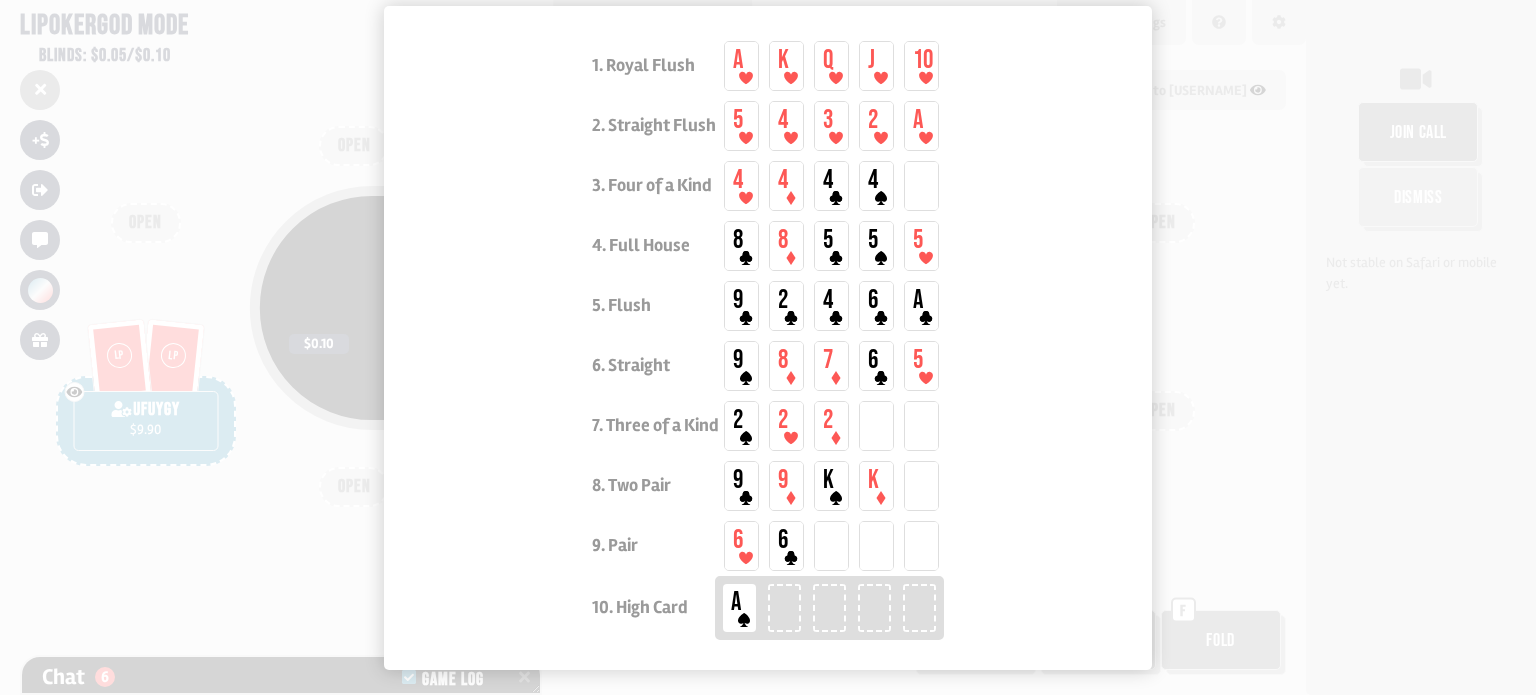 scroll, scrollTop: 112, scrollLeft: 0, axis: vertical 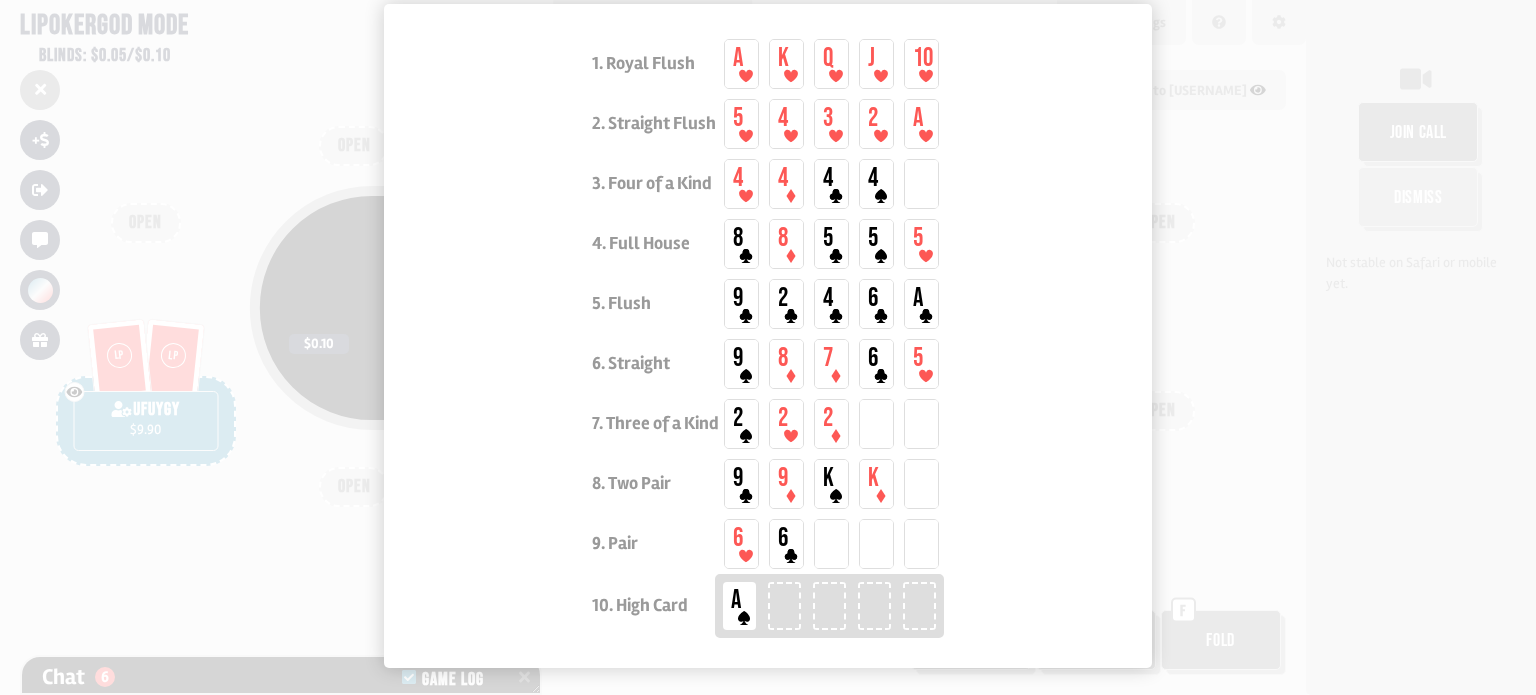 click at bounding box center [768, 347] 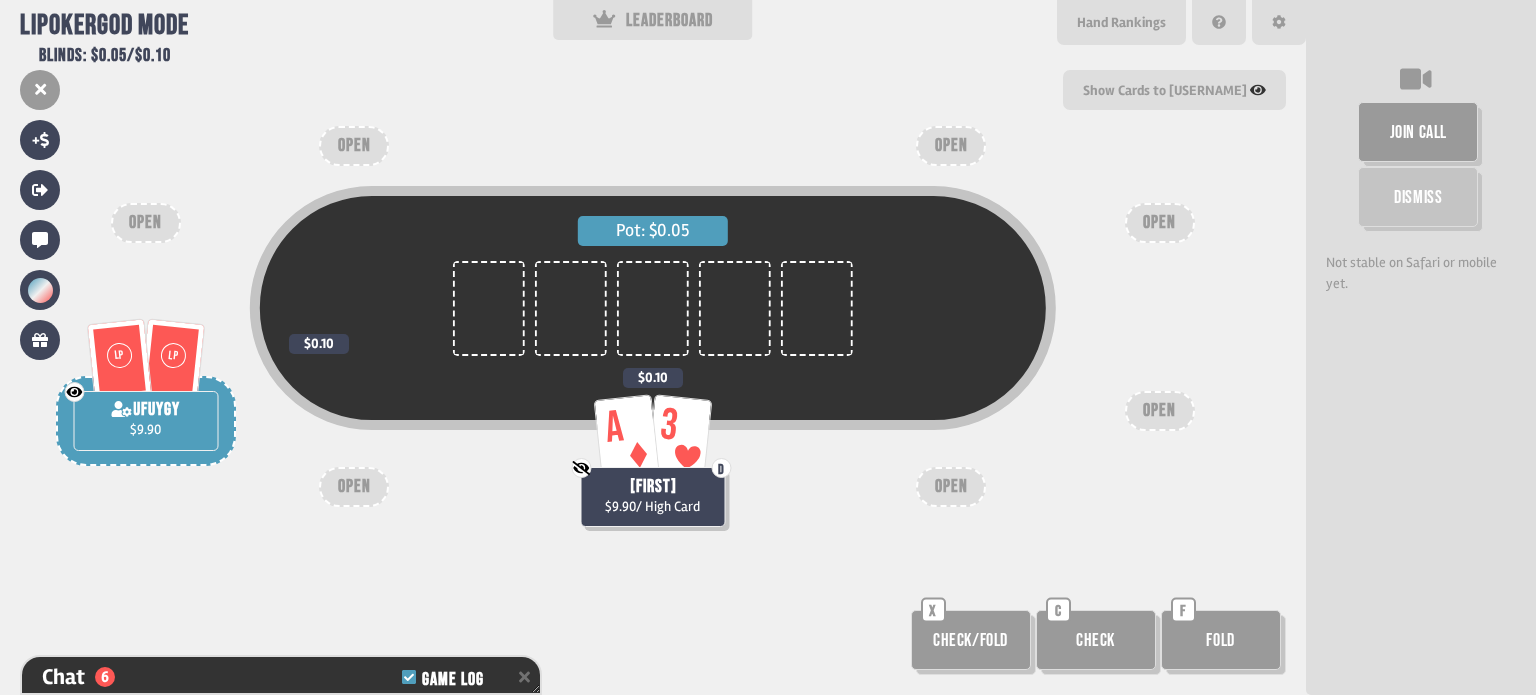 scroll, scrollTop: 62, scrollLeft: 0, axis: vertical 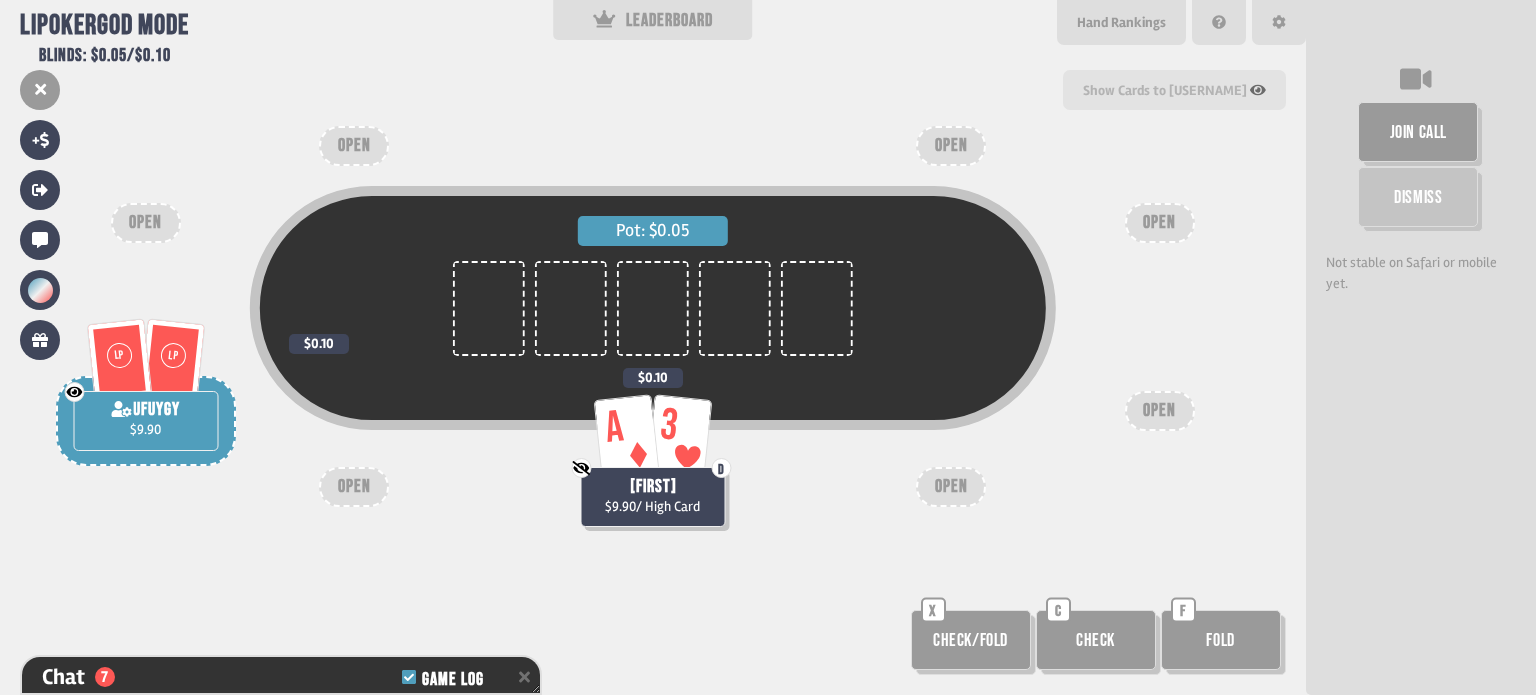 click on "Show Cards to [USERNAME]" at bounding box center (1174, 90) 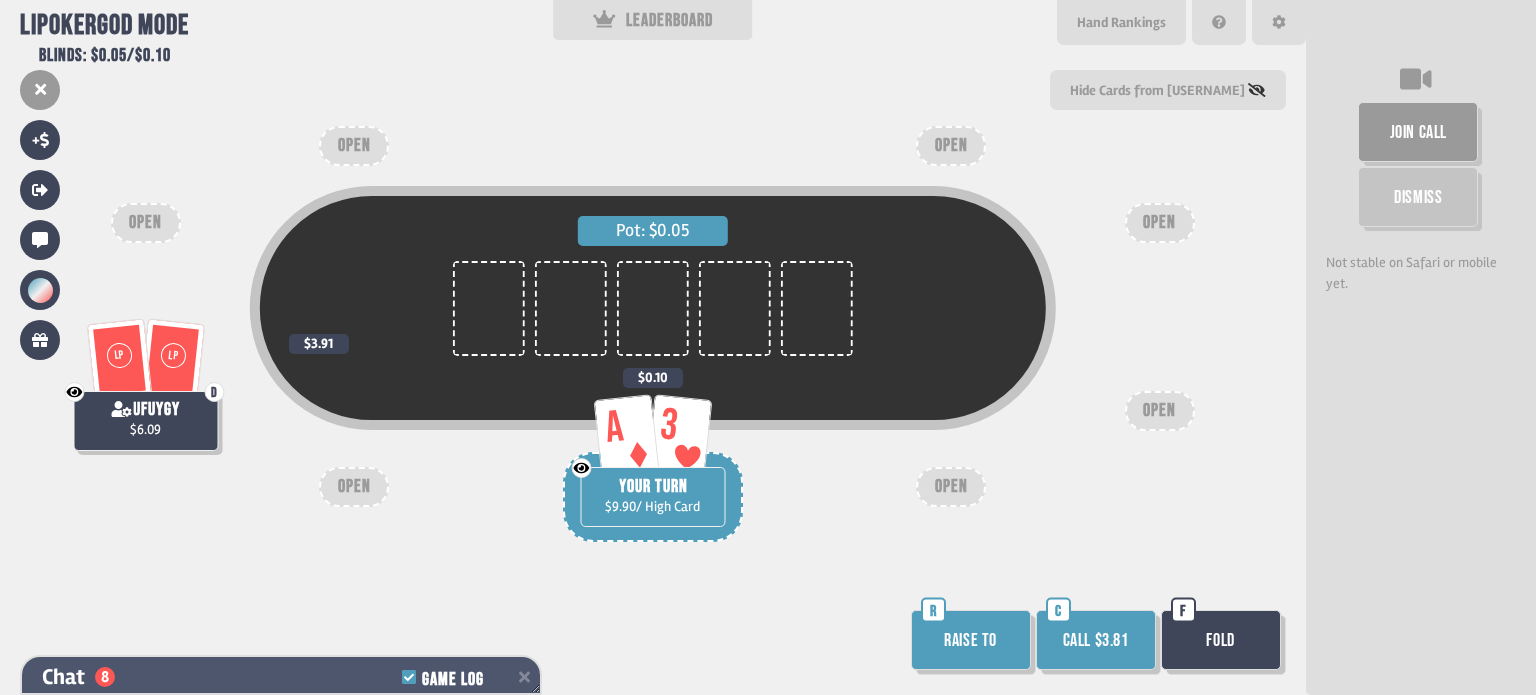 click on "Chat   8 Game Log" at bounding box center (281, 677) 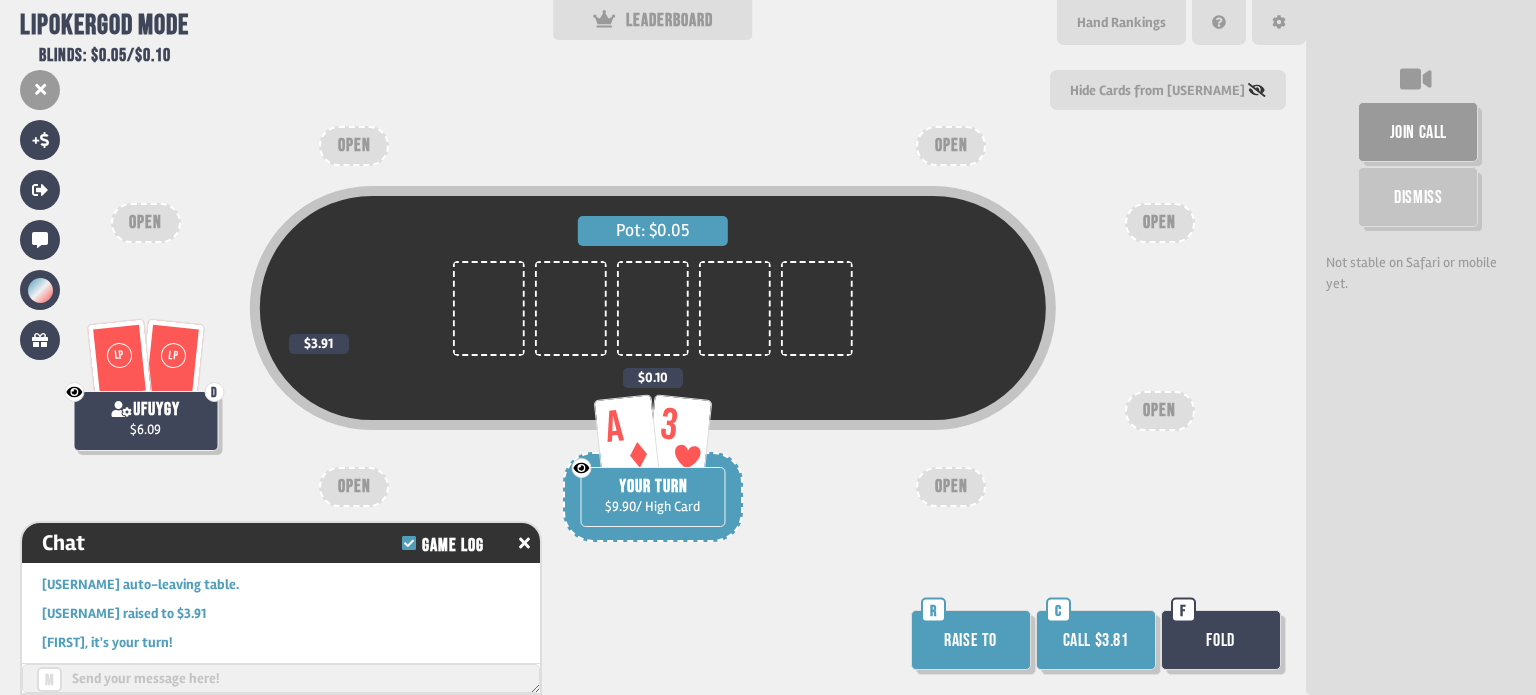 scroll, scrollTop: 468, scrollLeft: 0, axis: vertical 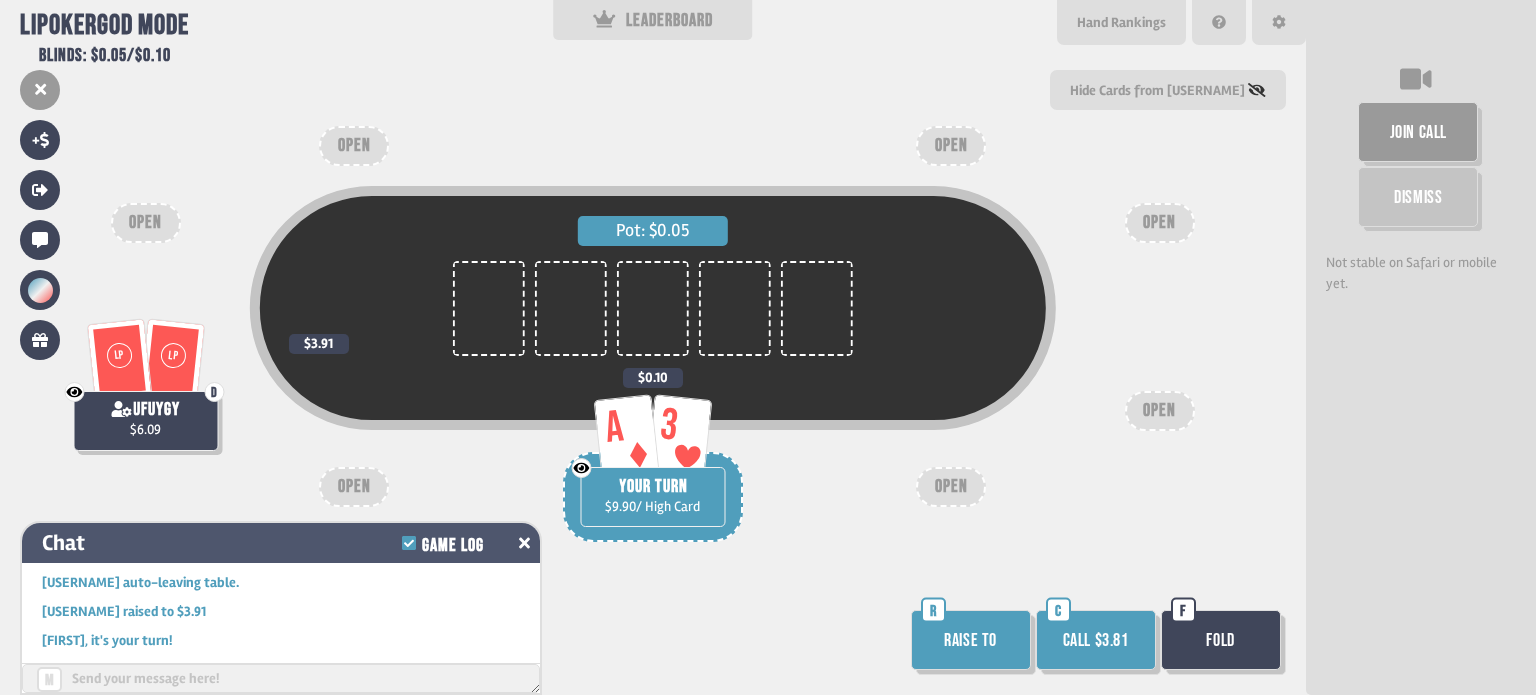 click on "Chat   Game Log" at bounding box center (281, 543) 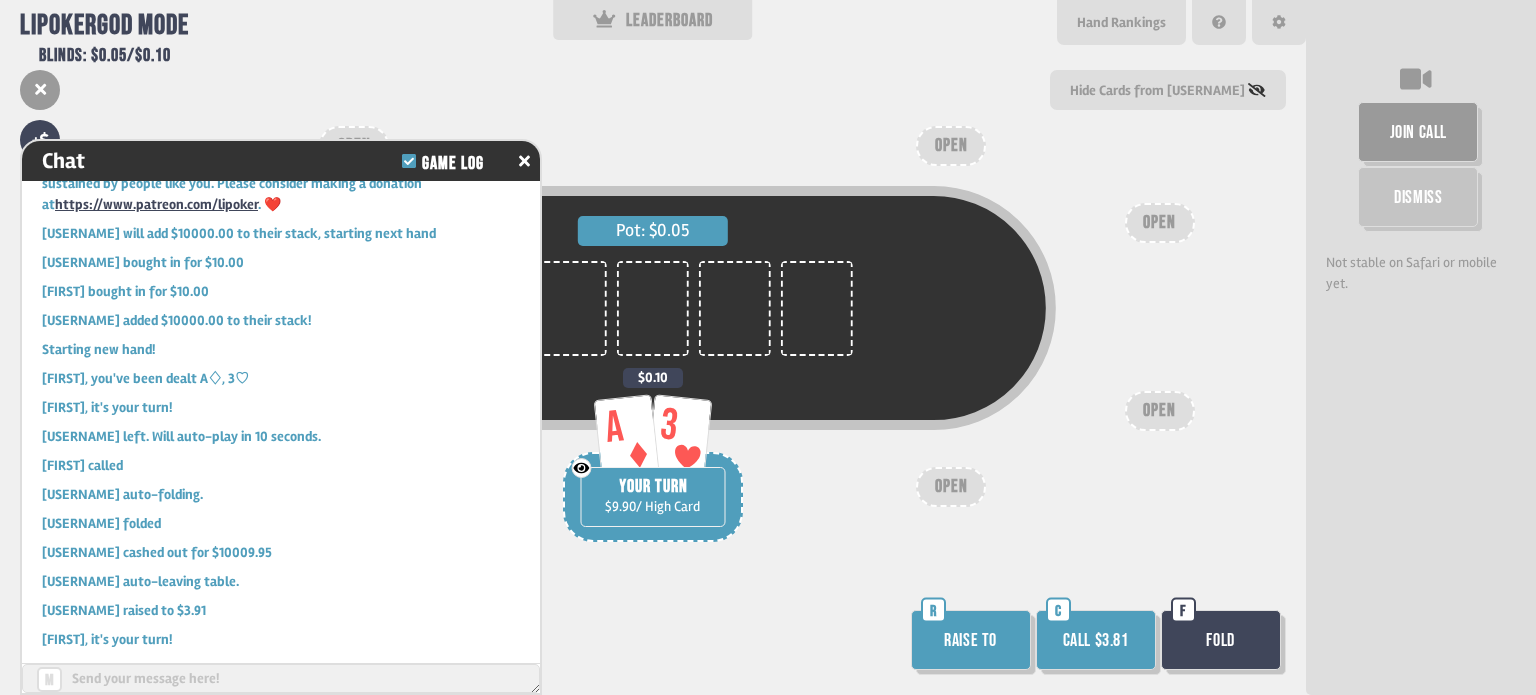 scroll, scrollTop: 86, scrollLeft: 0, axis: vertical 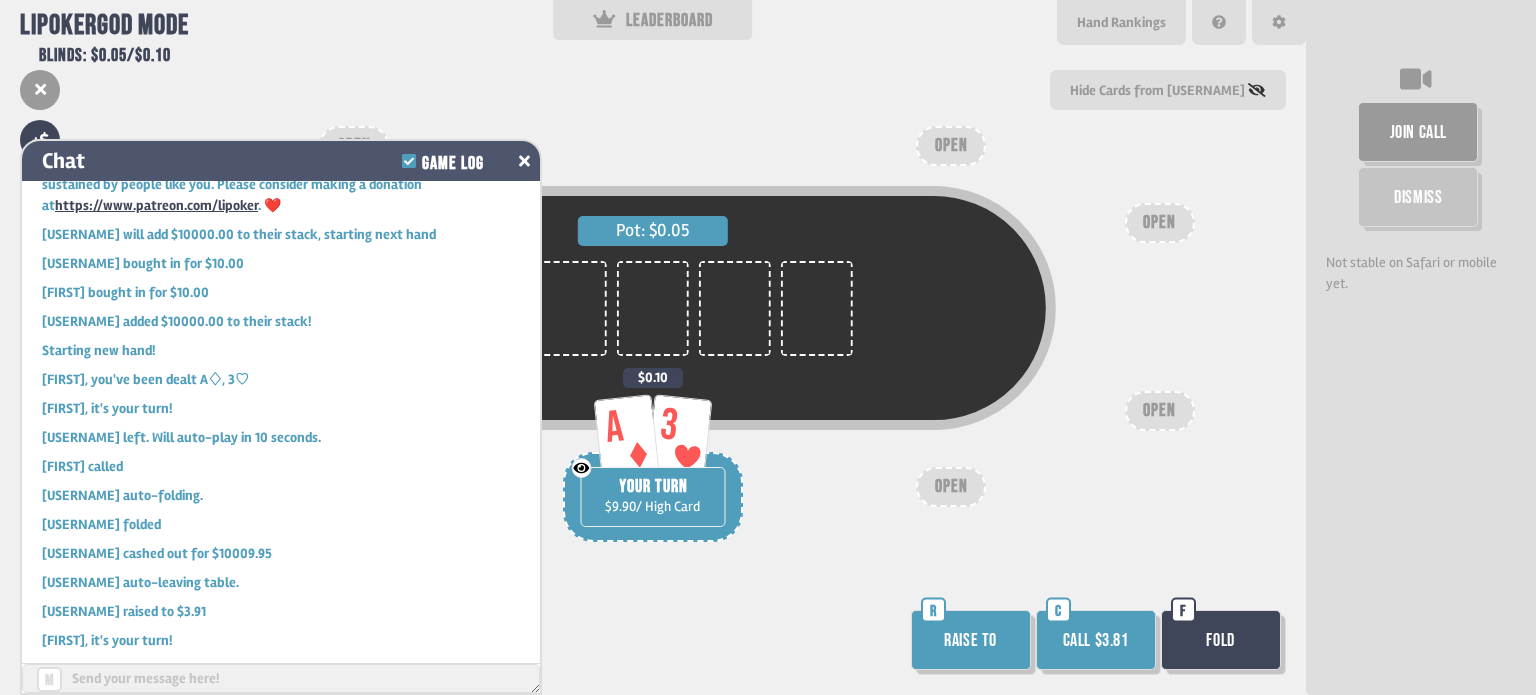 click at bounding box center (524, 161) 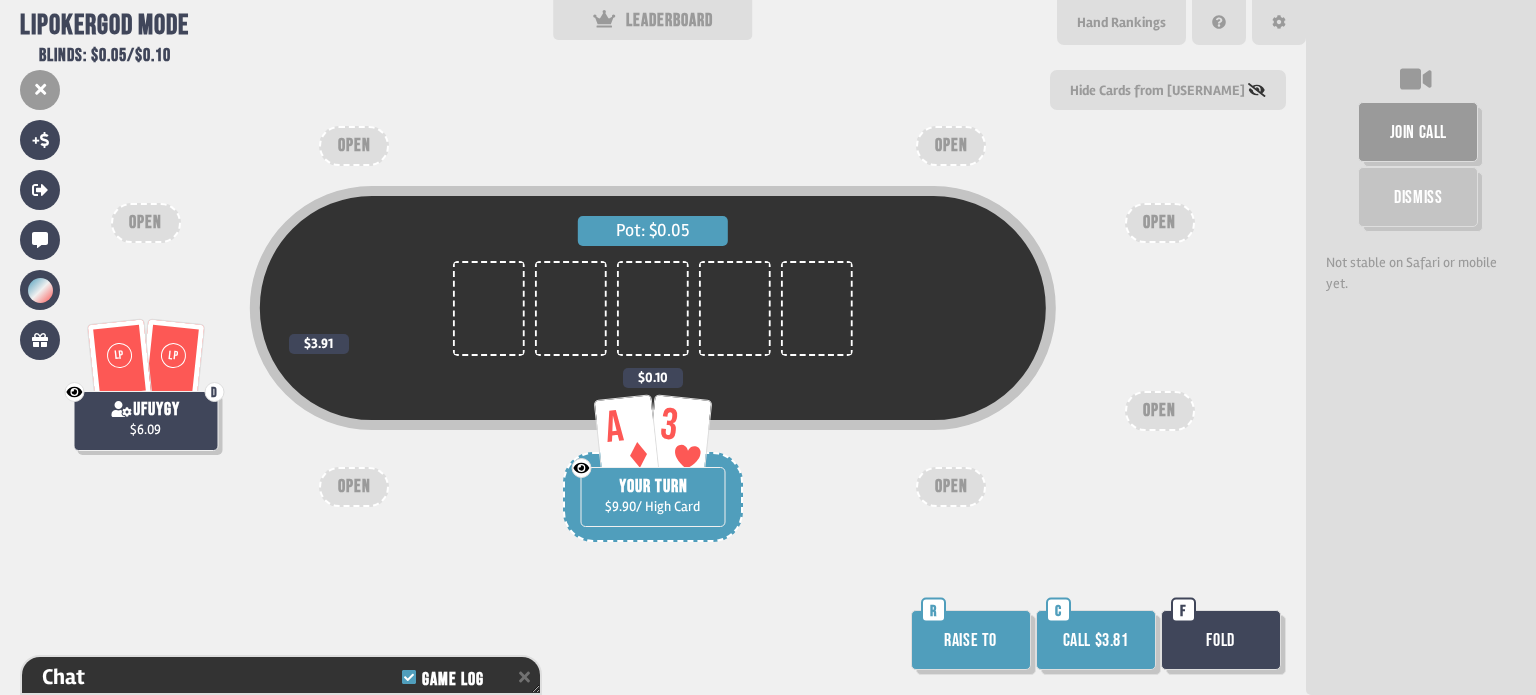 scroll, scrollTop: 468, scrollLeft: 0, axis: vertical 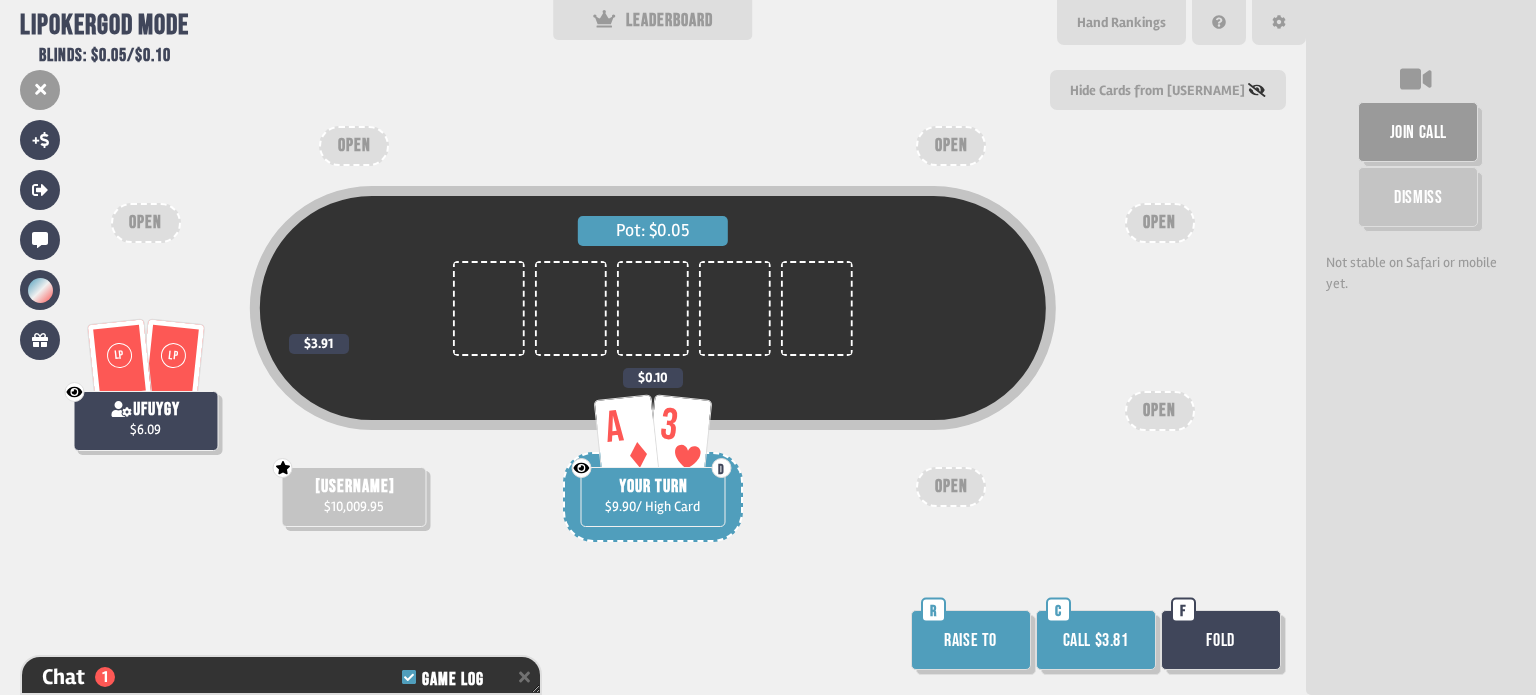click on "Call $3.81" at bounding box center [1096, 640] 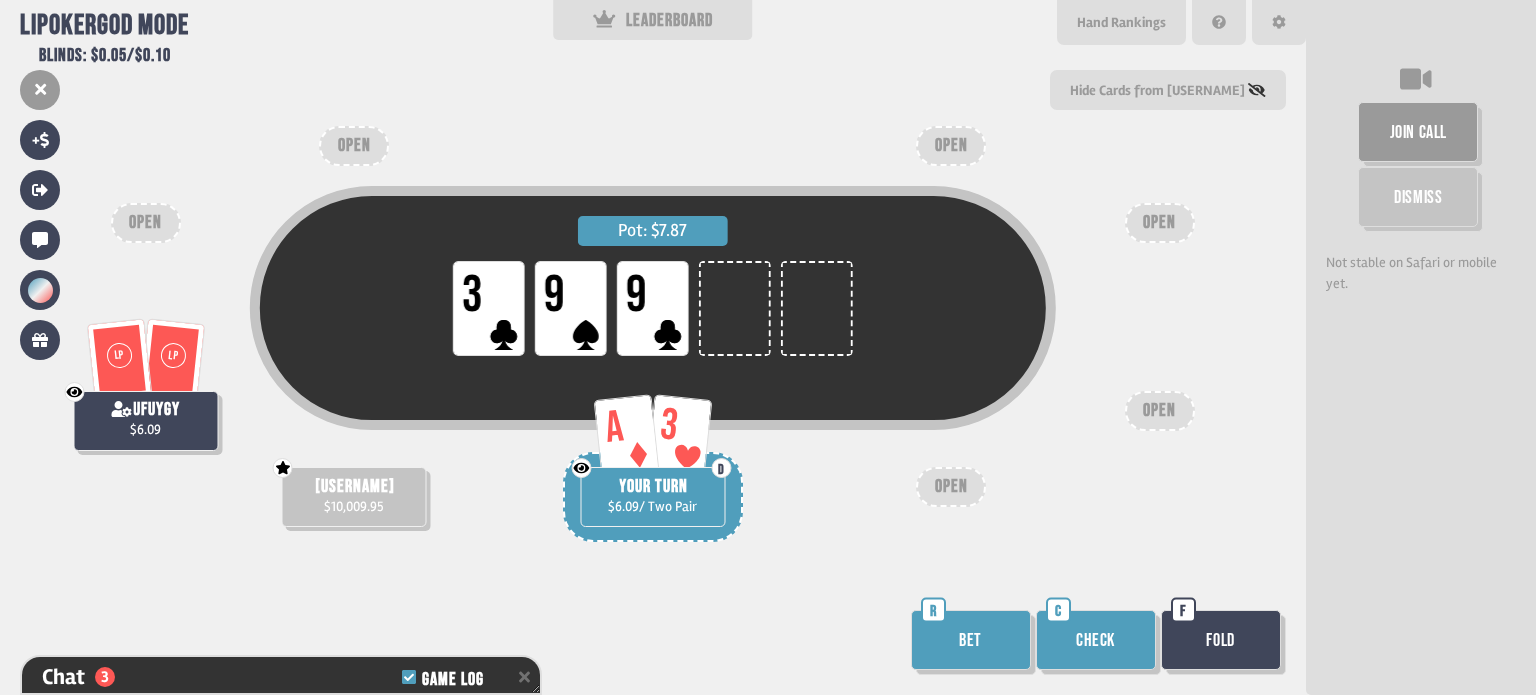click on "Check" at bounding box center [1096, 640] 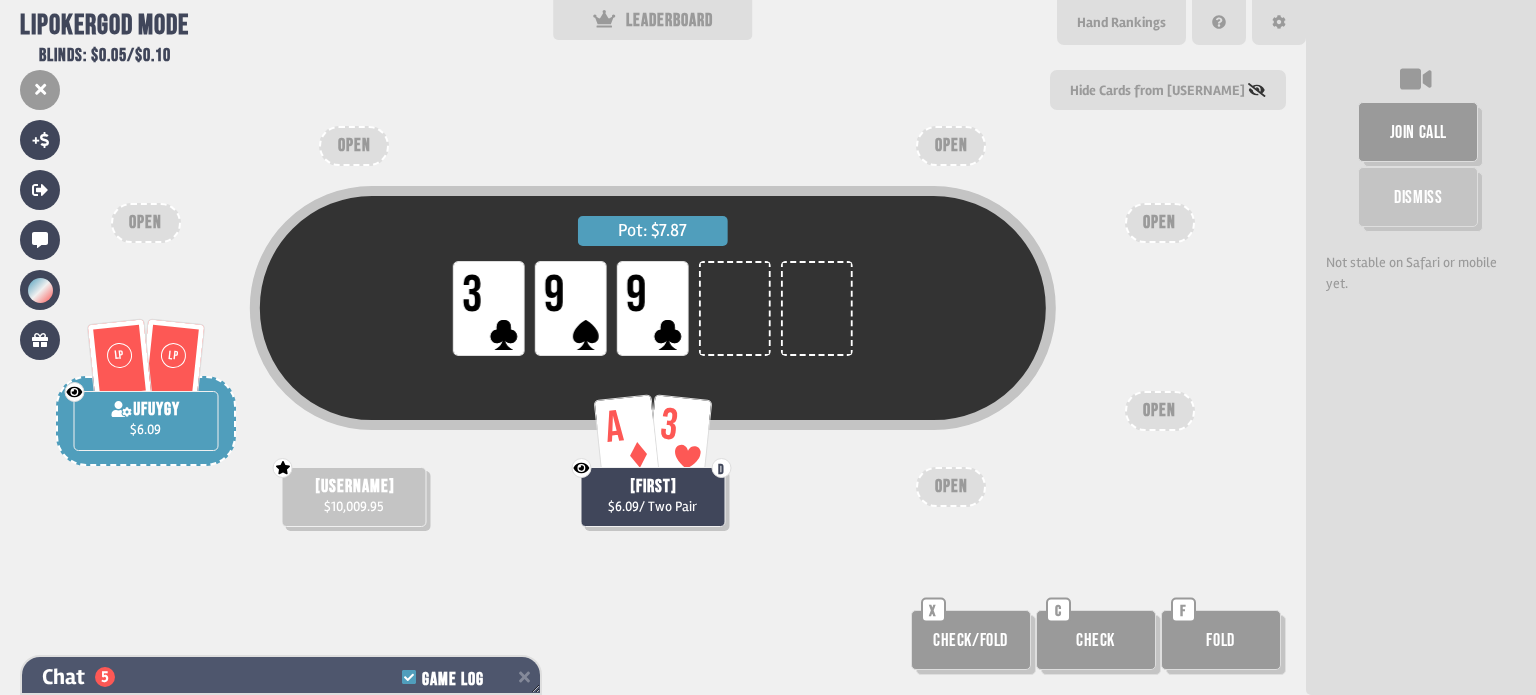 click on "Chat   5 Game Log" at bounding box center [281, 677] 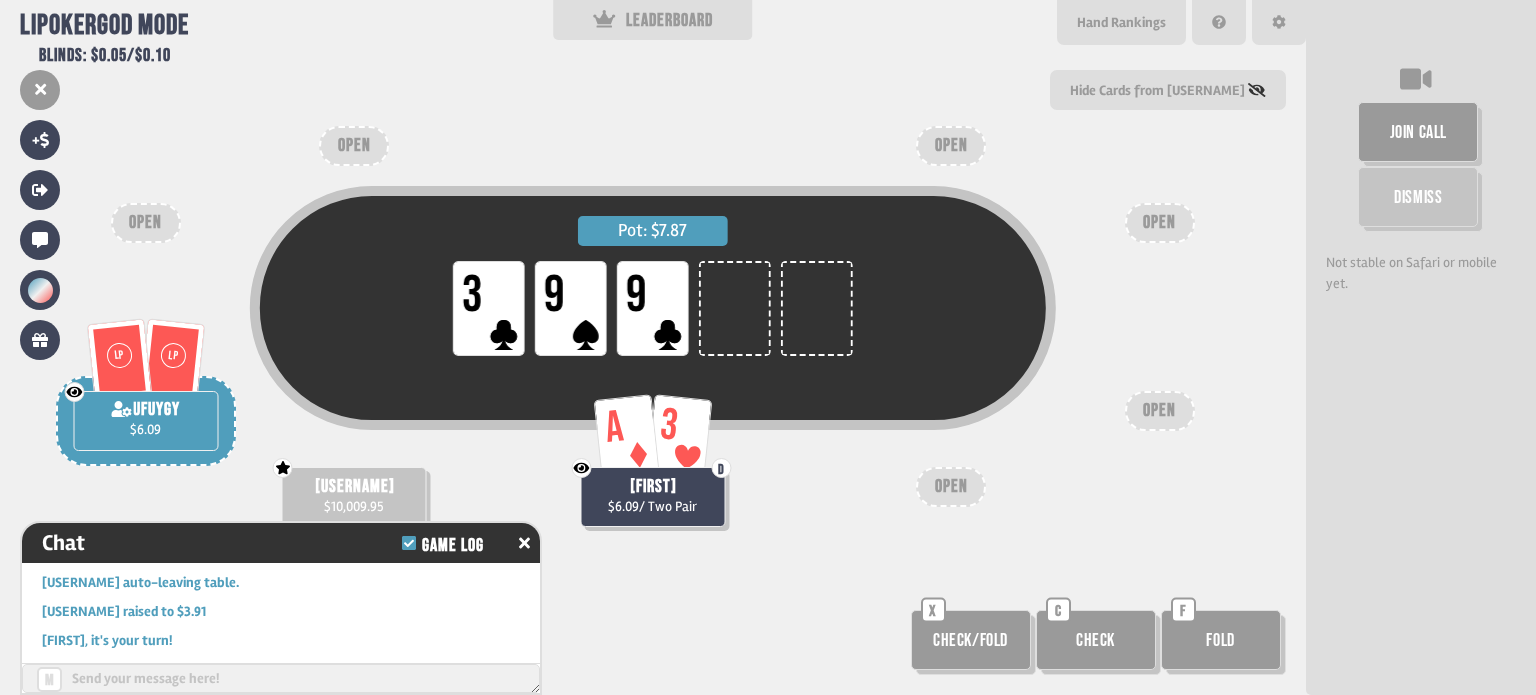 scroll, scrollTop: 612, scrollLeft: 0, axis: vertical 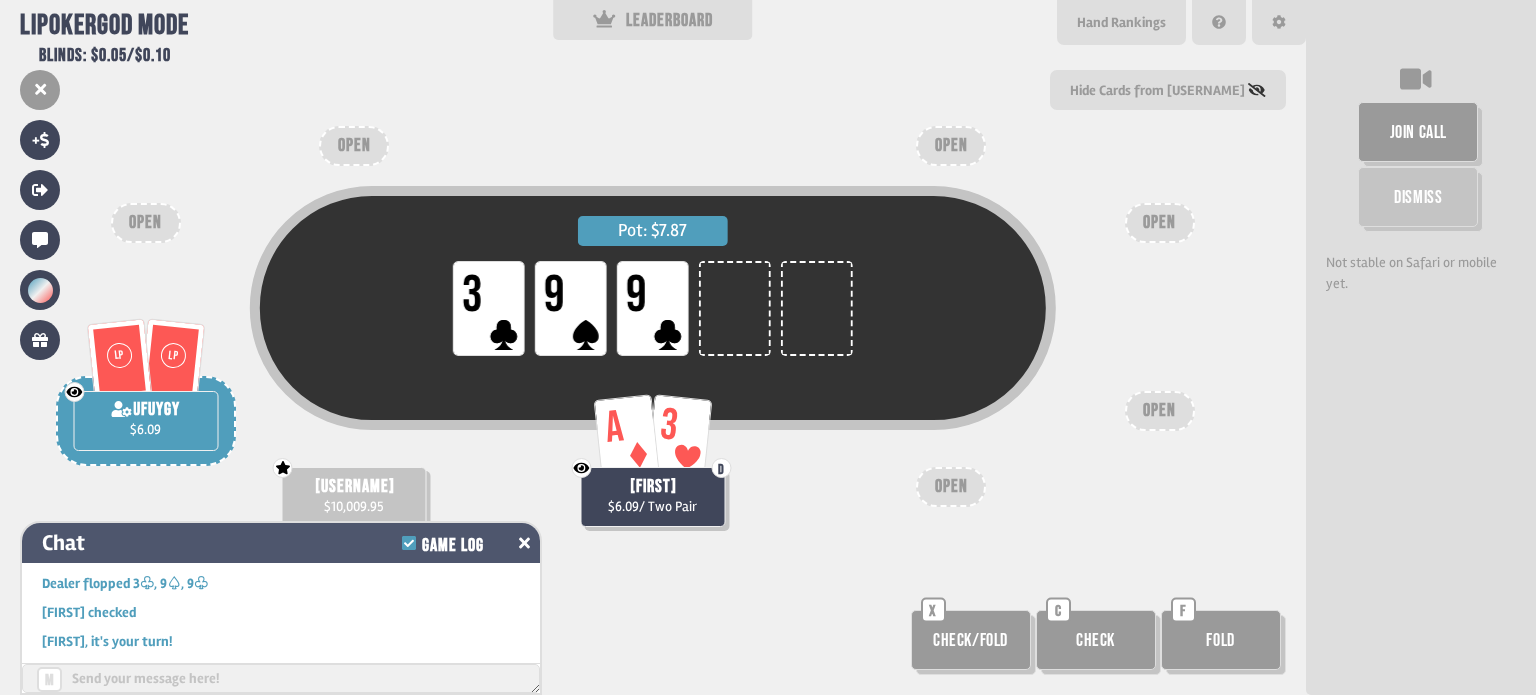 click on "Chat   Game Log" at bounding box center (281, 543) 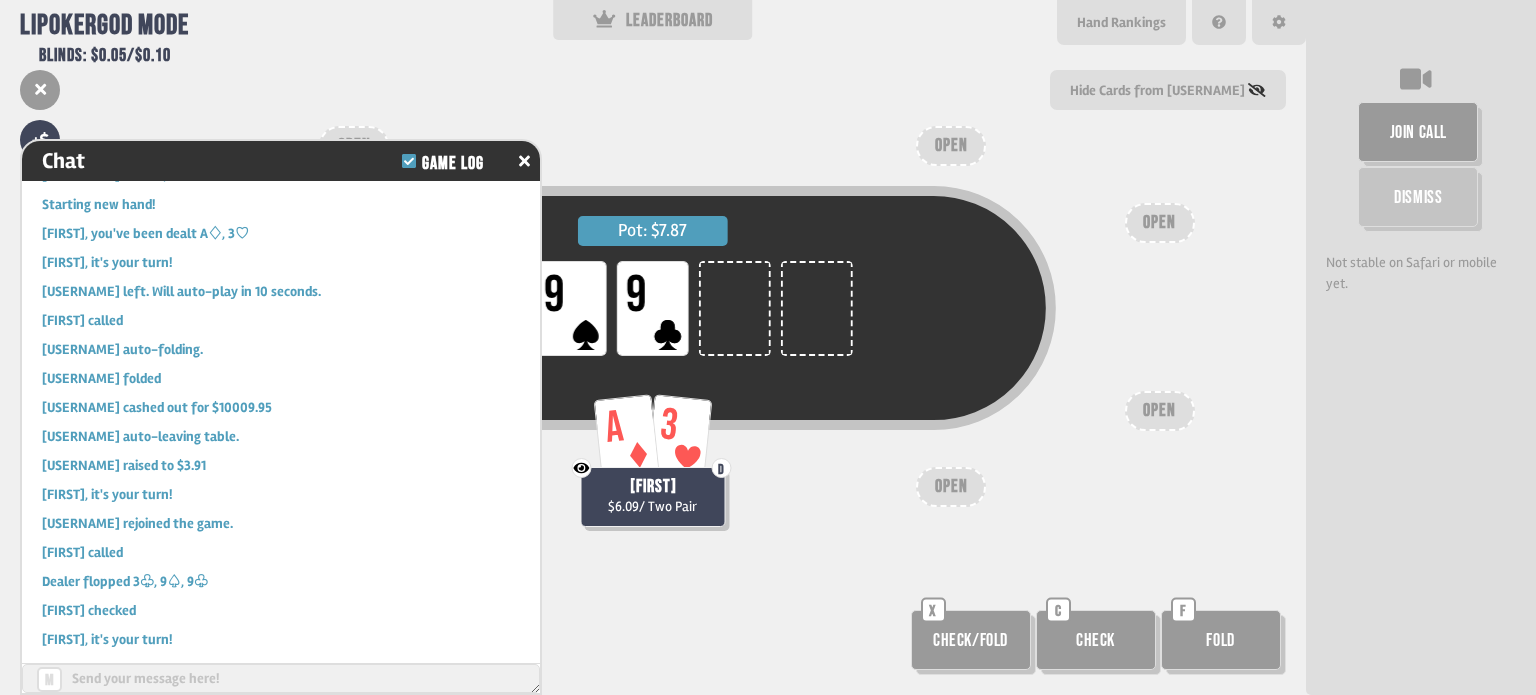 scroll, scrollTop: 231, scrollLeft: 0, axis: vertical 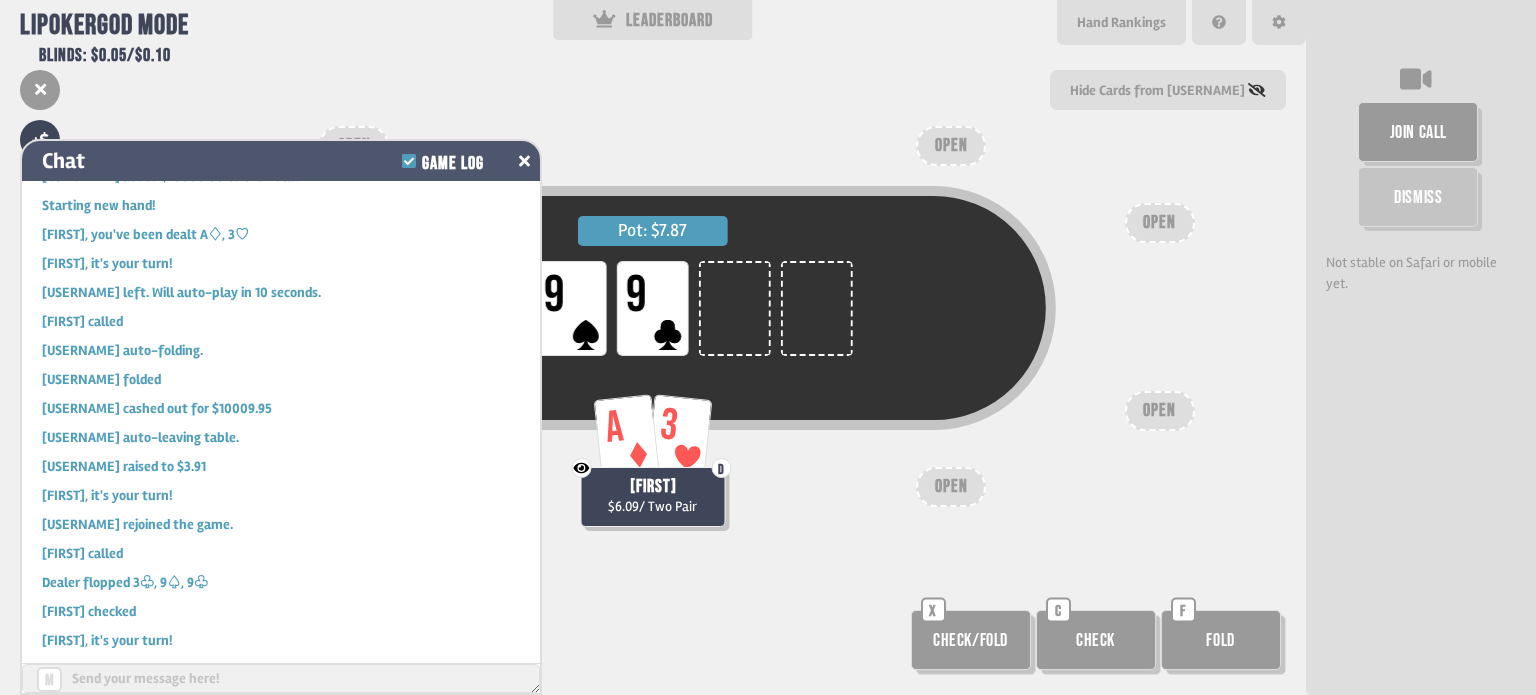 click on "Chat   Game Log" at bounding box center (281, 161) 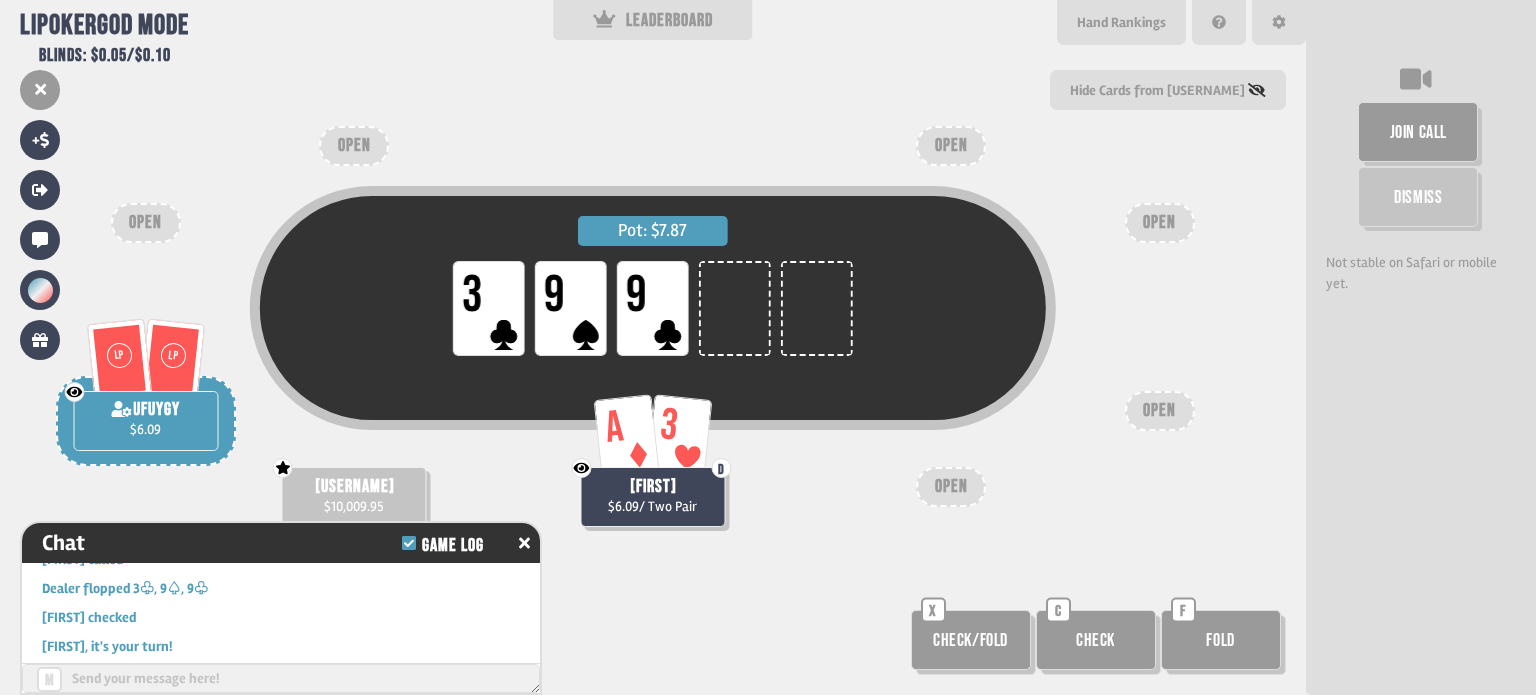 scroll, scrollTop: 612, scrollLeft: 0, axis: vertical 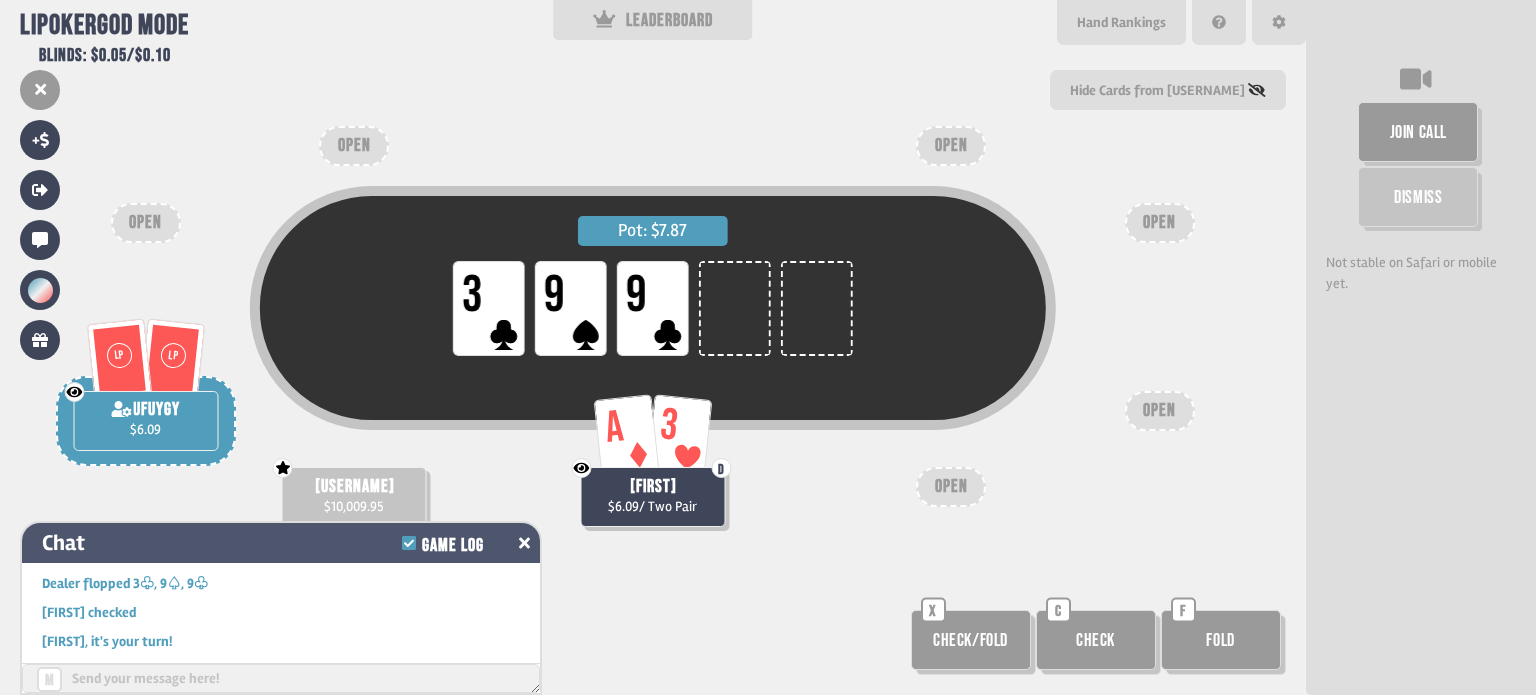 click at bounding box center [524, 543] 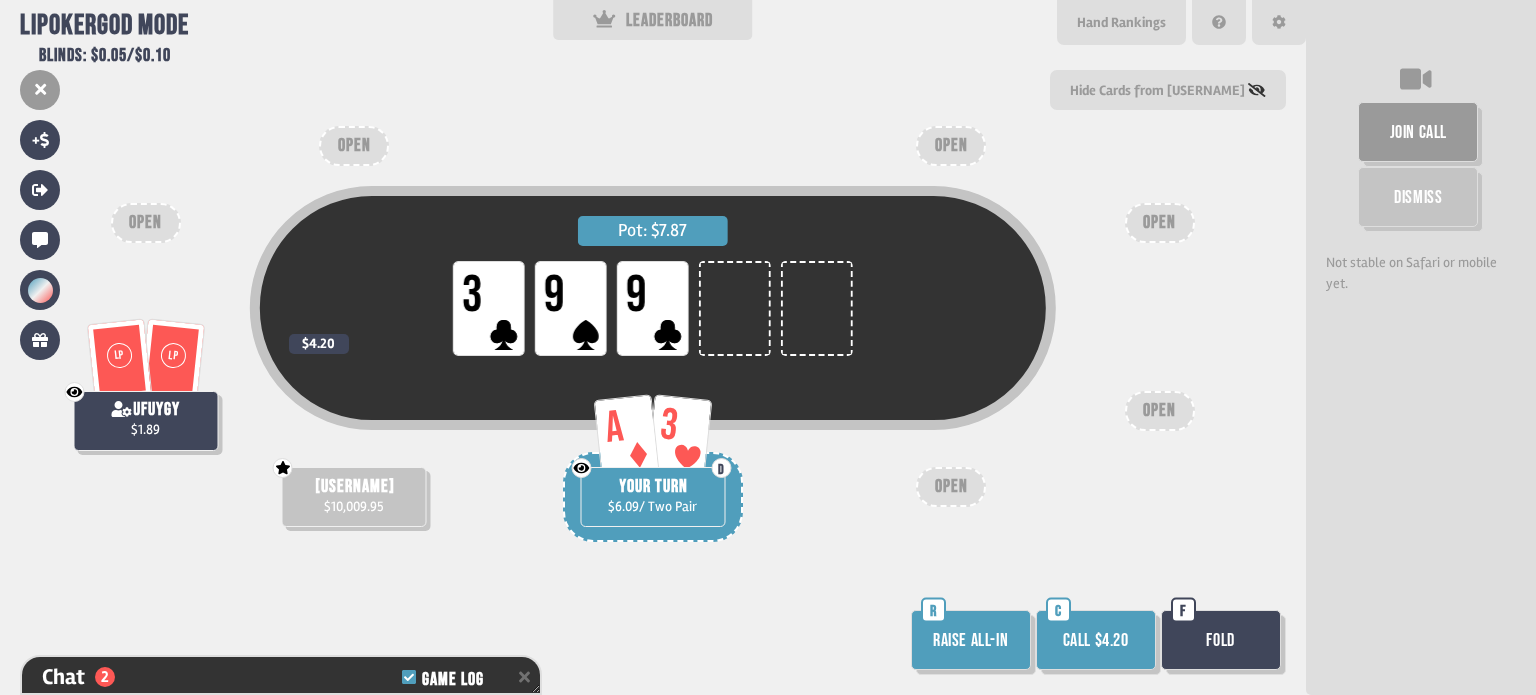 click on "Call $4.20" at bounding box center (1096, 640) 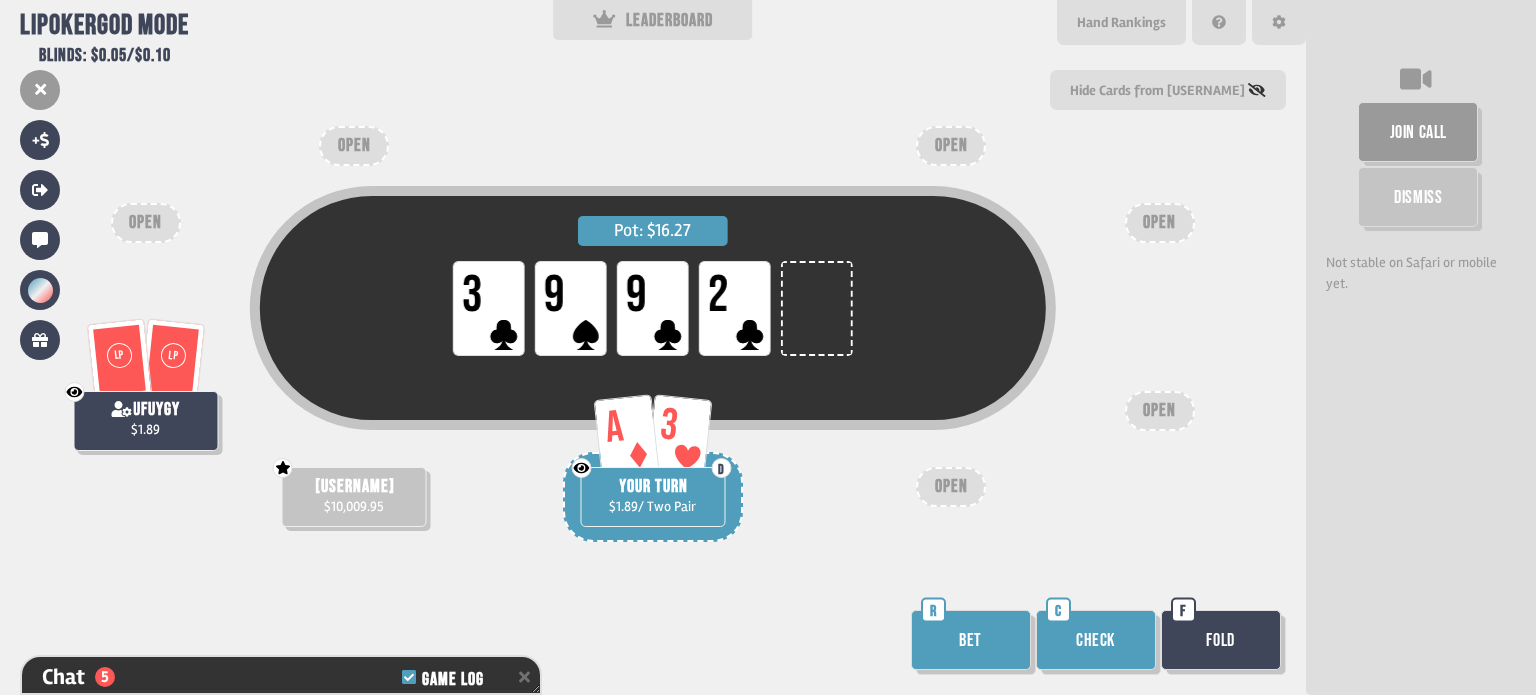 click on "Check" at bounding box center [1096, 640] 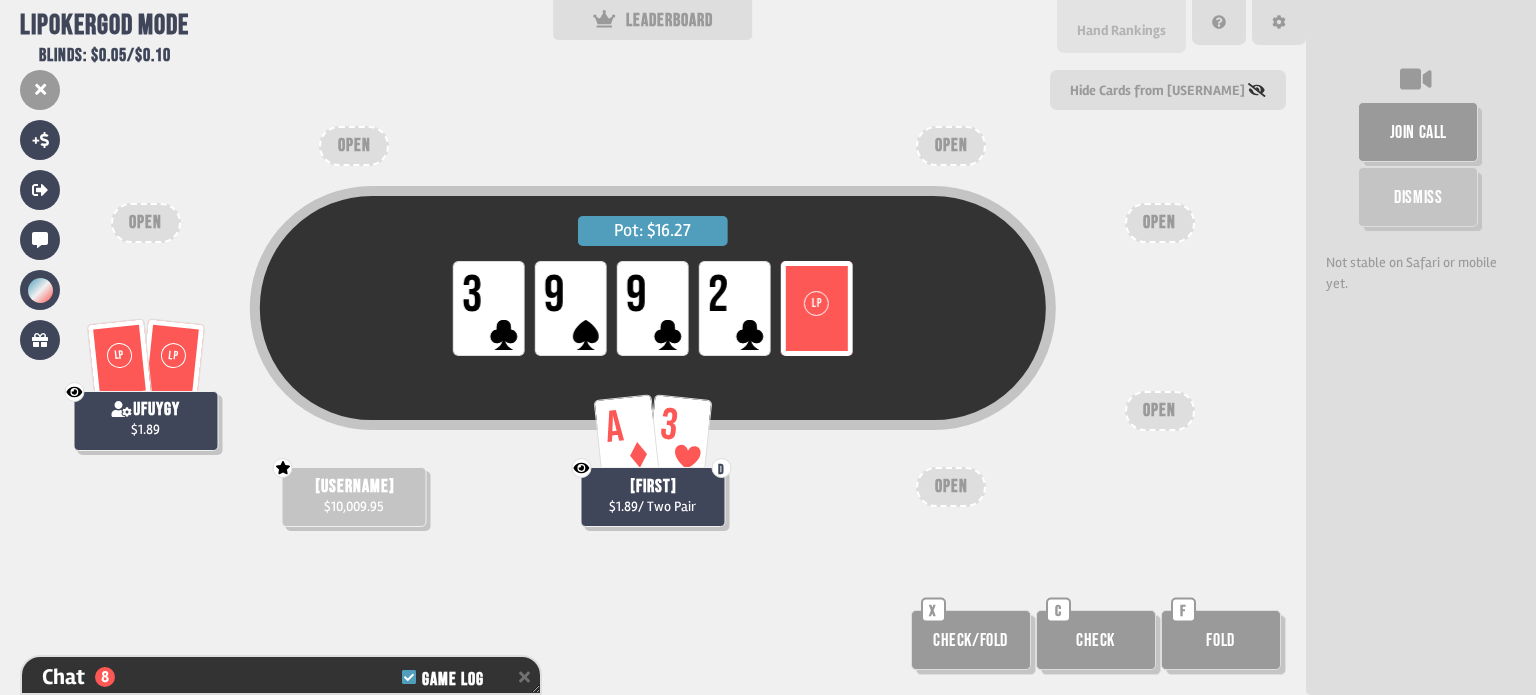 click on "Hand Rankings" at bounding box center (1121, 30) 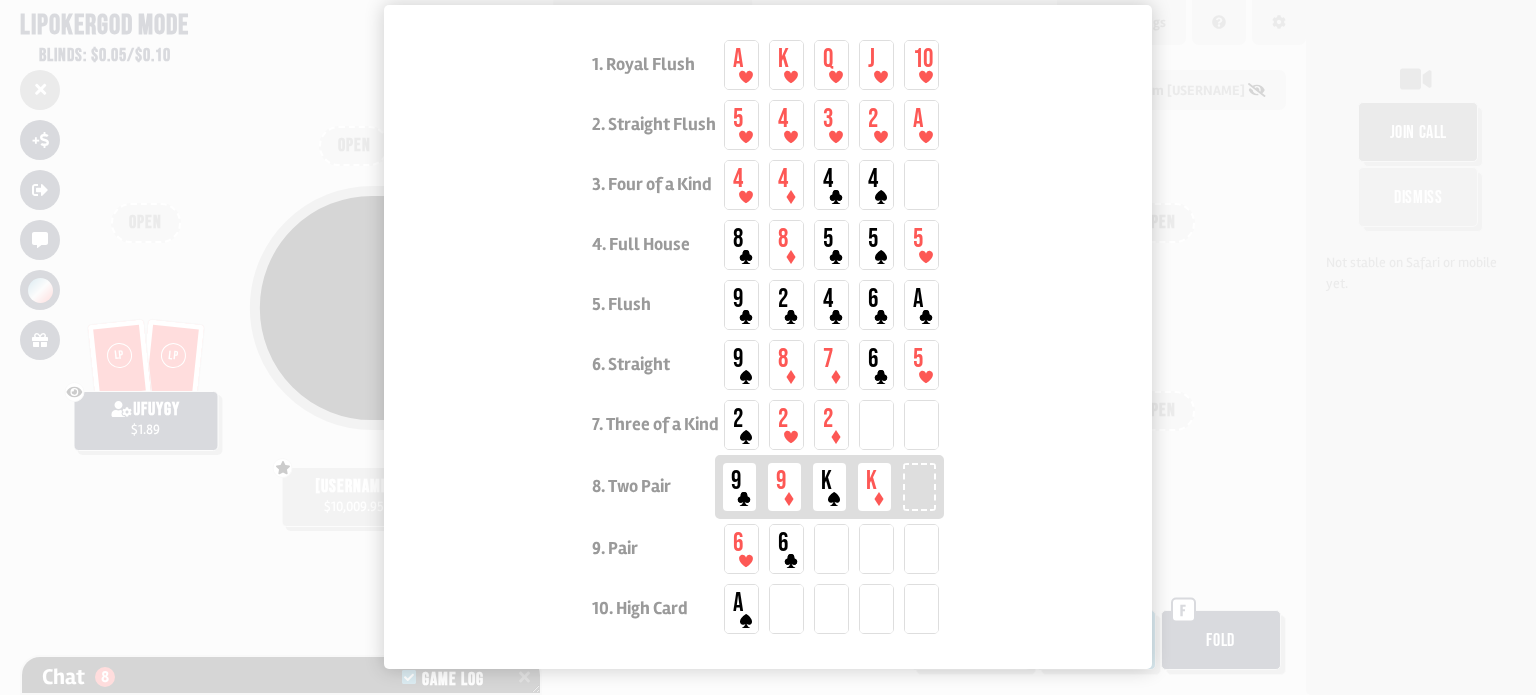 scroll, scrollTop: 112, scrollLeft: 0, axis: vertical 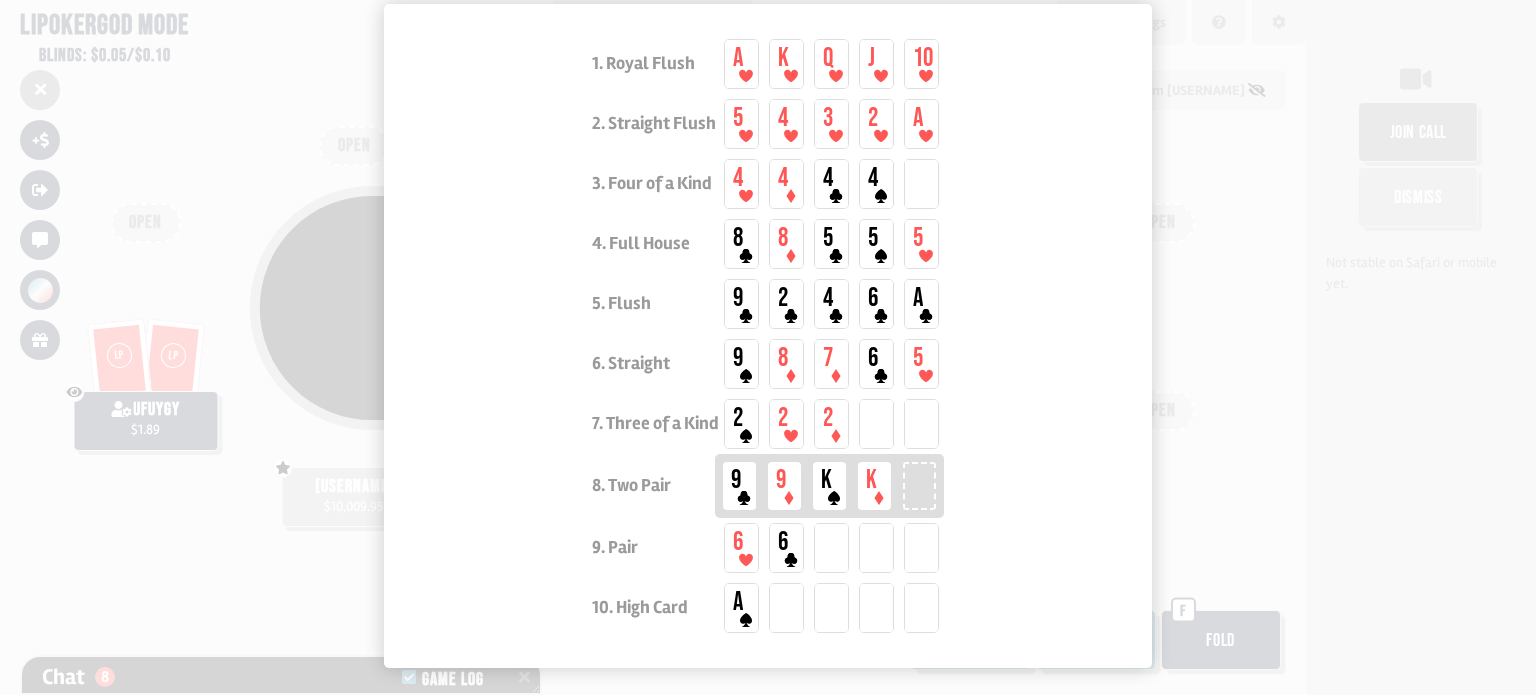 click at bounding box center [768, 347] 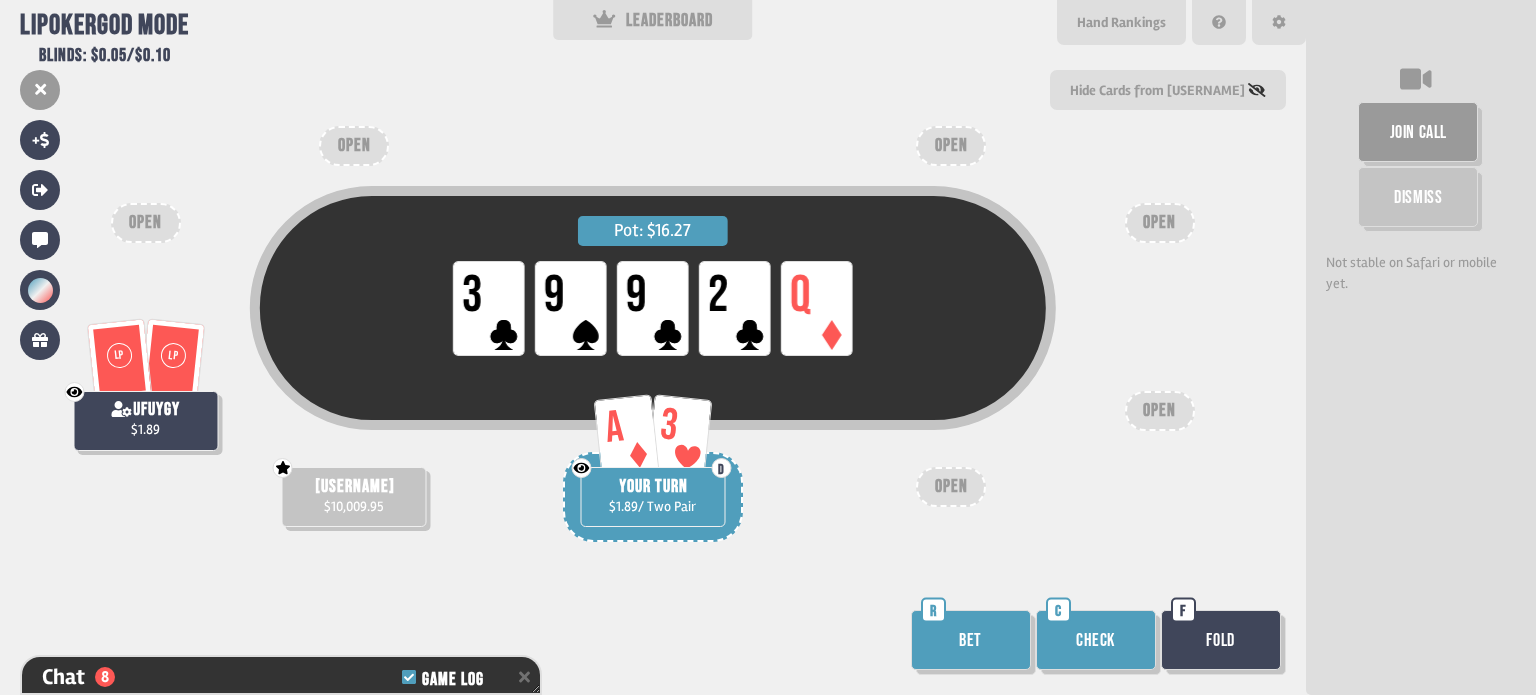 scroll, scrollTop: 62, scrollLeft: 0, axis: vertical 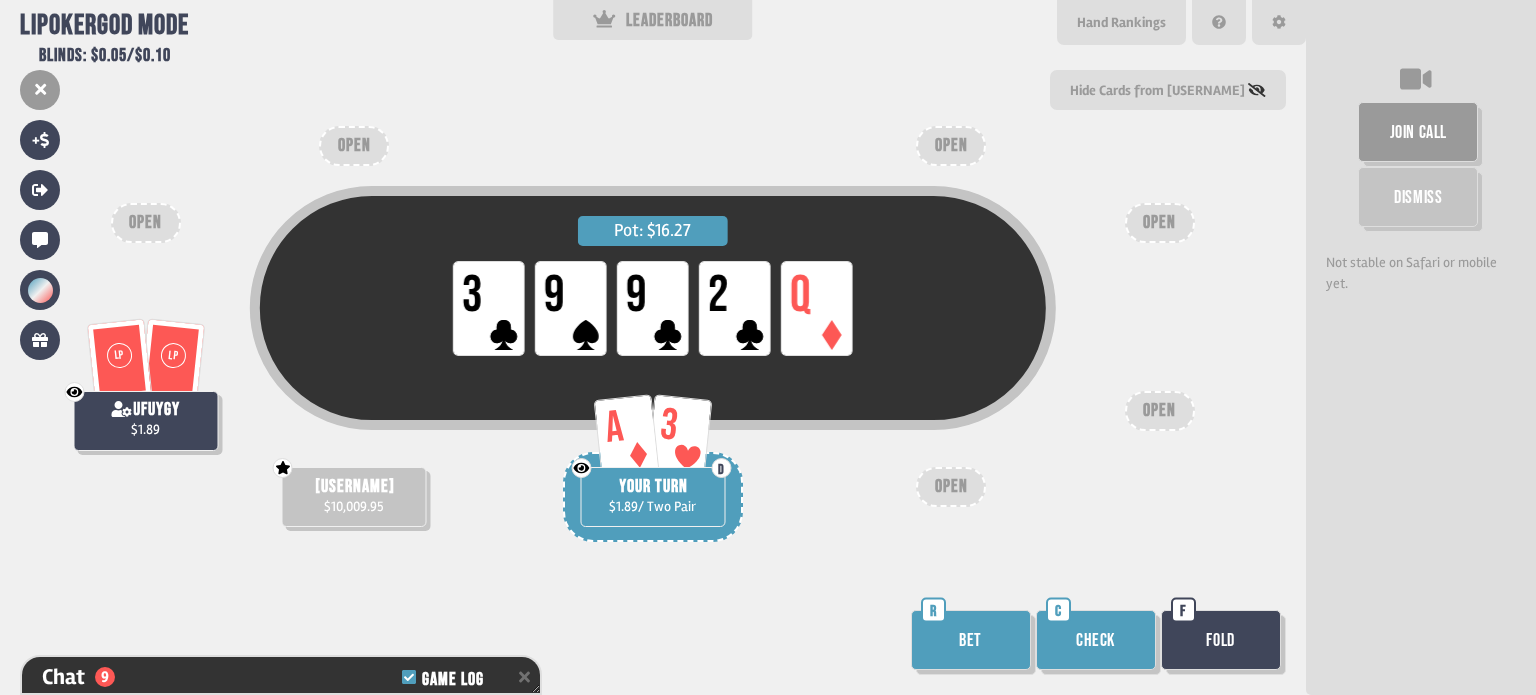 click on "Check" at bounding box center [1096, 640] 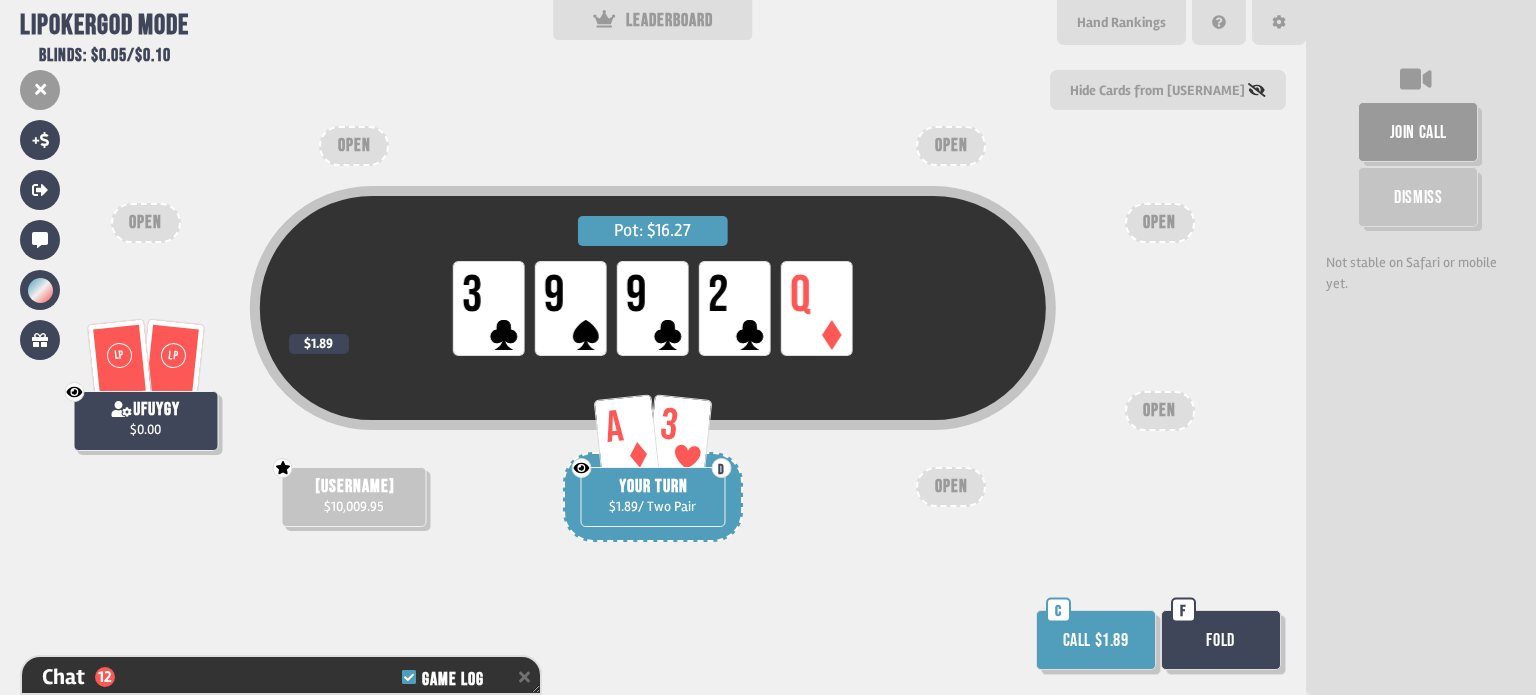click on "Call $1.89" at bounding box center [1096, 640] 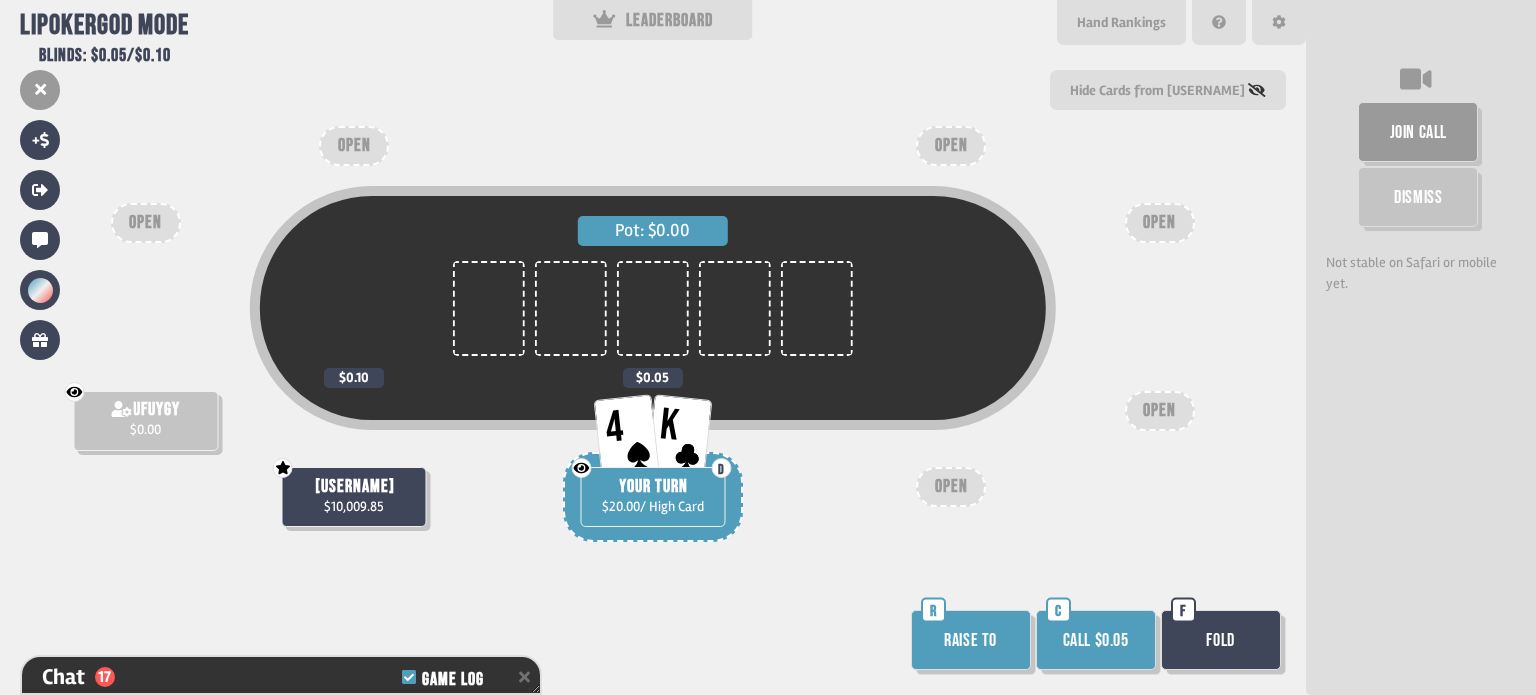click on "Call $0.05" at bounding box center (1096, 640) 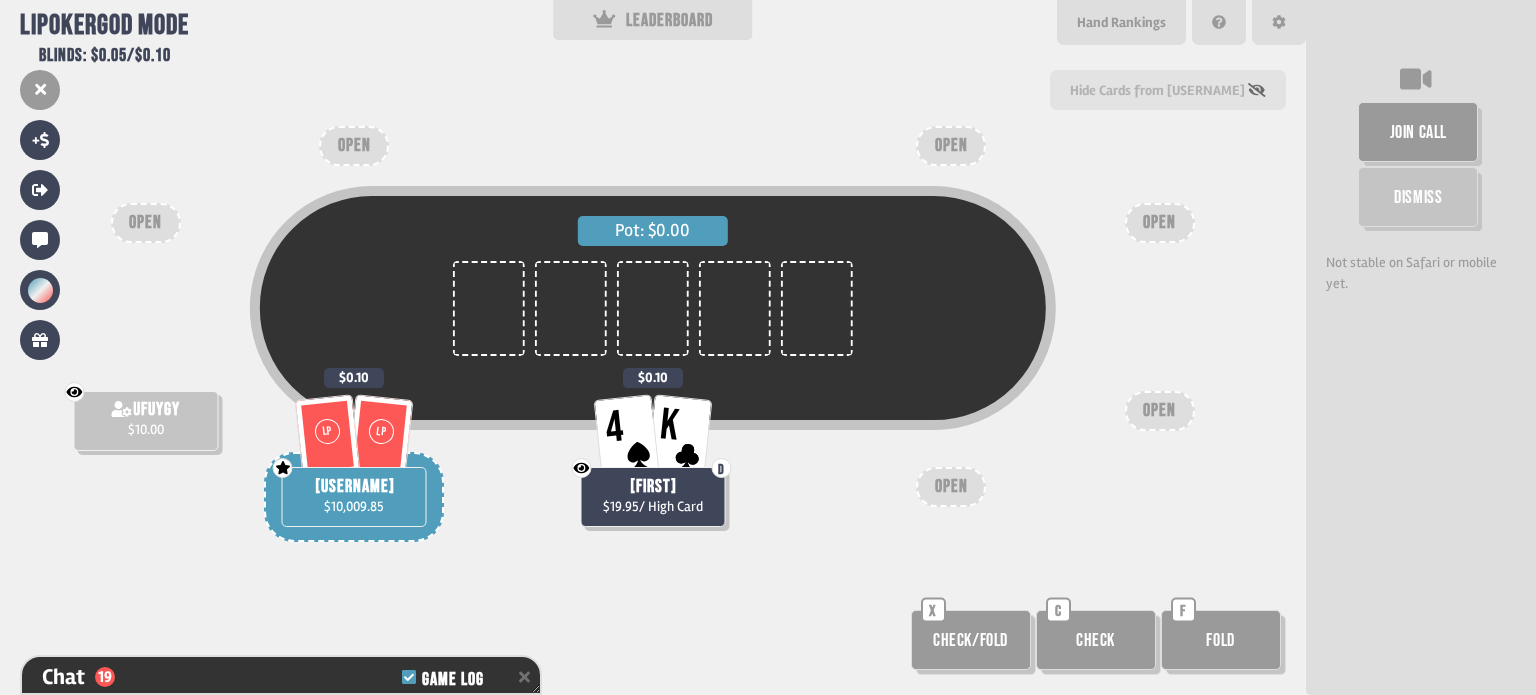 click at bounding box center (1257, 90) 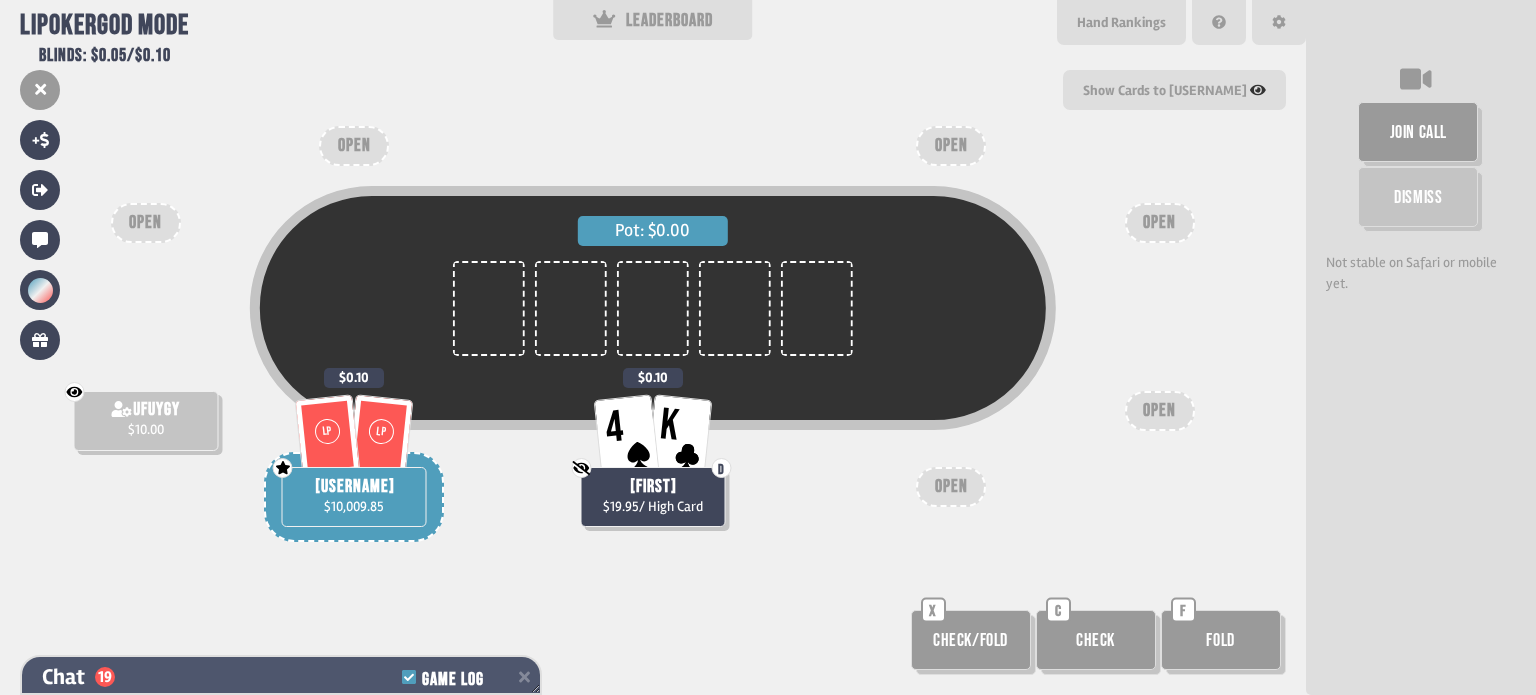click on "Chat   19 Game Log" at bounding box center (281, 677) 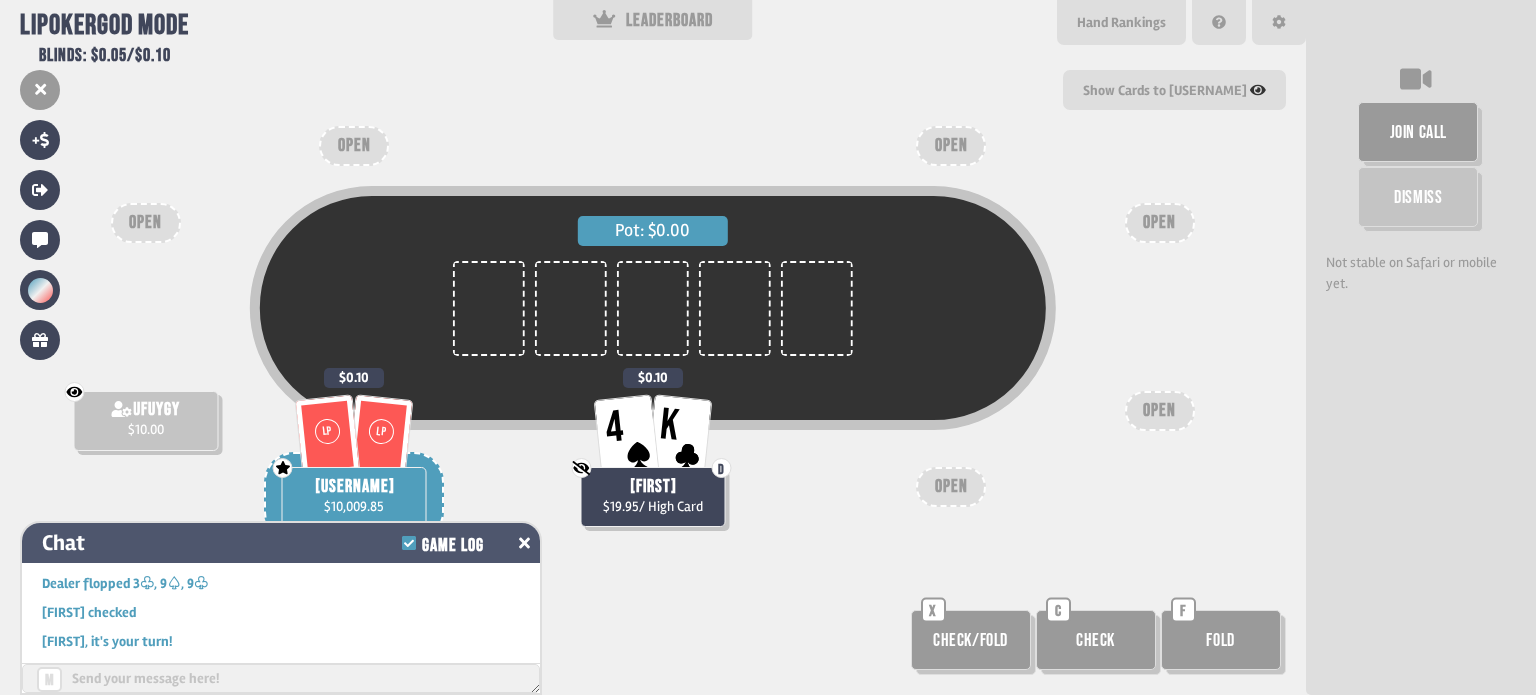 click on "Chat   Game Log" at bounding box center (281, 543) 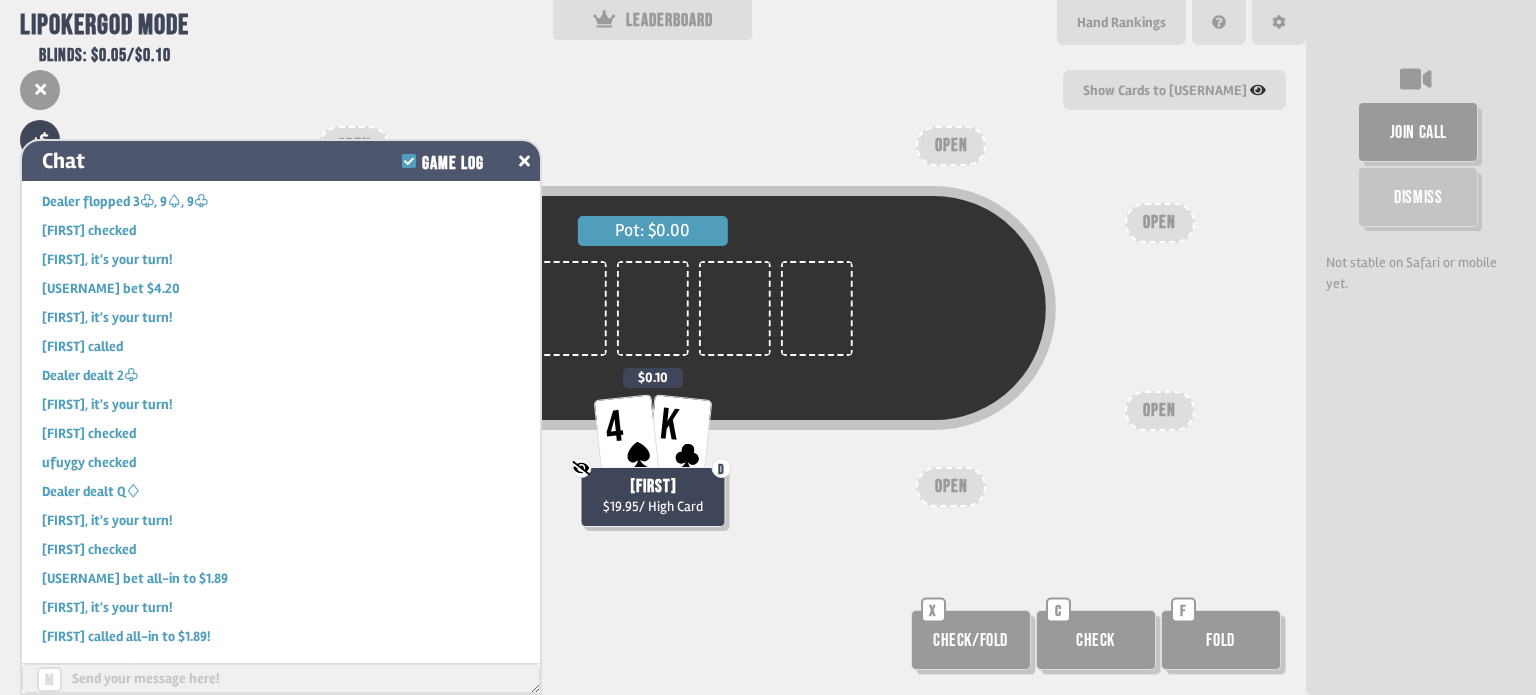 click on "Chat   Game Log" at bounding box center [281, 161] 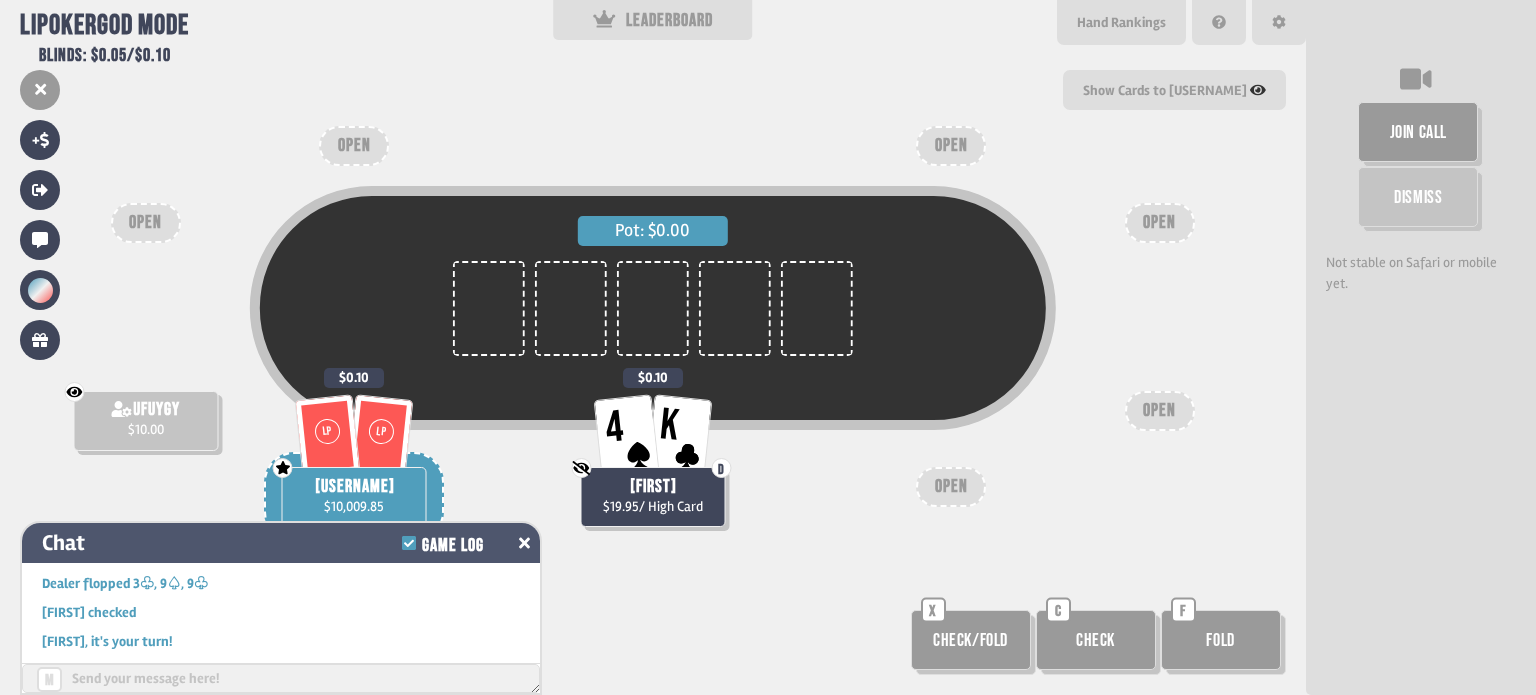 click at bounding box center (524, 543) 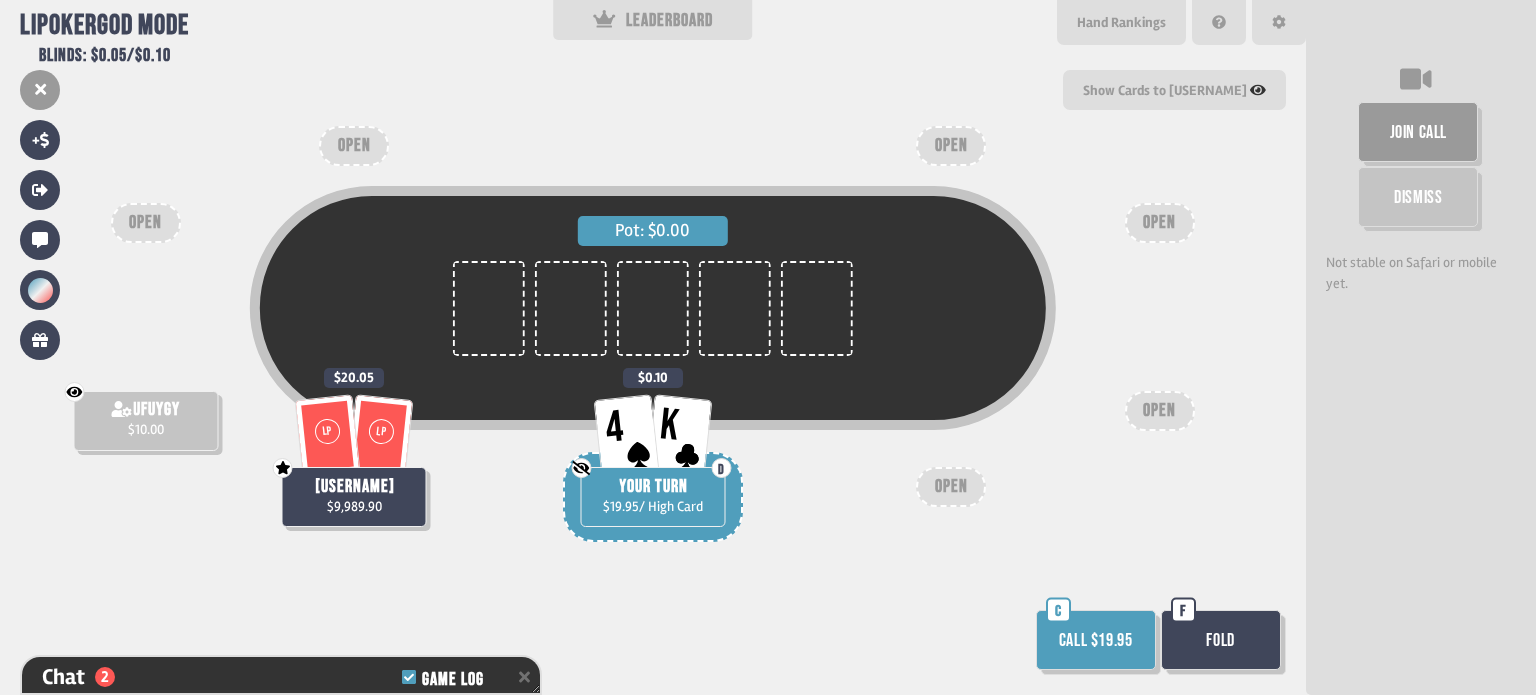 click on "Call $19.95" at bounding box center (1096, 640) 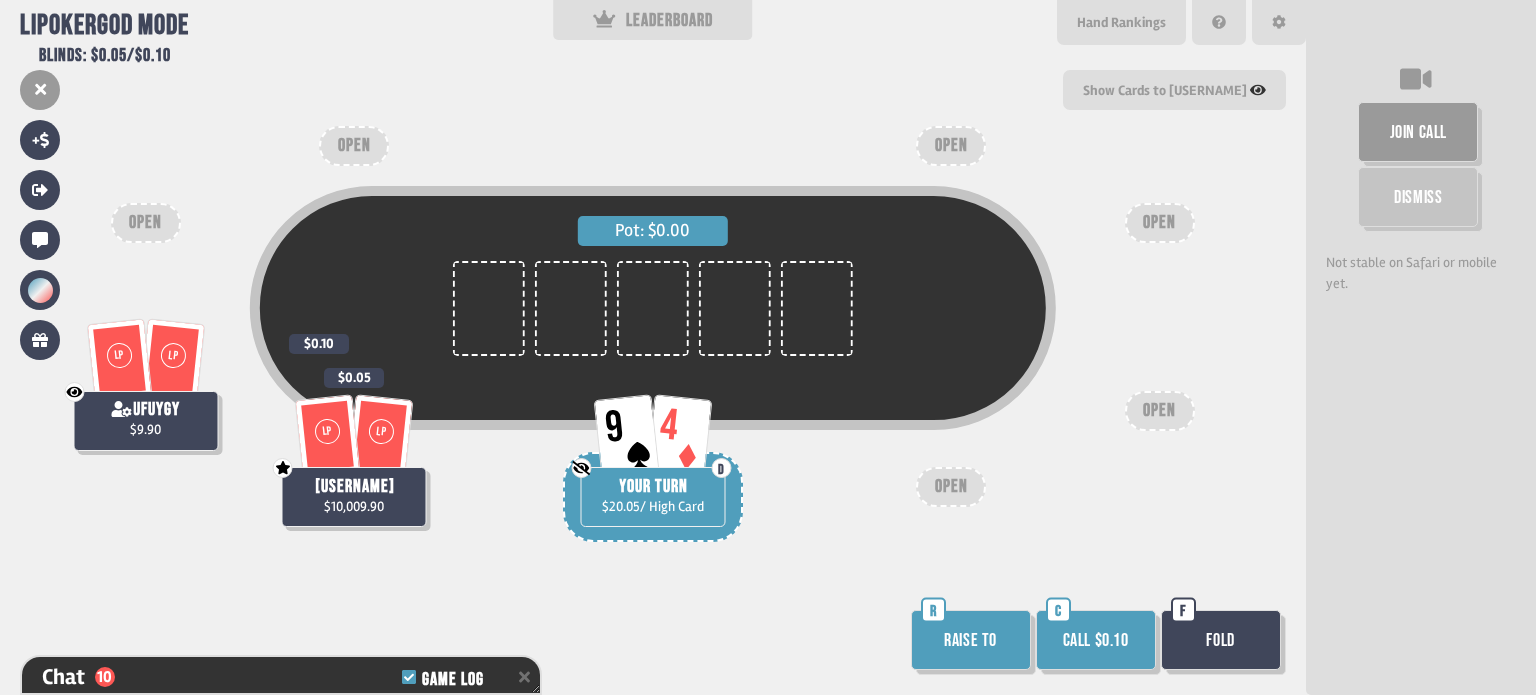 click on "Call $0.10" at bounding box center [1096, 640] 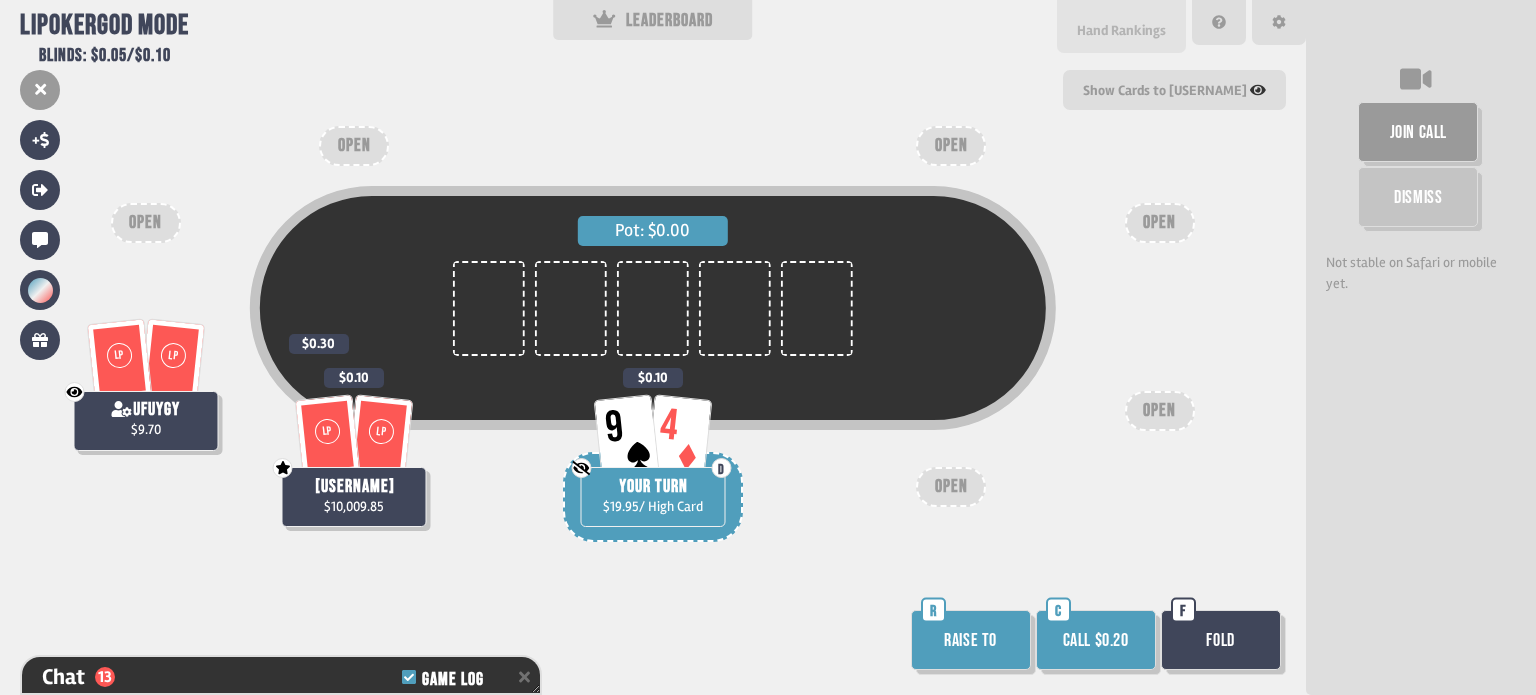 click on "Hand Rankings" at bounding box center (1121, 30) 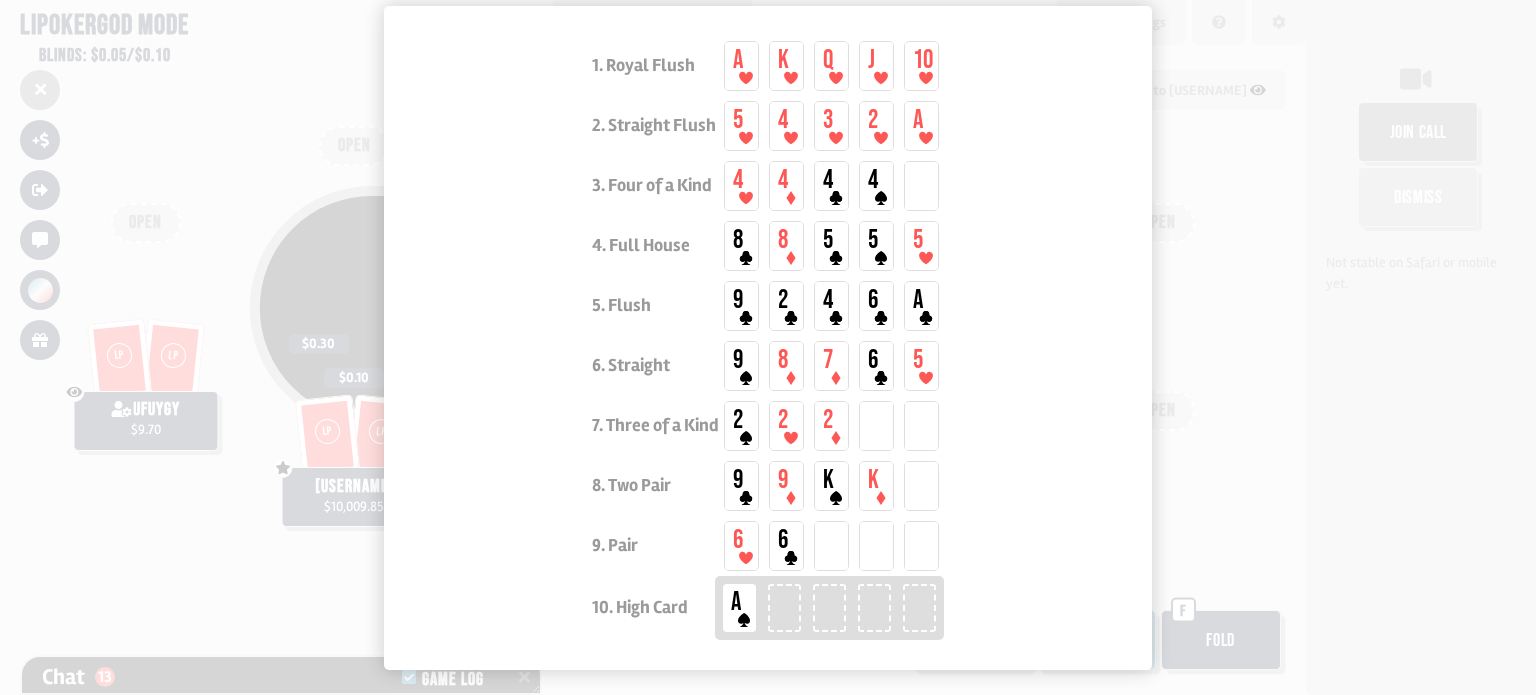 scroll, scrollTop: 112, scrollLeft: 0, axis: vertical 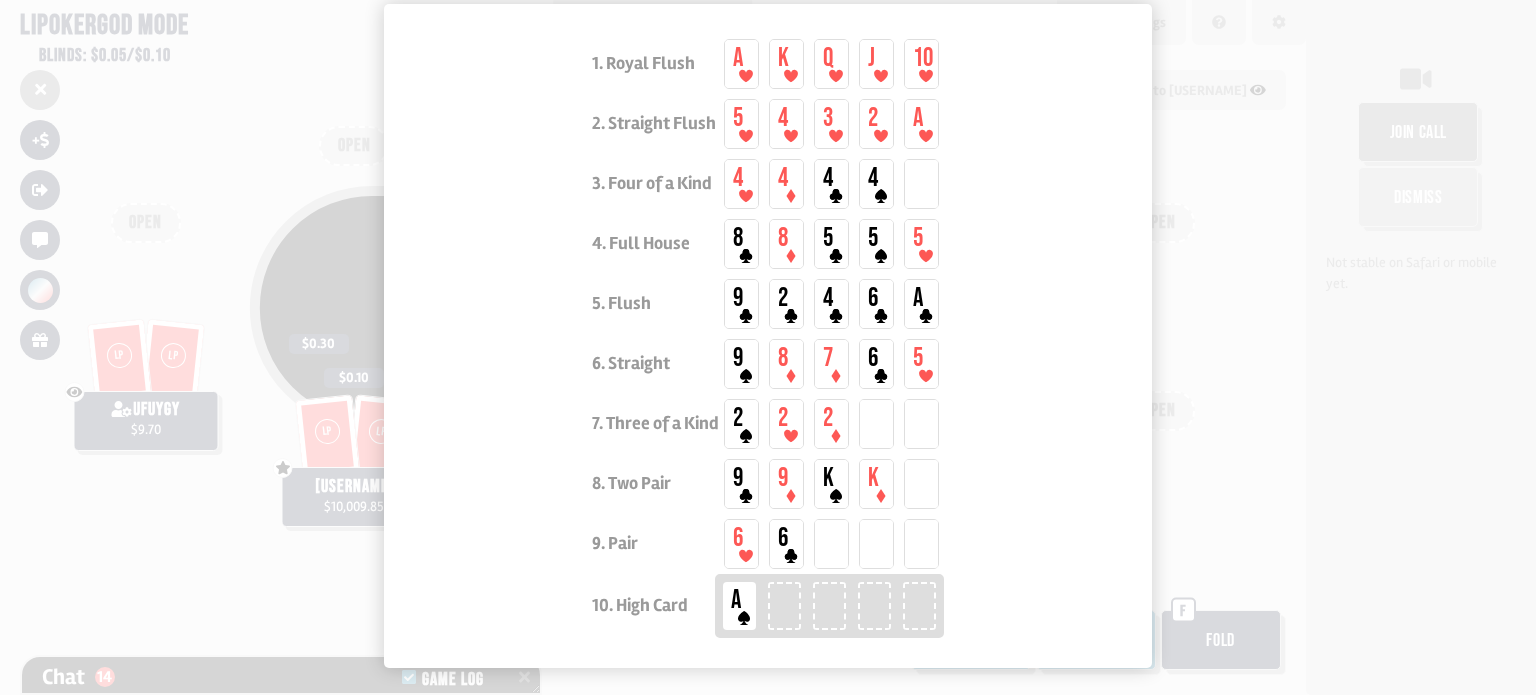 click at bounding box center (768, 347) 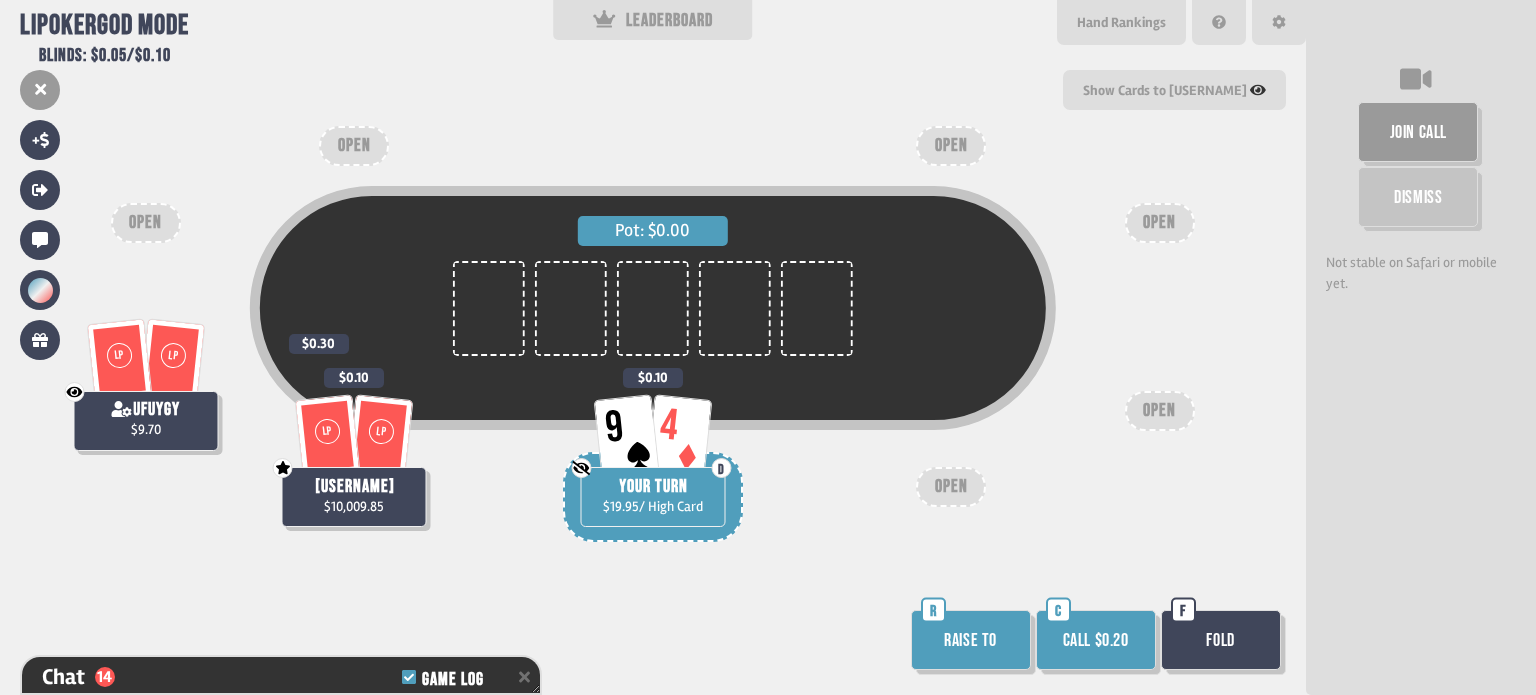 scroll, scrollTop: 62, scrollLeft: 0, axis: vertical 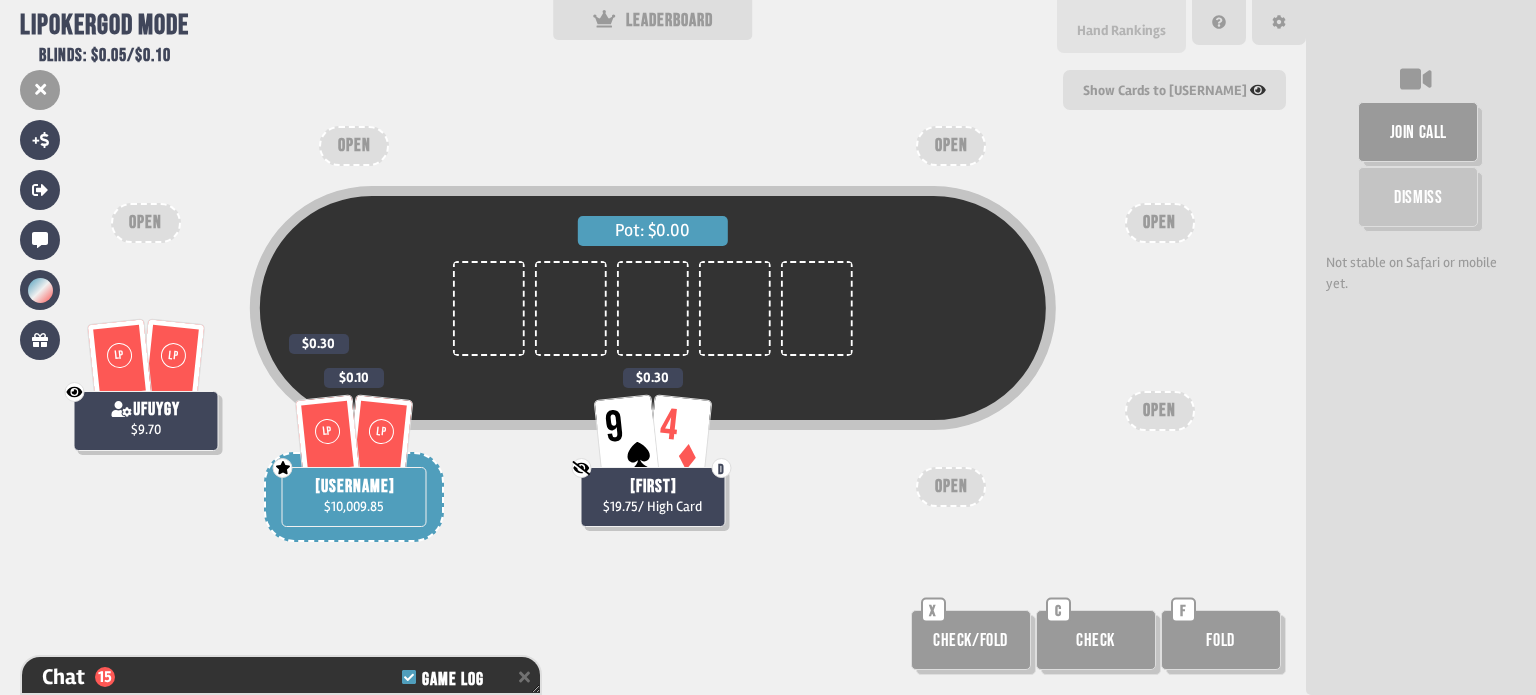 click on "Hand Rankings" at bounding box center [1121, 26] 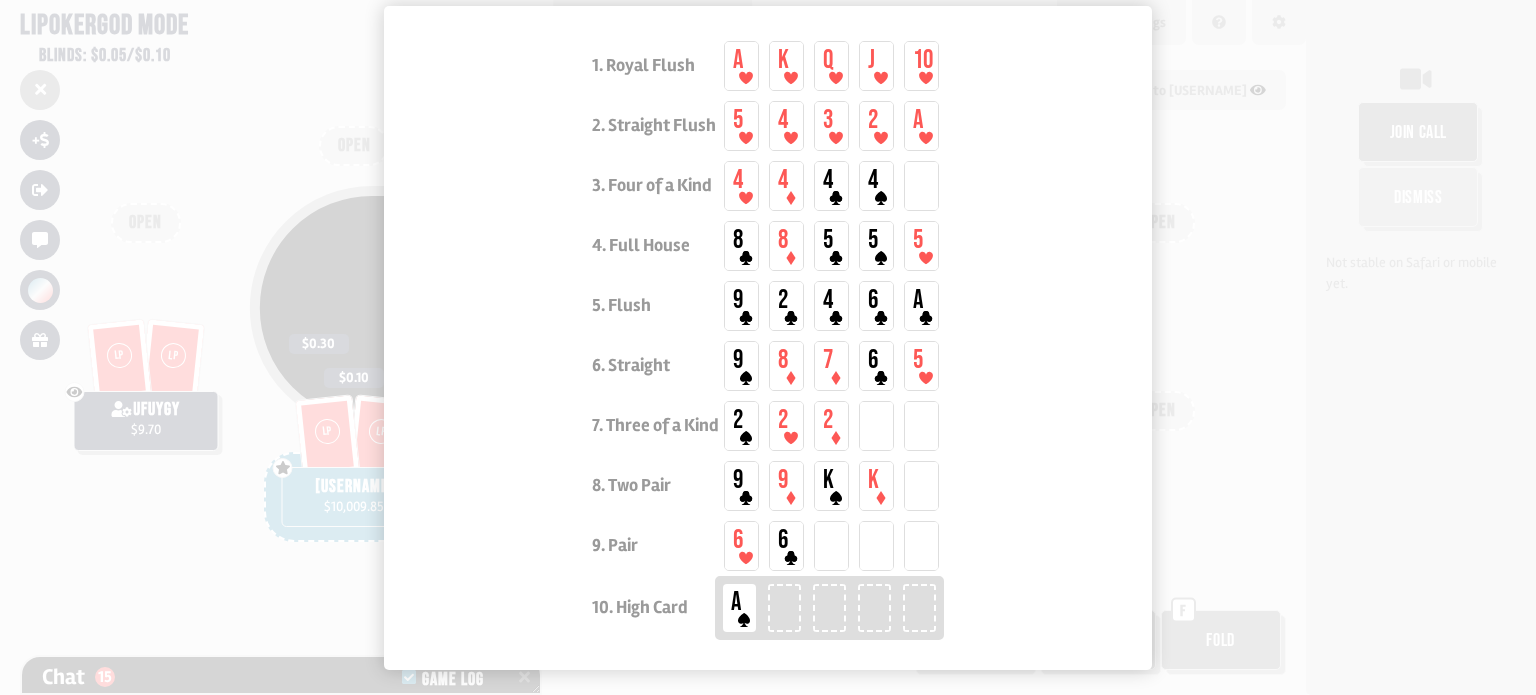 scroll, scrollTop: 112, scrollLeft: 0, axis: vertical 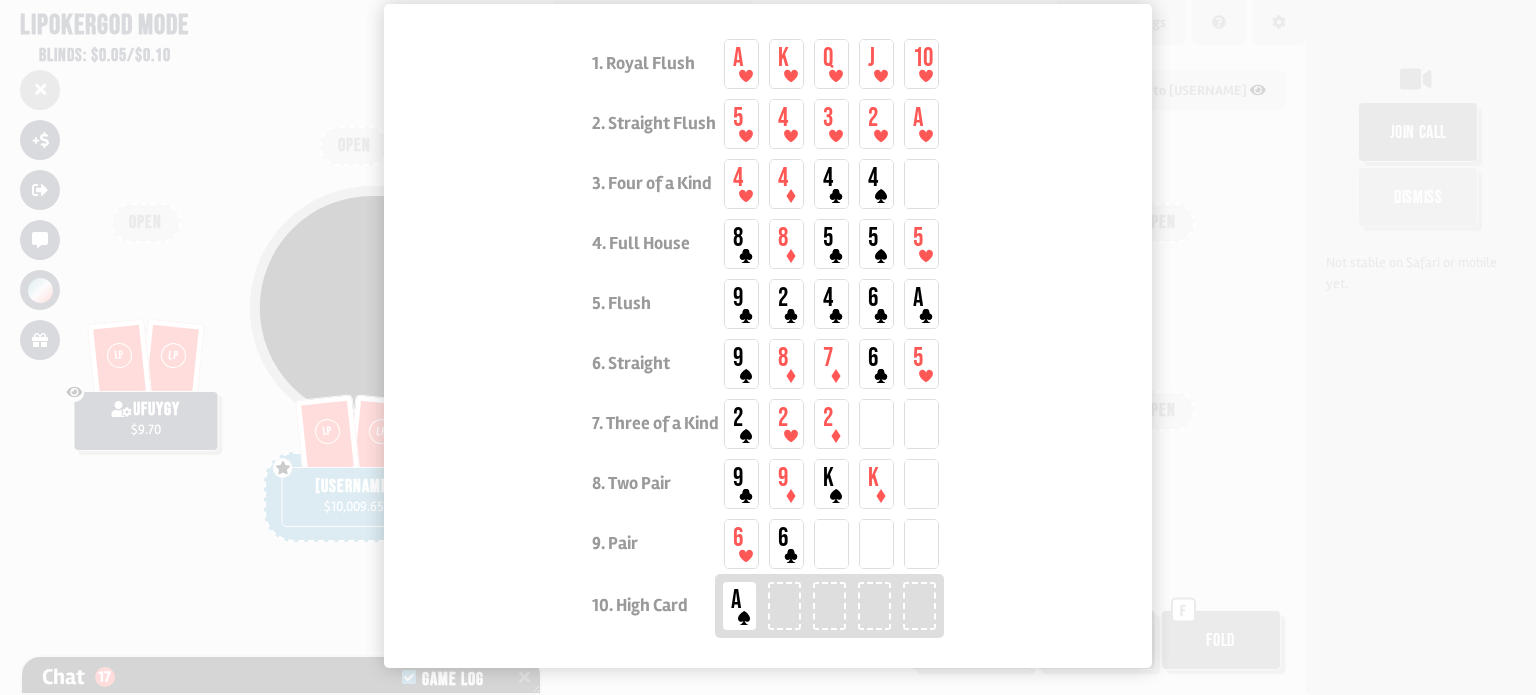 click at bounding box center [768, 347] 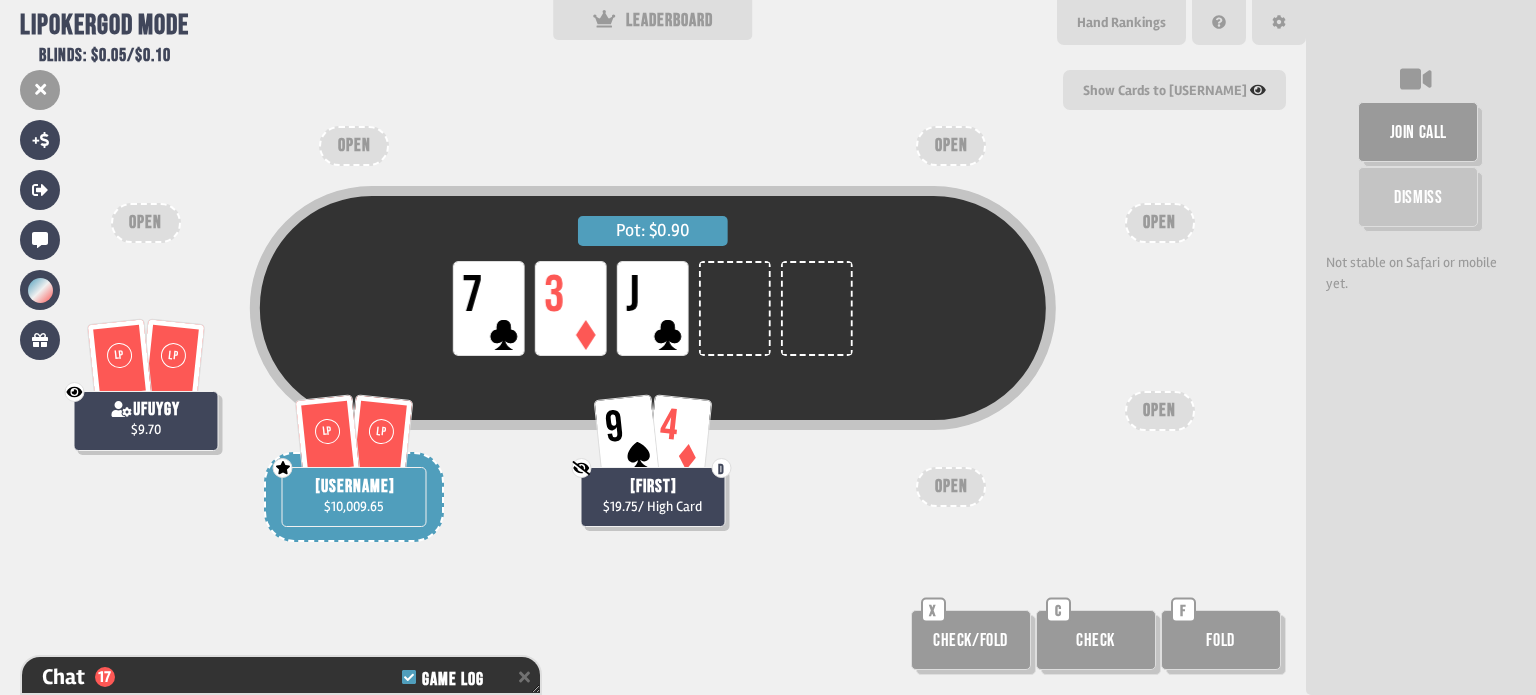 scroll, scrollTop: 62, scrollLeft: 0, axis: vertical 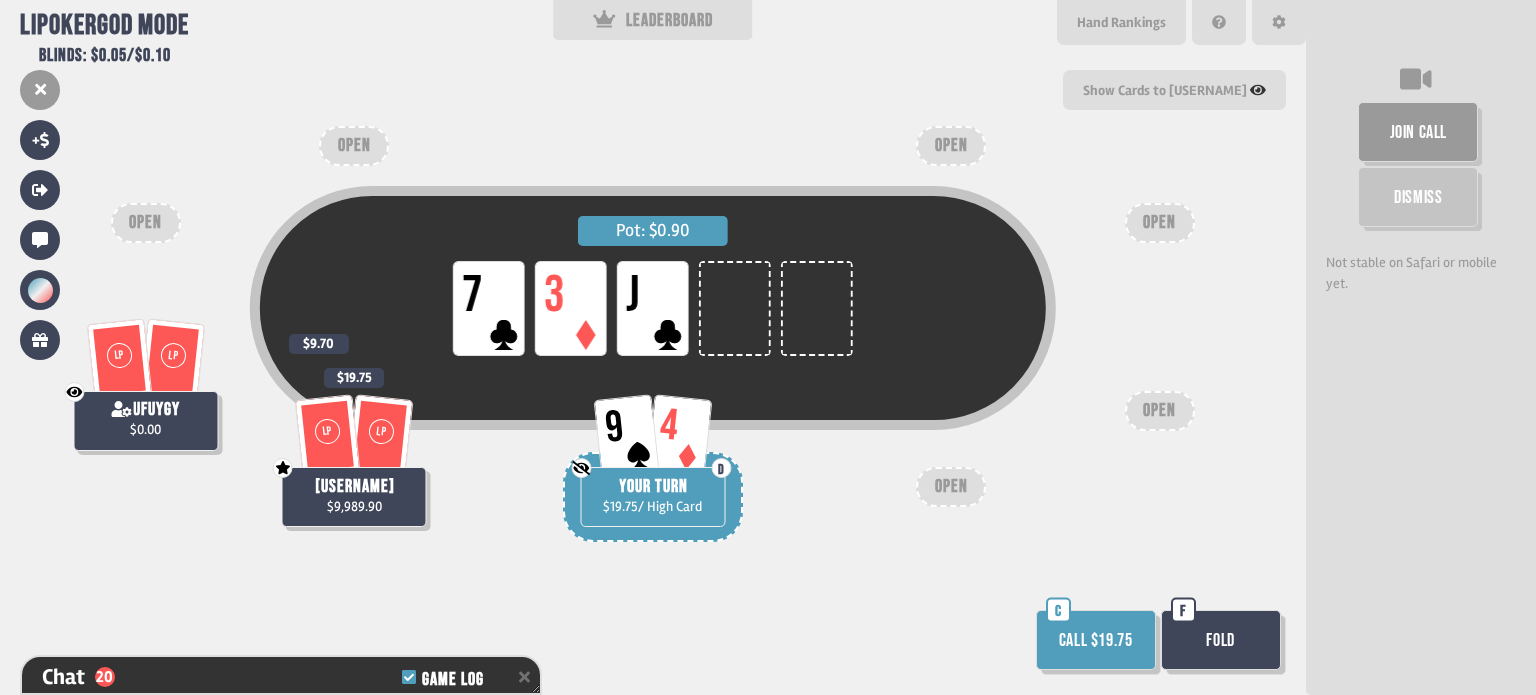 click on "Fold" at bounding box center (1221, 640) 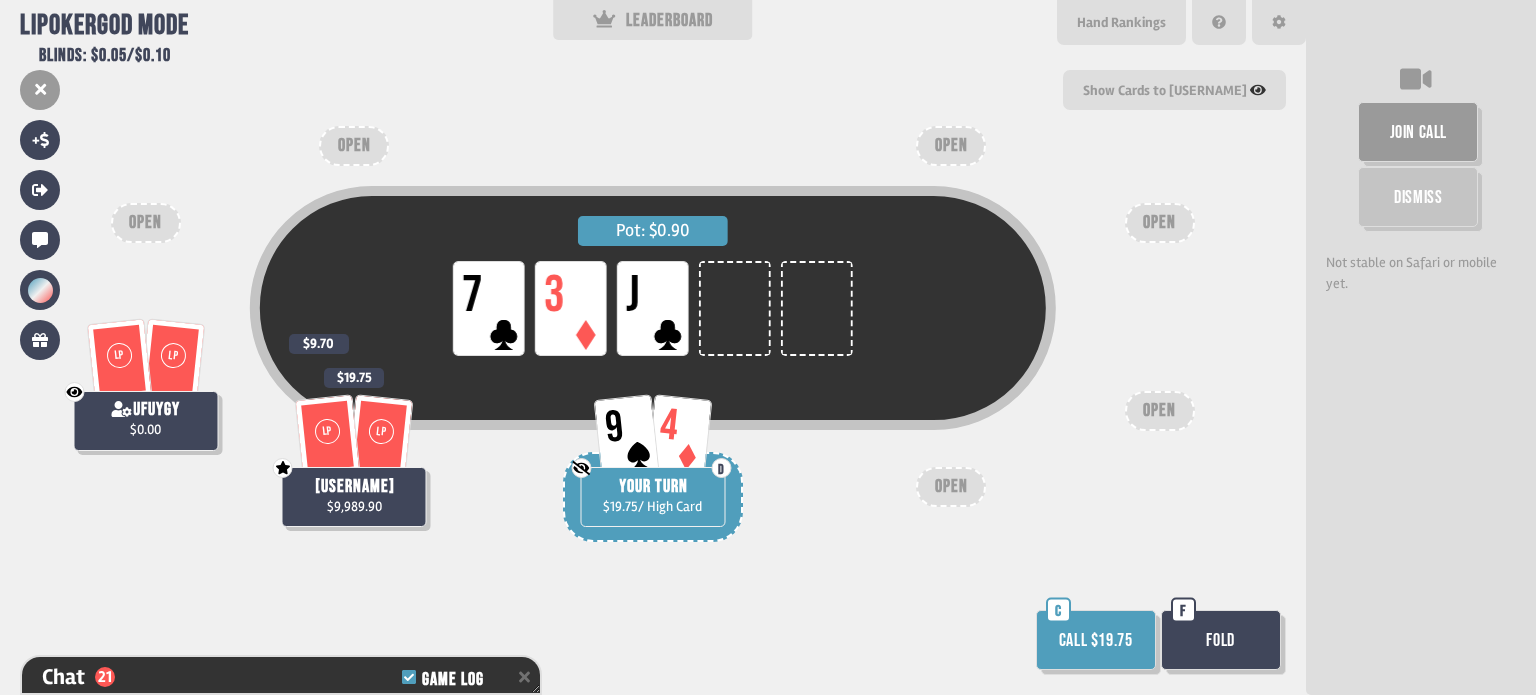 scroll, scrollTop: 64, scrollLeft: 0, axis: vertical 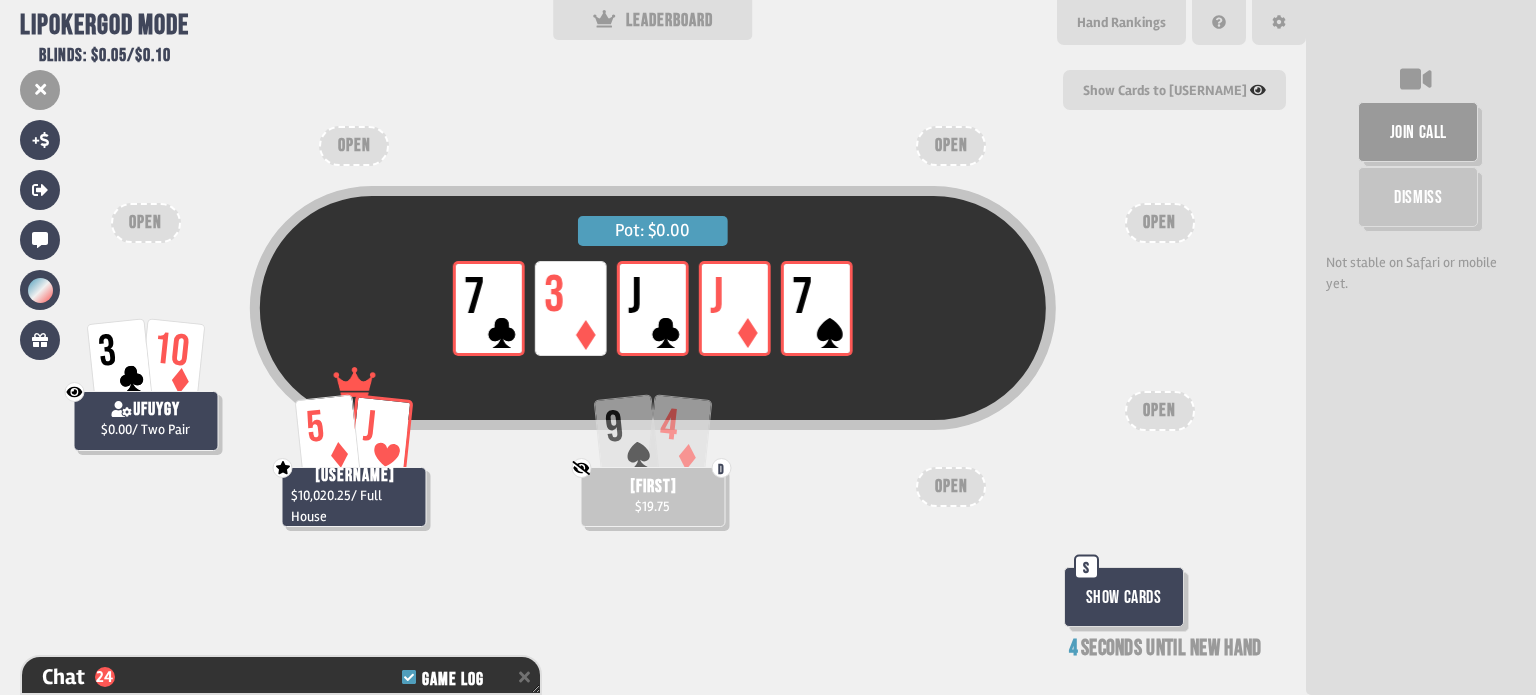 click on "Show Cards" at bounding box center [1124, 597] 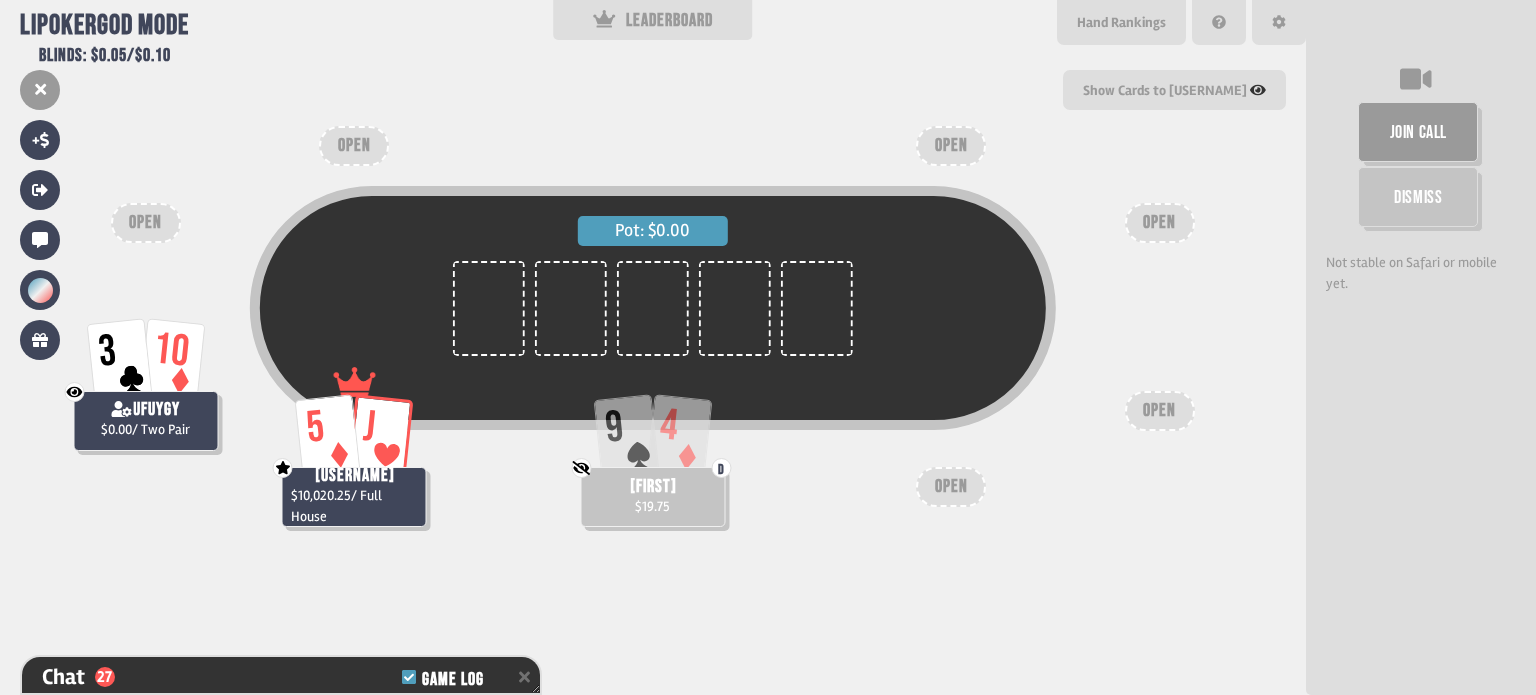 scroll, scrollTop: 62, scrollLeft: 0, axis: vertical 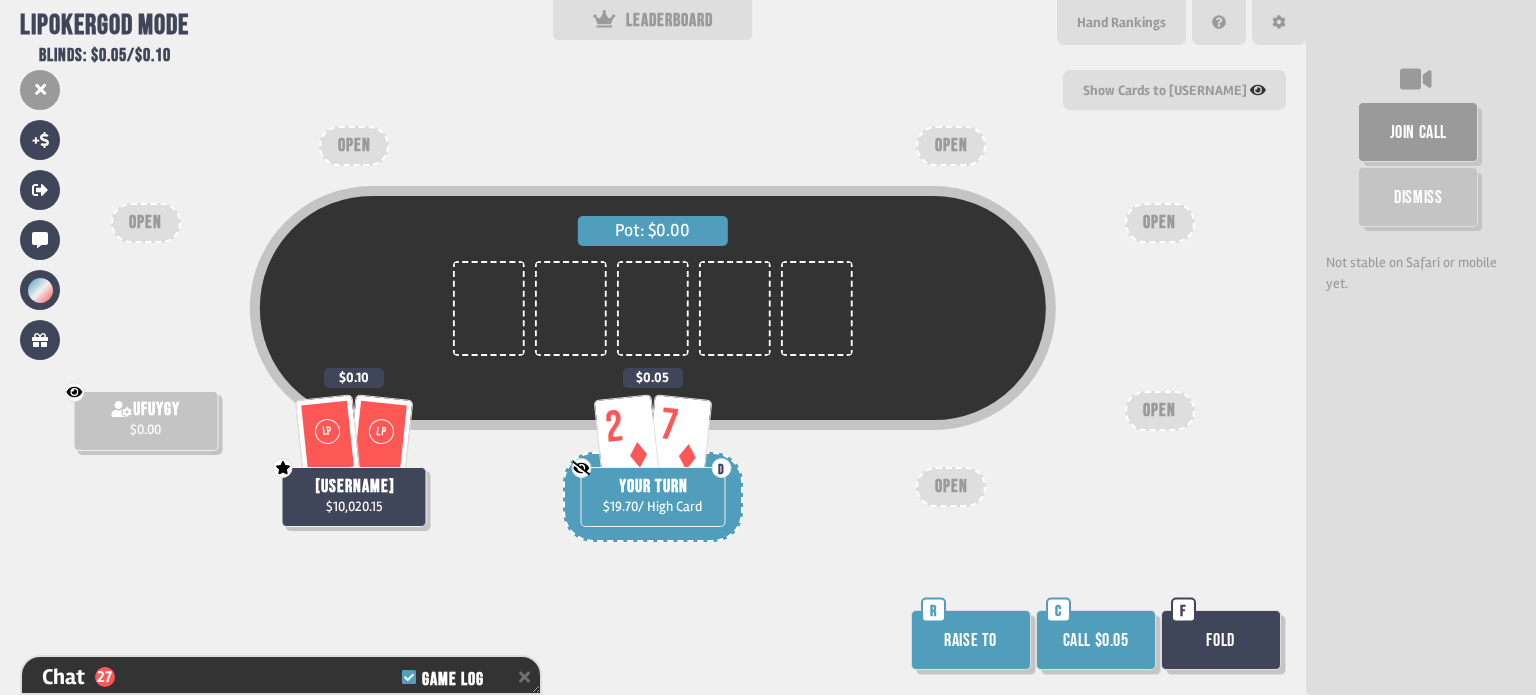 click on "Call $0.05" at bounding box center (1096, 640) 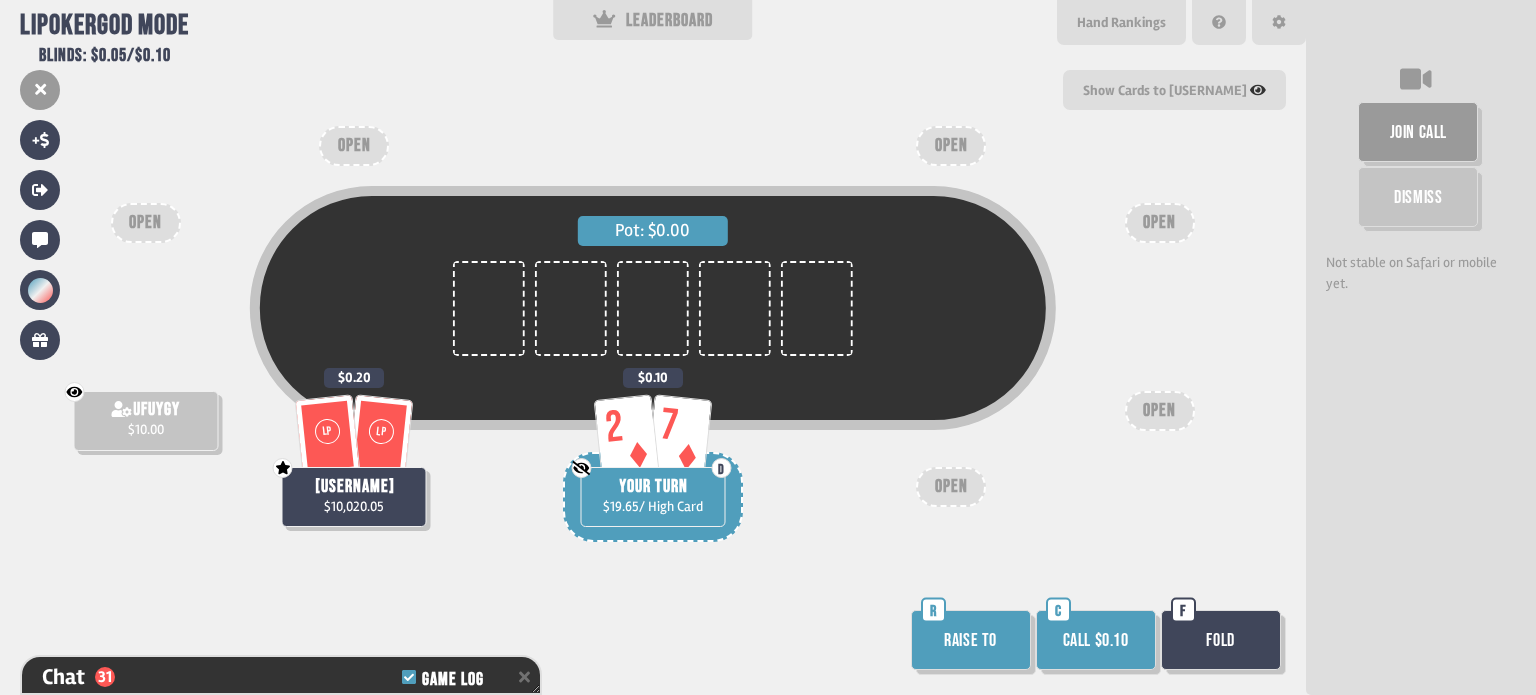 click on "Call $0.10" at bounding box center [1096, 640] 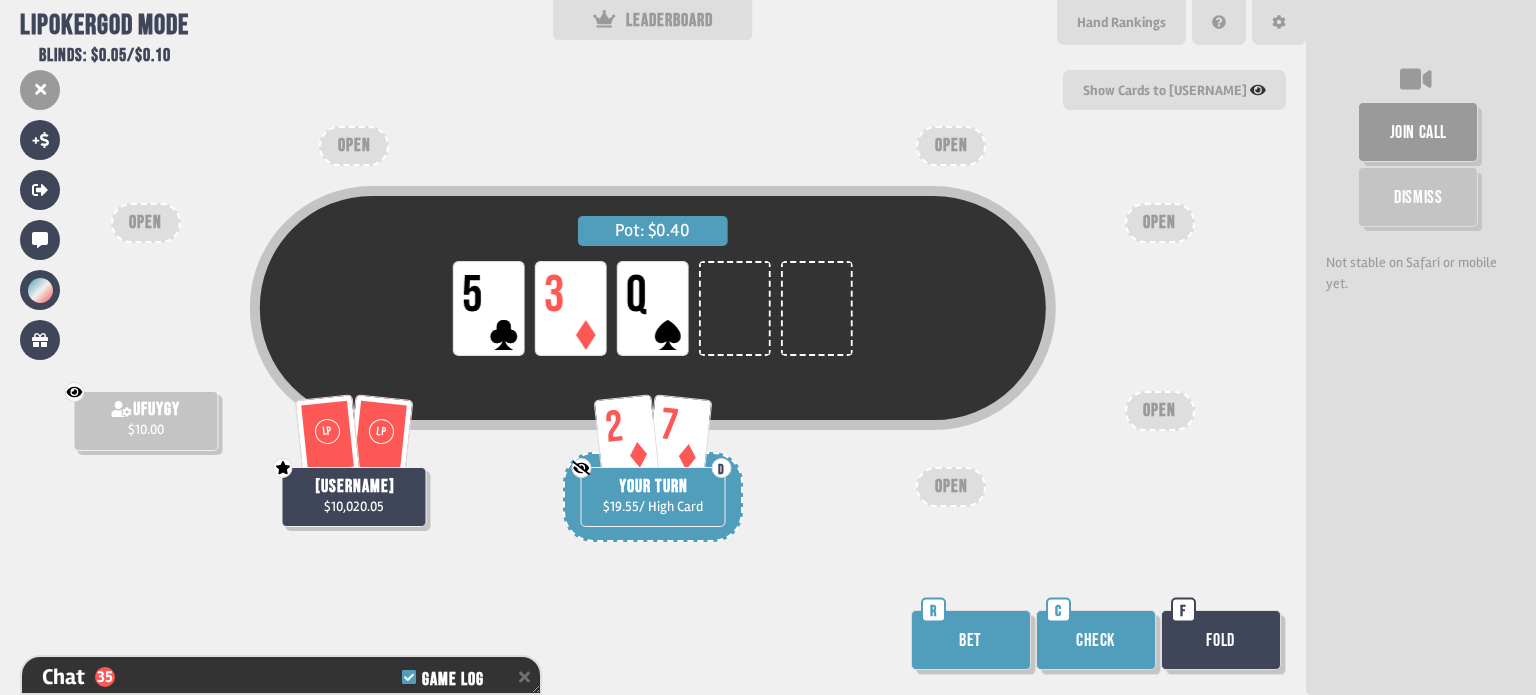 click on "Check" at bounding box center [1096, 640] 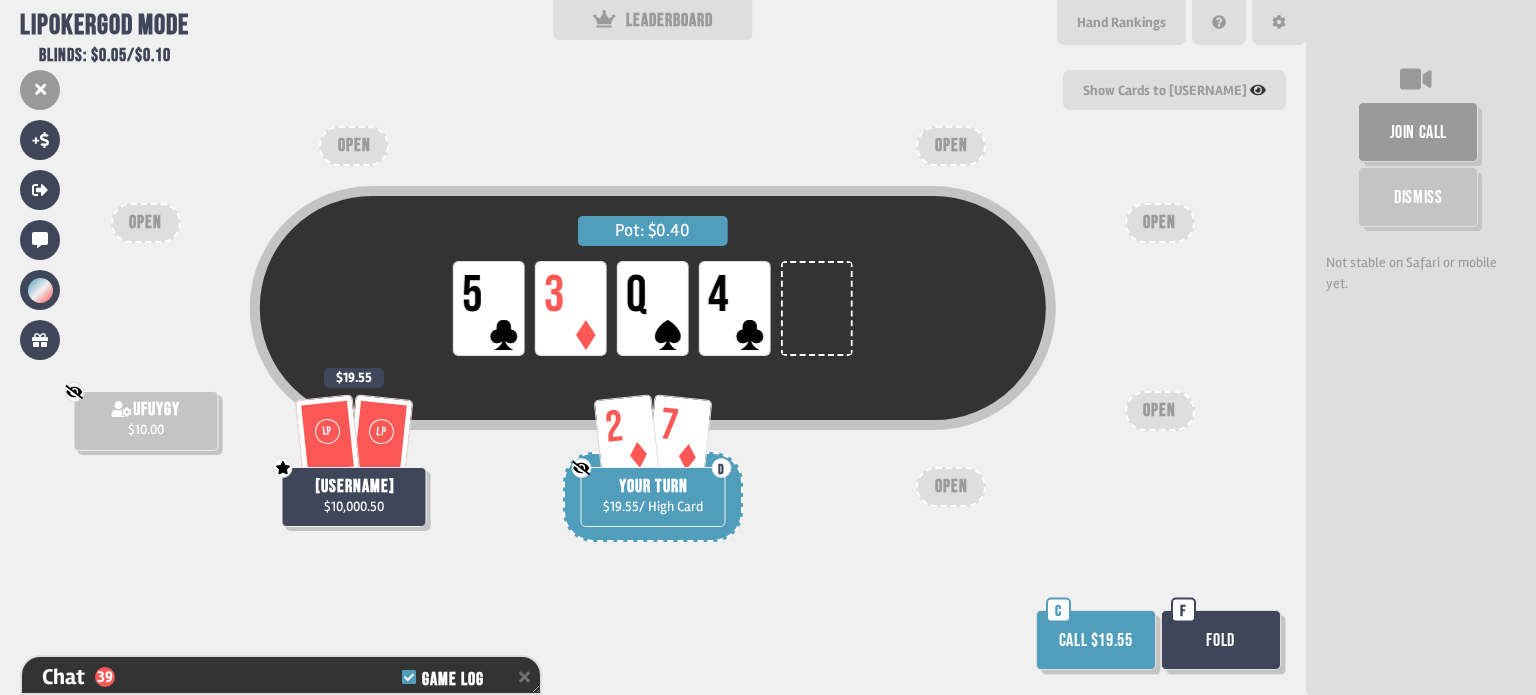 click on "Call $19.55" at bounding box center [1096, 640] 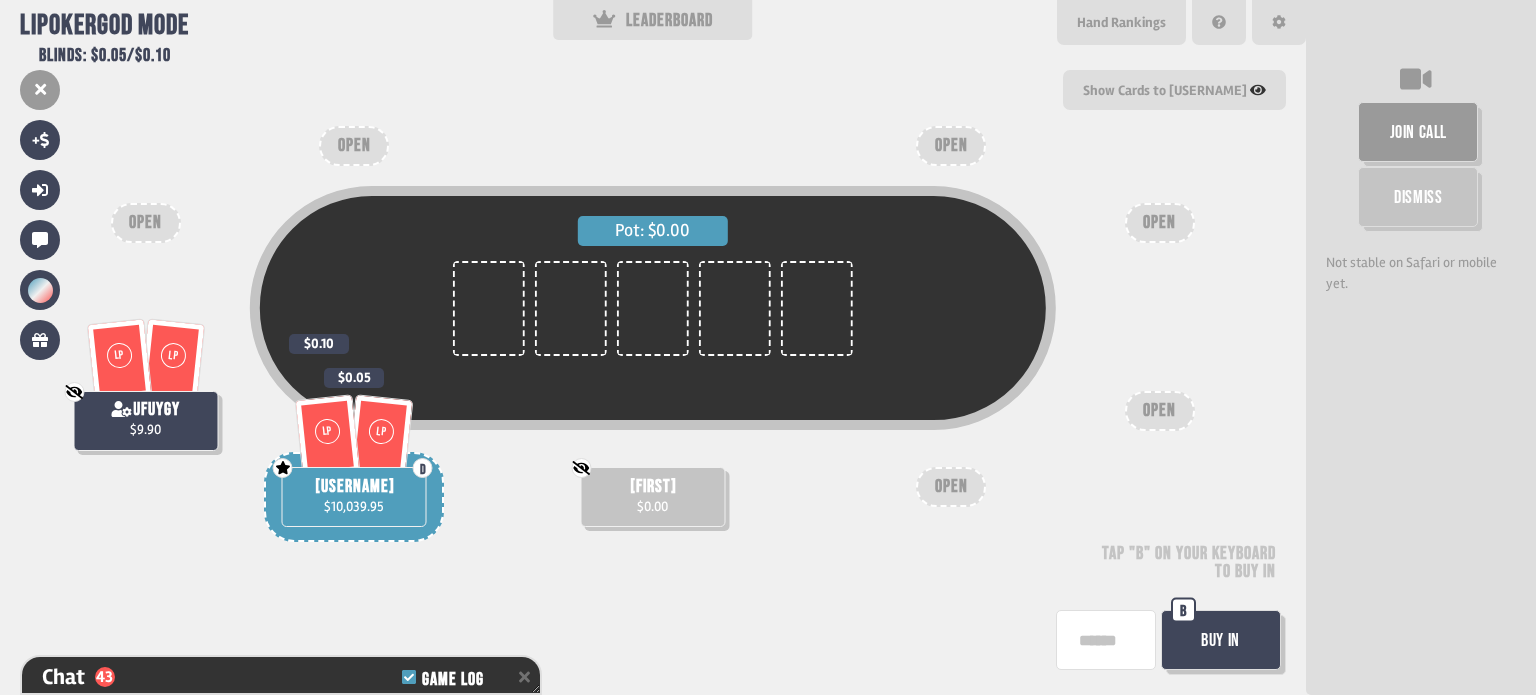 scroll, scrollTop: 64, scrollLeft: 0, axis: vertical 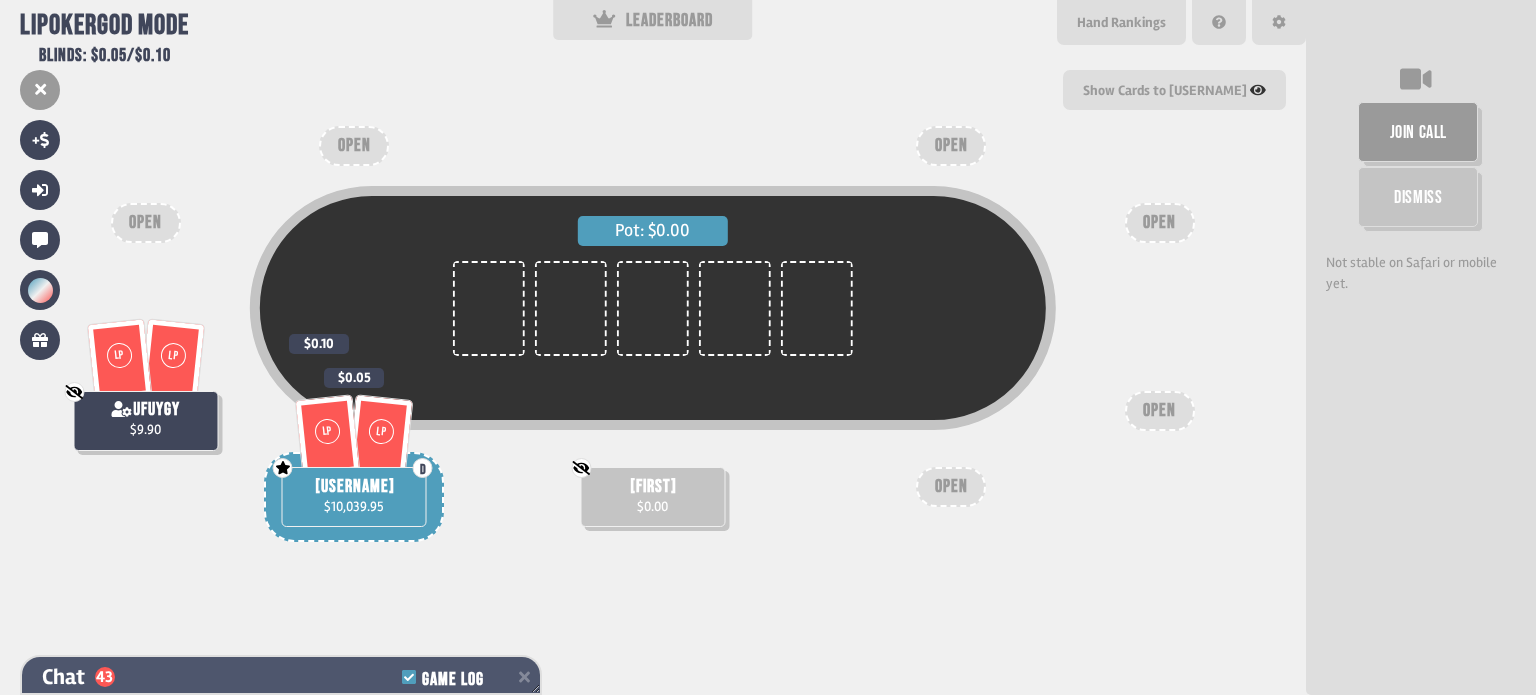 click on "Chat   43 Game Log" at bounding box center [281, 677] 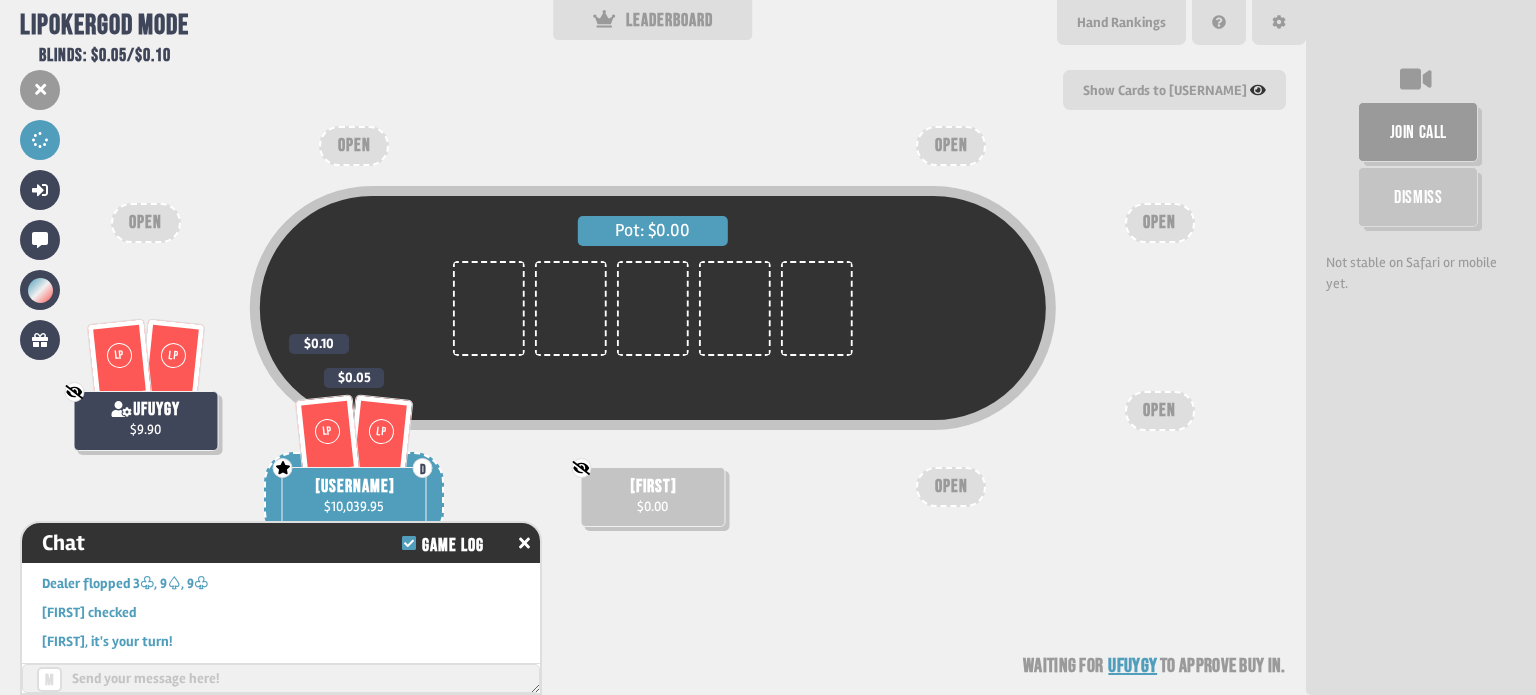 click on "Pot: $0.00   Not showing cards to God [FIRST] $0.00  LP LP Not showing cards to God [USERNAME] $9.90  $0.10  LP LP D God - can see certain player's cards [USERNAME] $10,039.95  $0.05  OPEN OPEN OPEN OPEN OPEN OPEN Waiting for  [USERNAME]  to approve buy in" at bounding box center (653, 347) 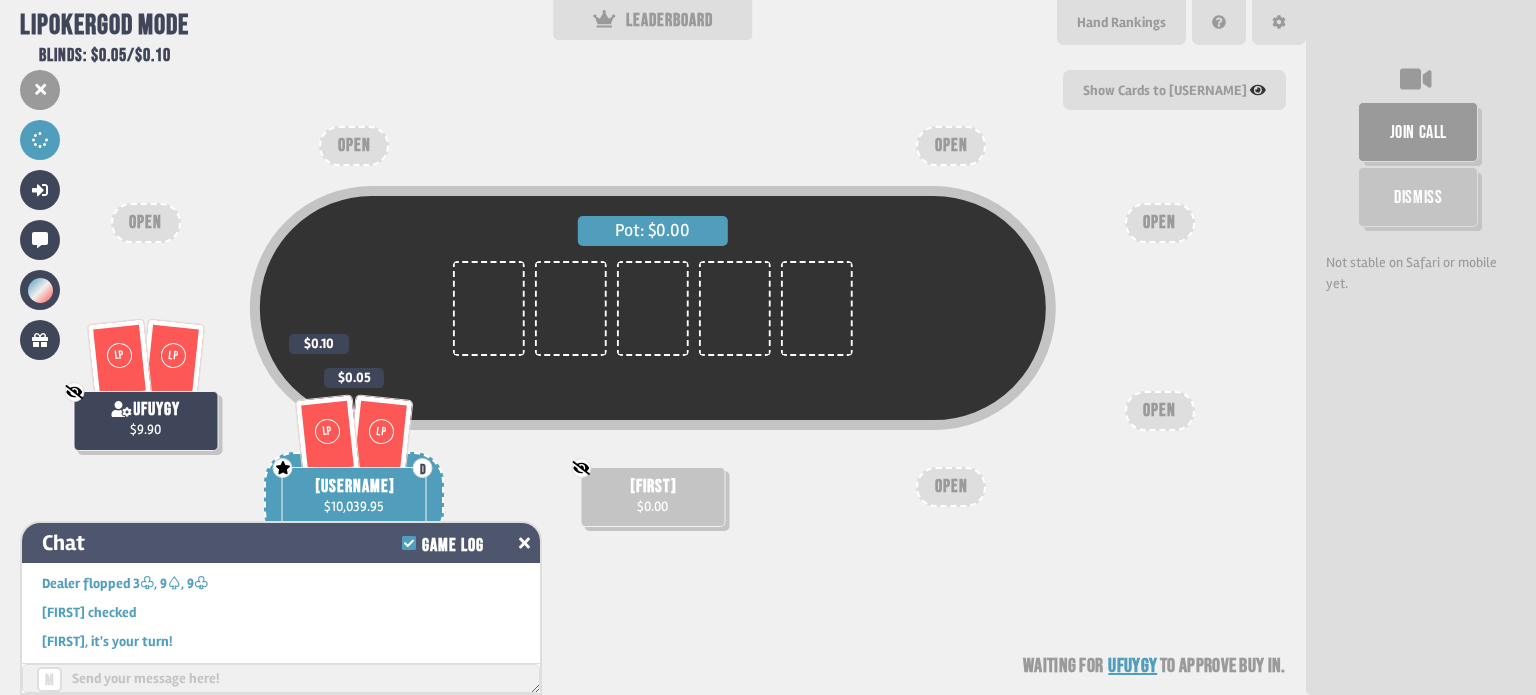 click on "Game Log" at bounding box center [452, 546] 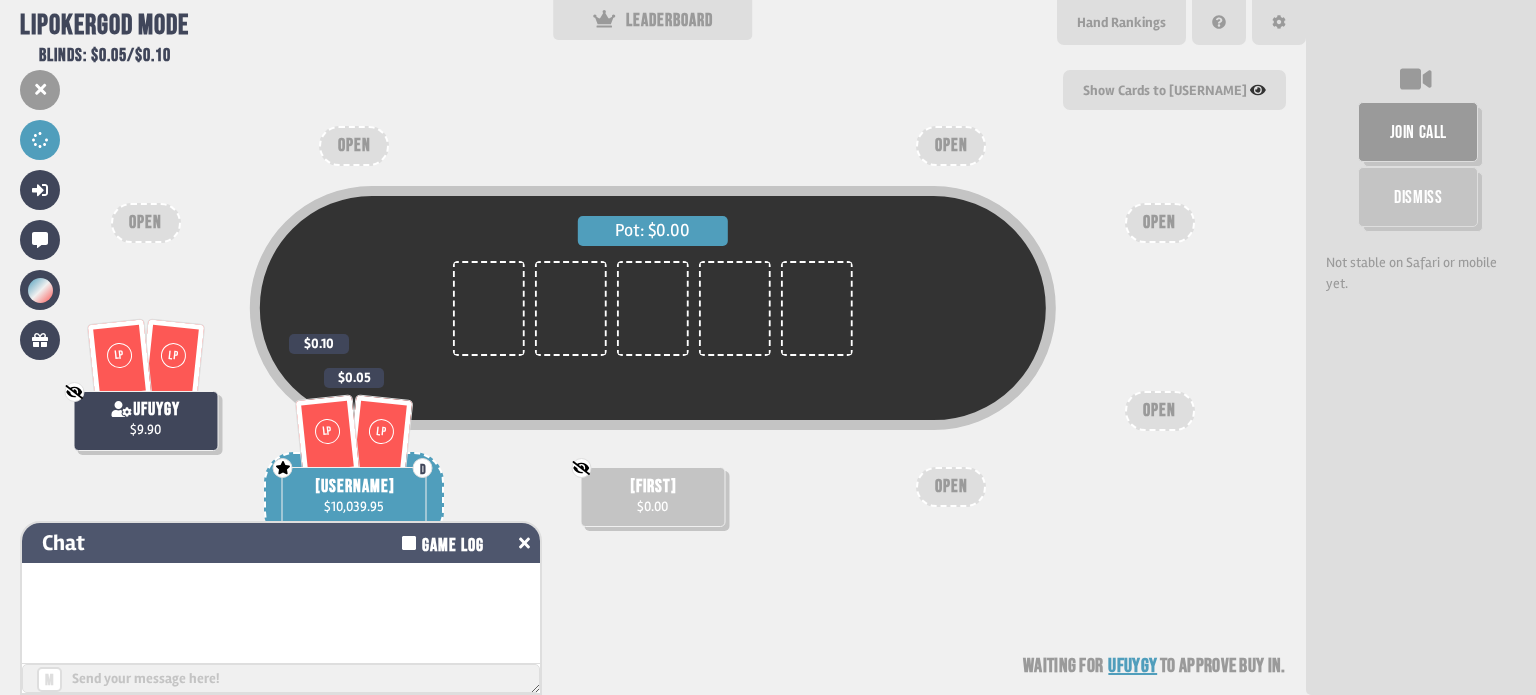 scroll, scrollTop: 0, scrollLeft: 0, axis: both 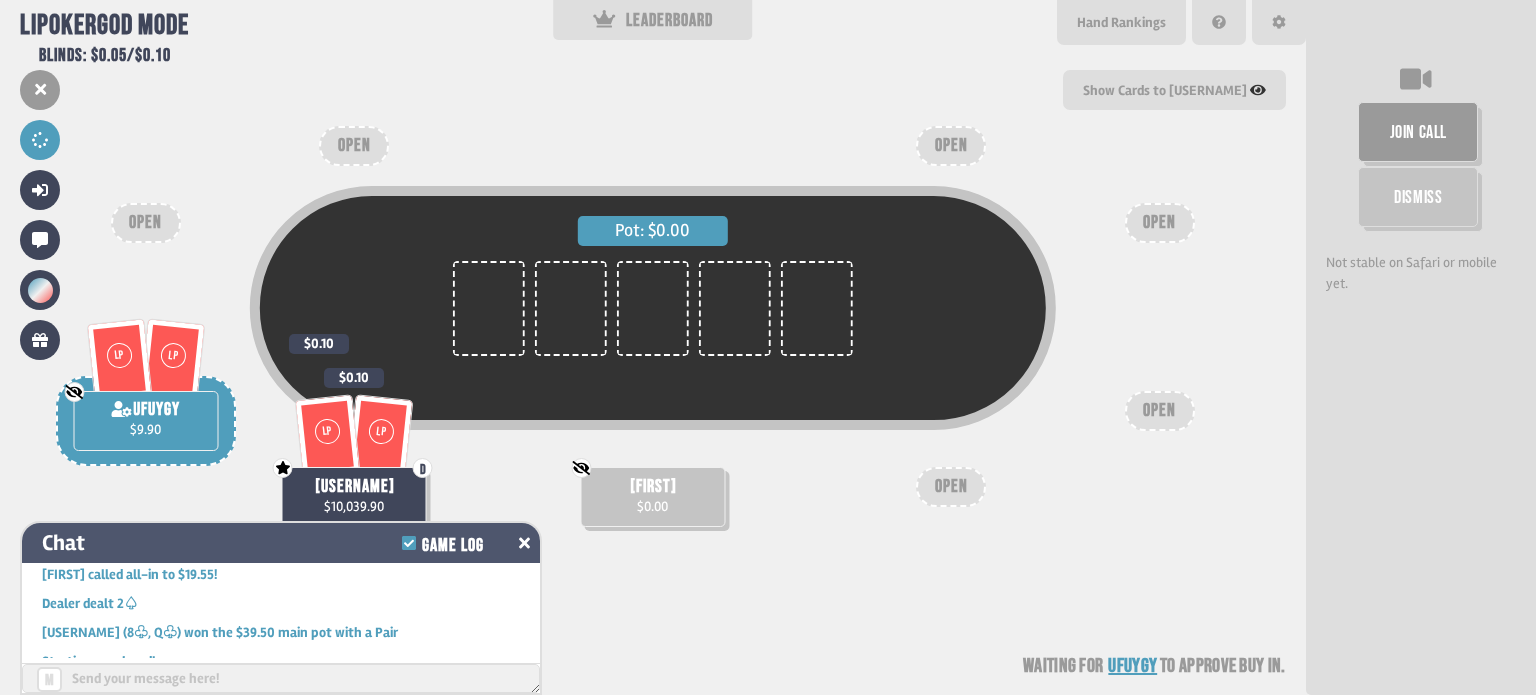 click at bounding box center (524, 543) 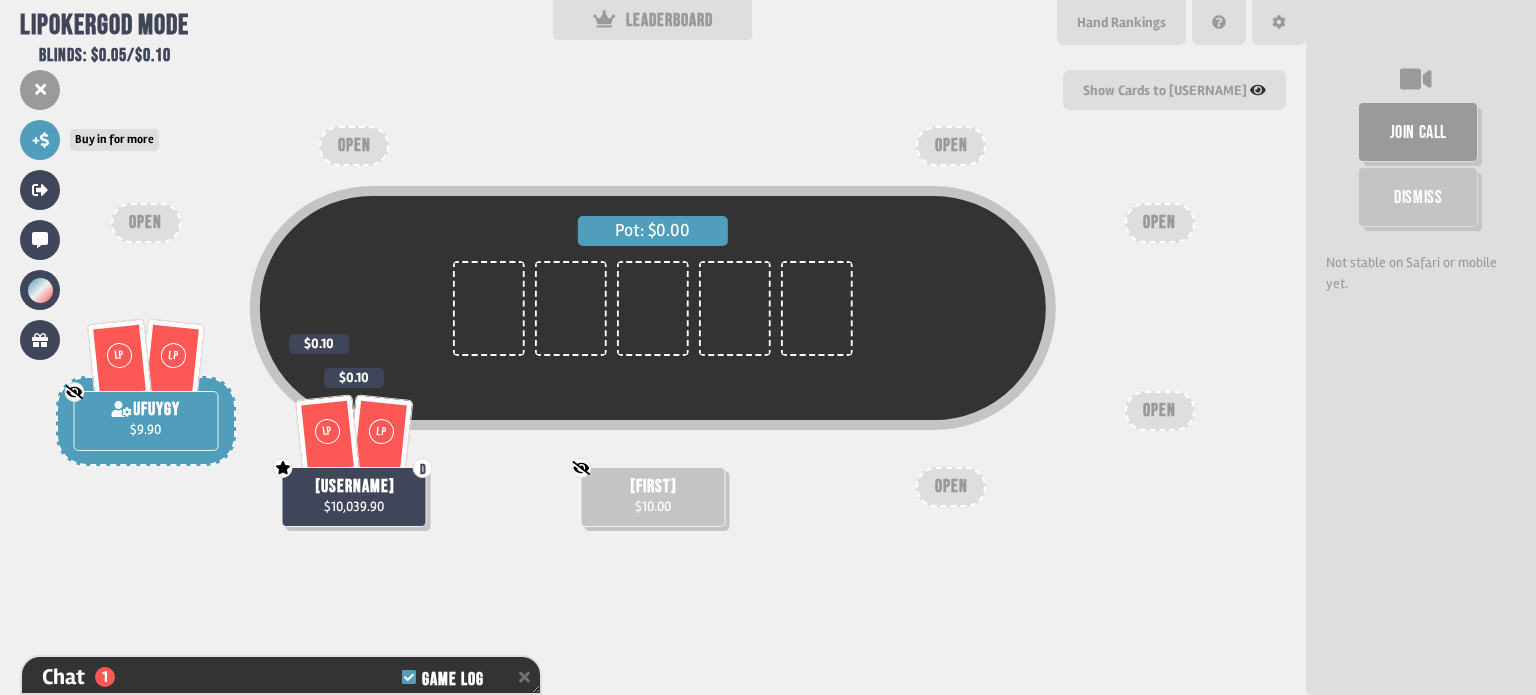 click at bounding box center (44, 140) 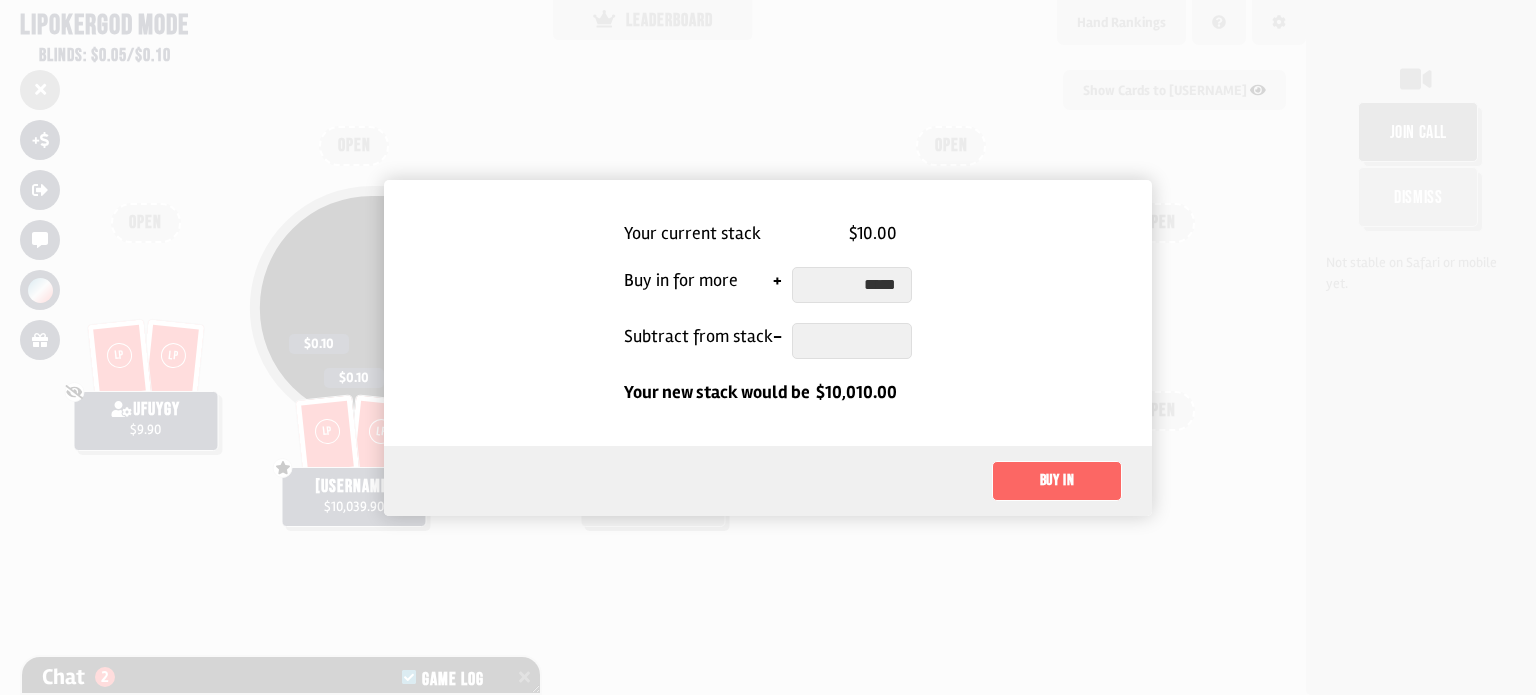 click on "Buy in" at bounding box center (1057, 481) 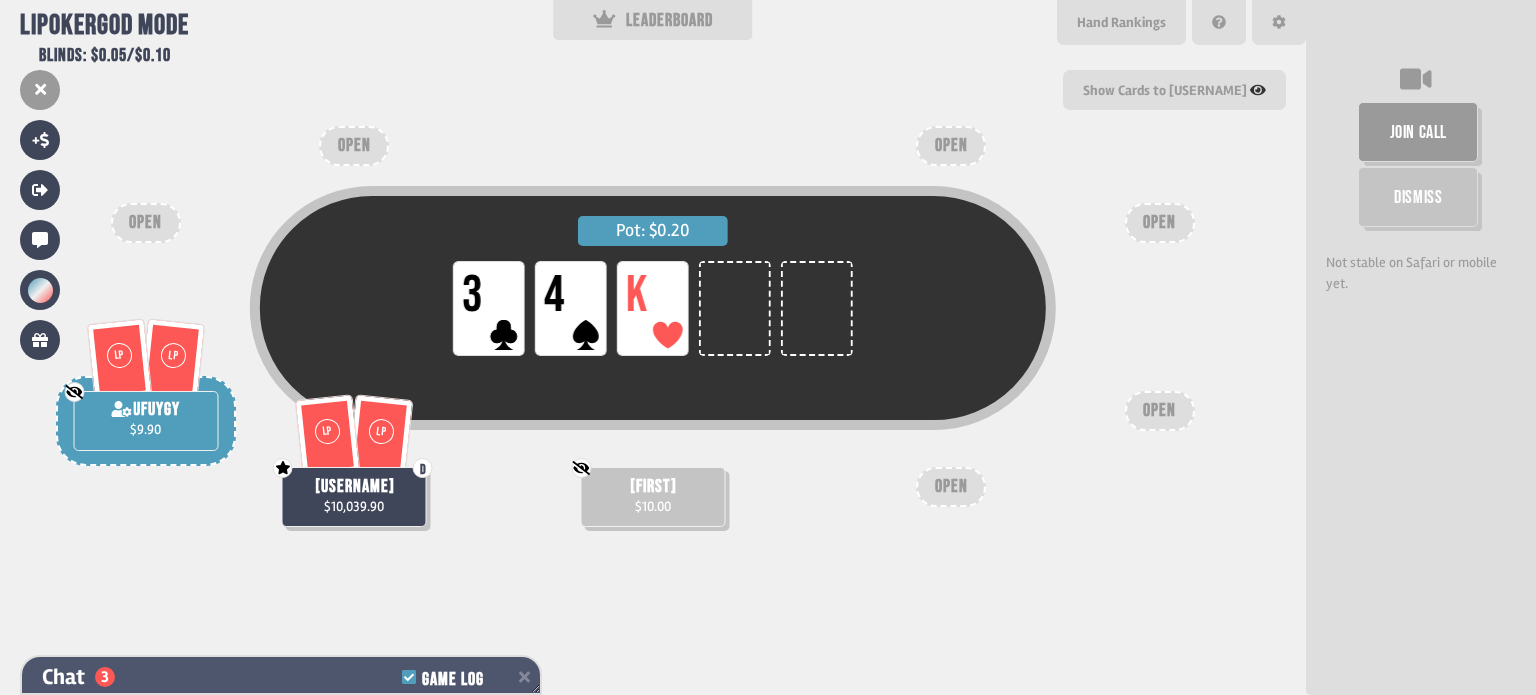 click on "Chat   3 Game Log" at bounding box center [281, 677] 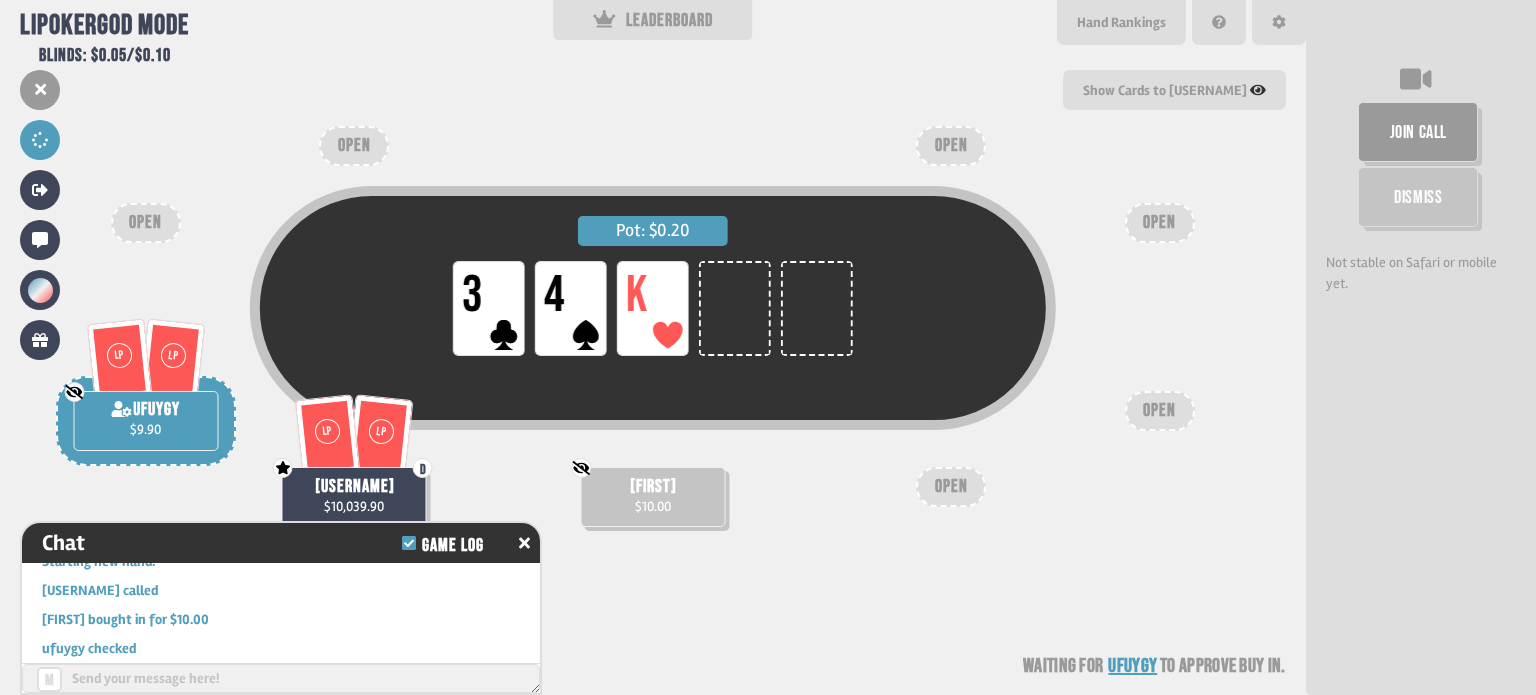 scroll, scrollTop: 2527, scrollLeft: 0, axis: vertical 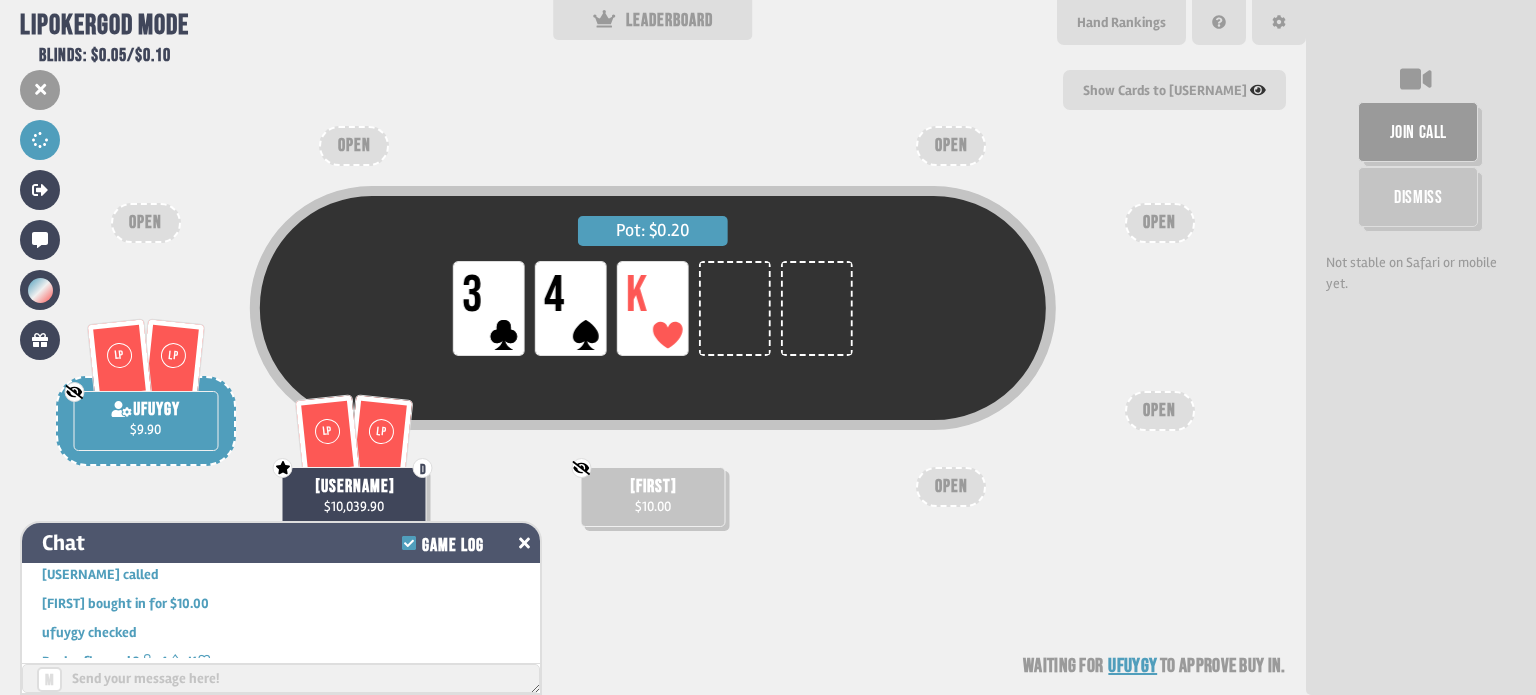 click on "Chat   Game Log" at bounding box center (281, 543) 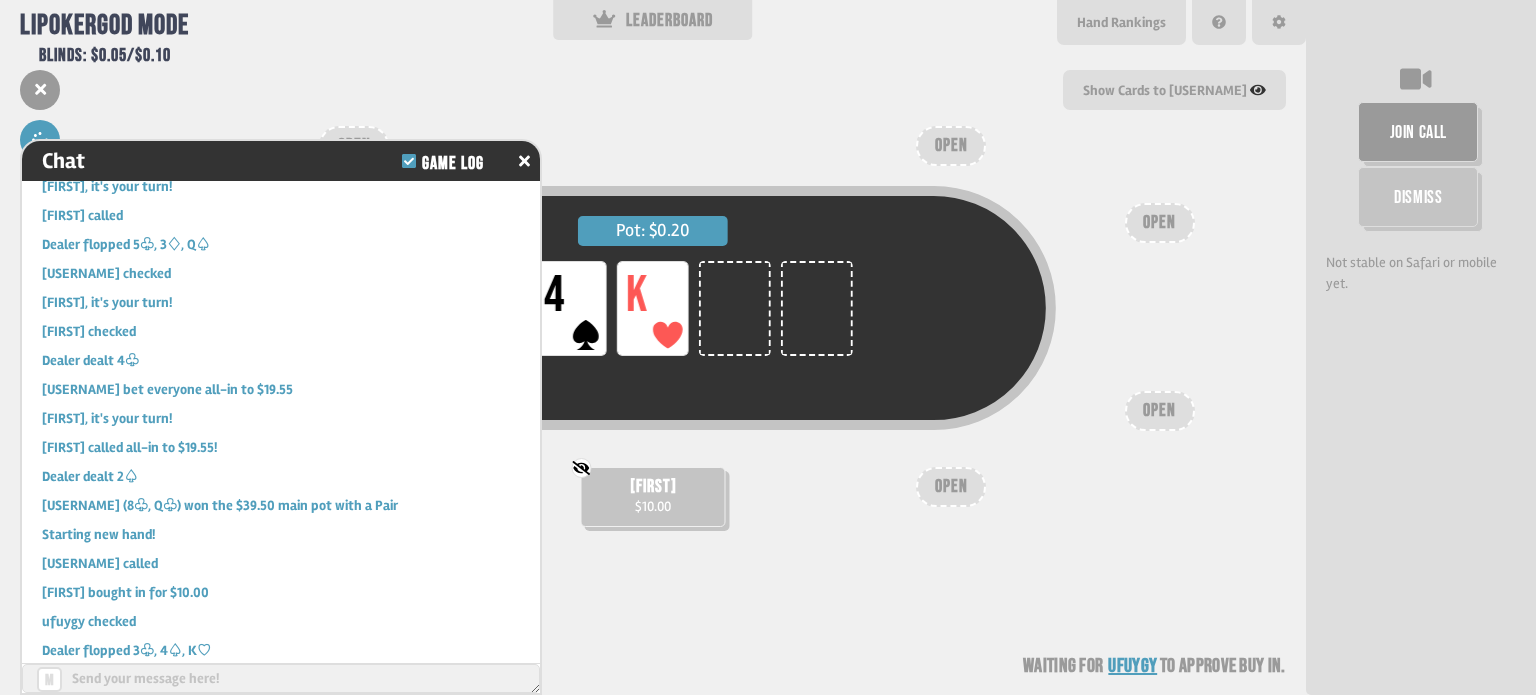 scroll, scrollTop: 2145, scrollLeft: 0, axis: vertical 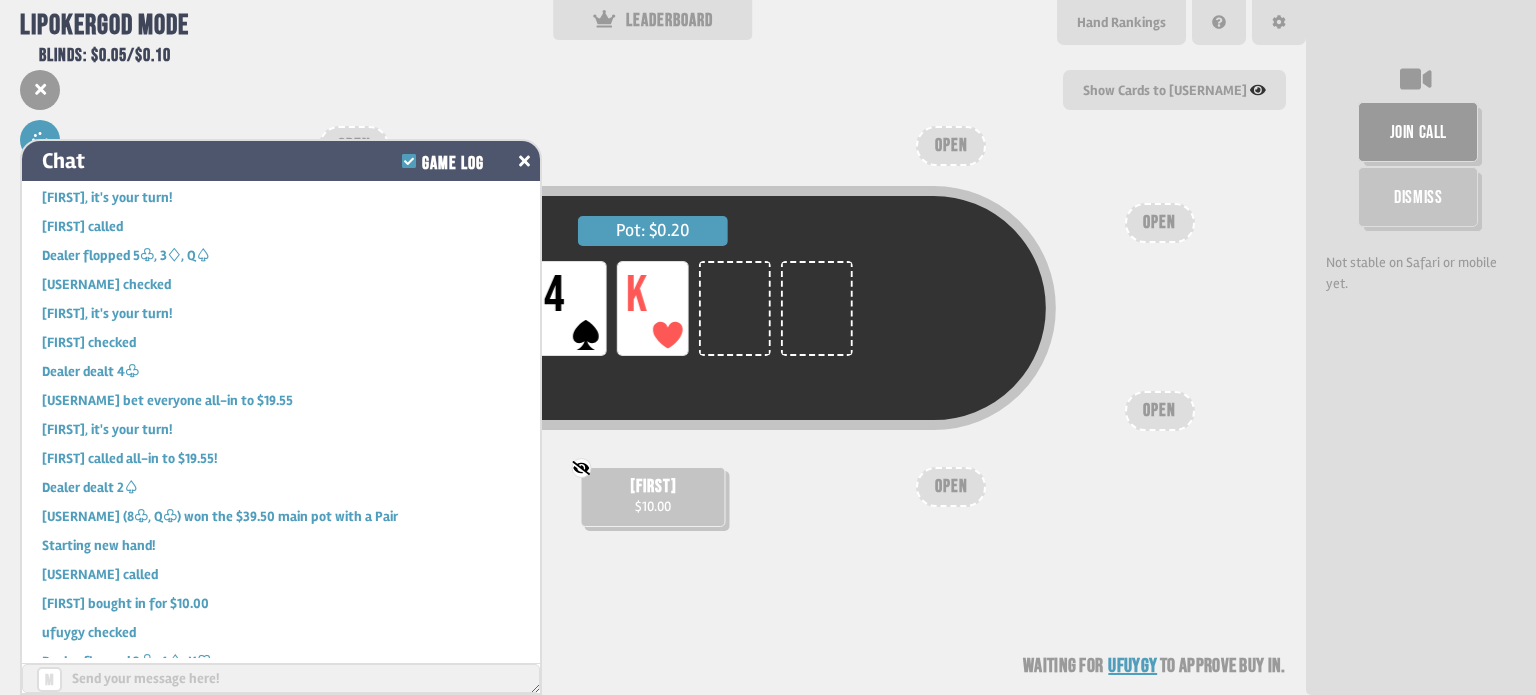 click on "Chat   Game Log" at bounding box center (281, 161) 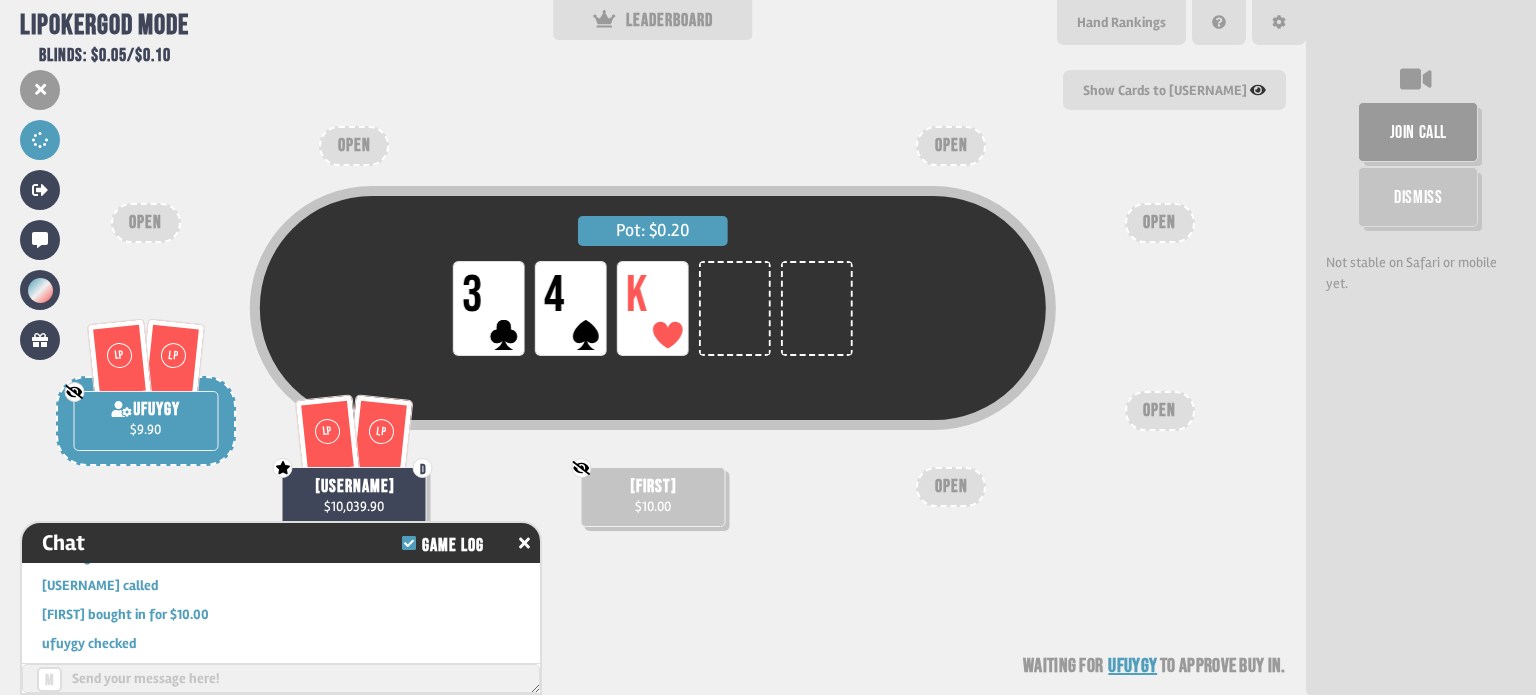 scroll, scrollTop: 2527, scrollLeft: 0, axis: vertical 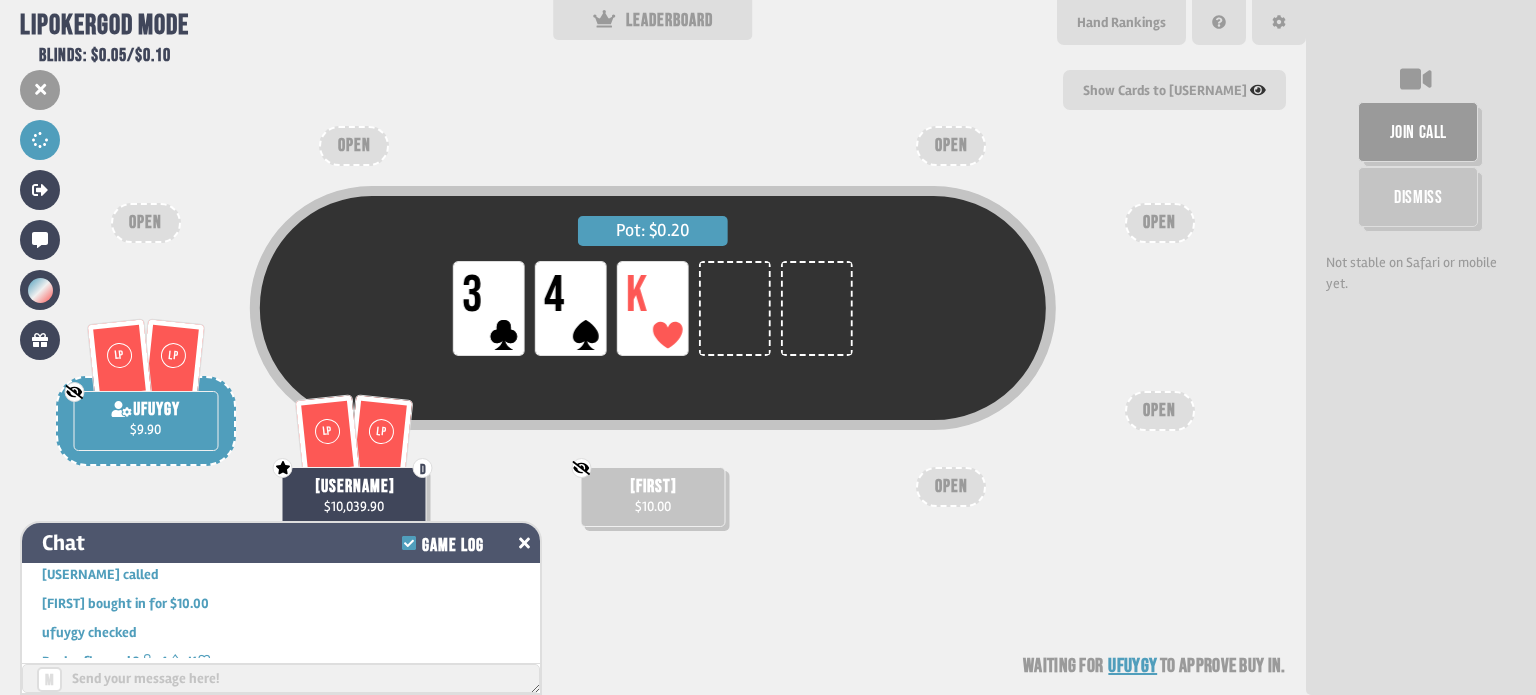 click at bounding box center (524, 543) 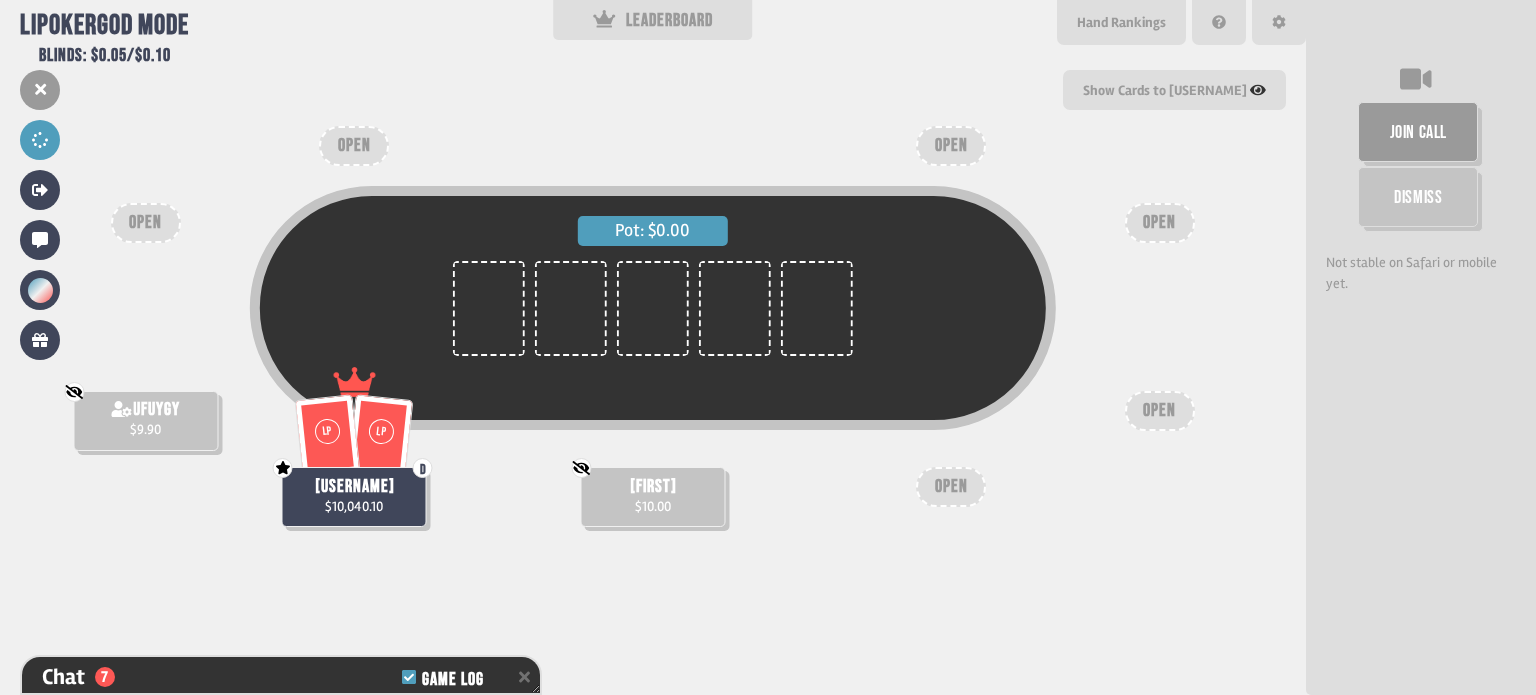 scroll, scrollTop: 62, scrollLeft: 0, axis: vertical 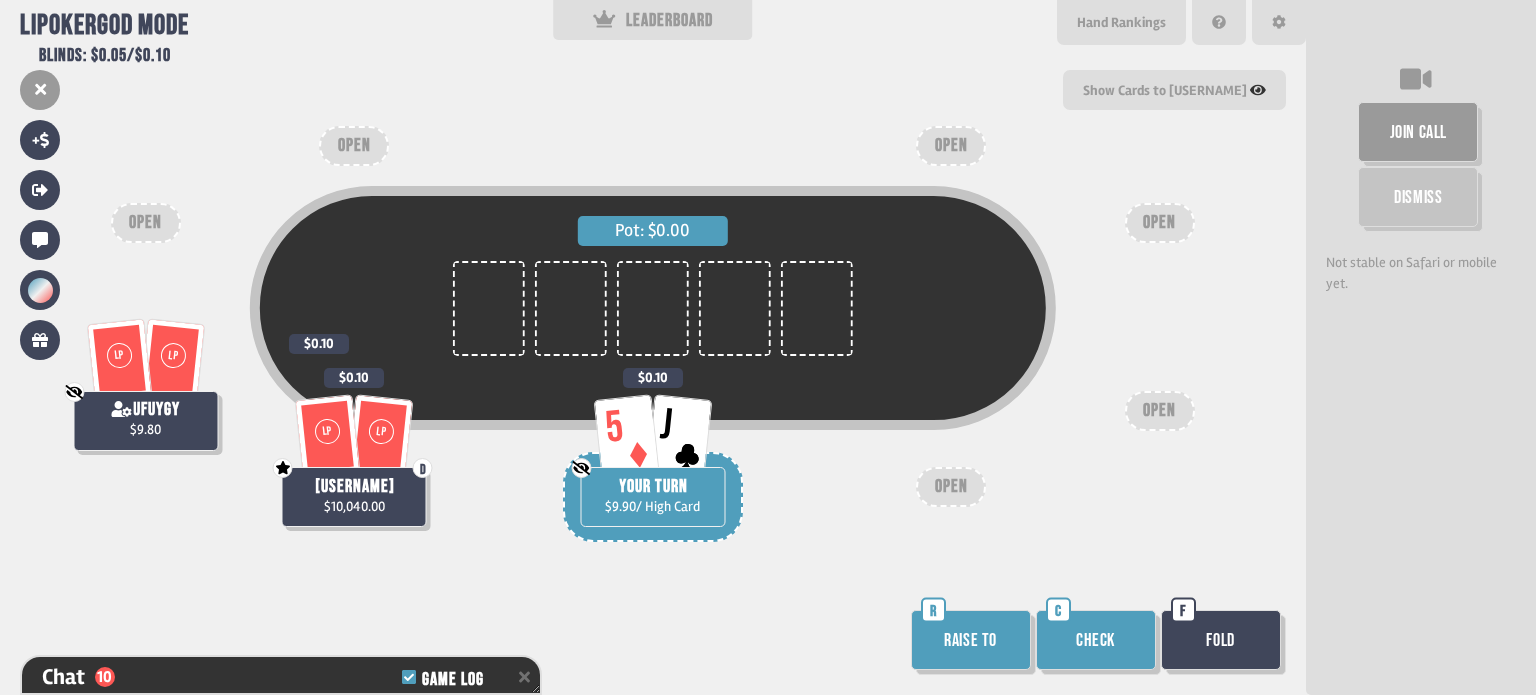 click on "Check" at bounding box center (1096, 640) 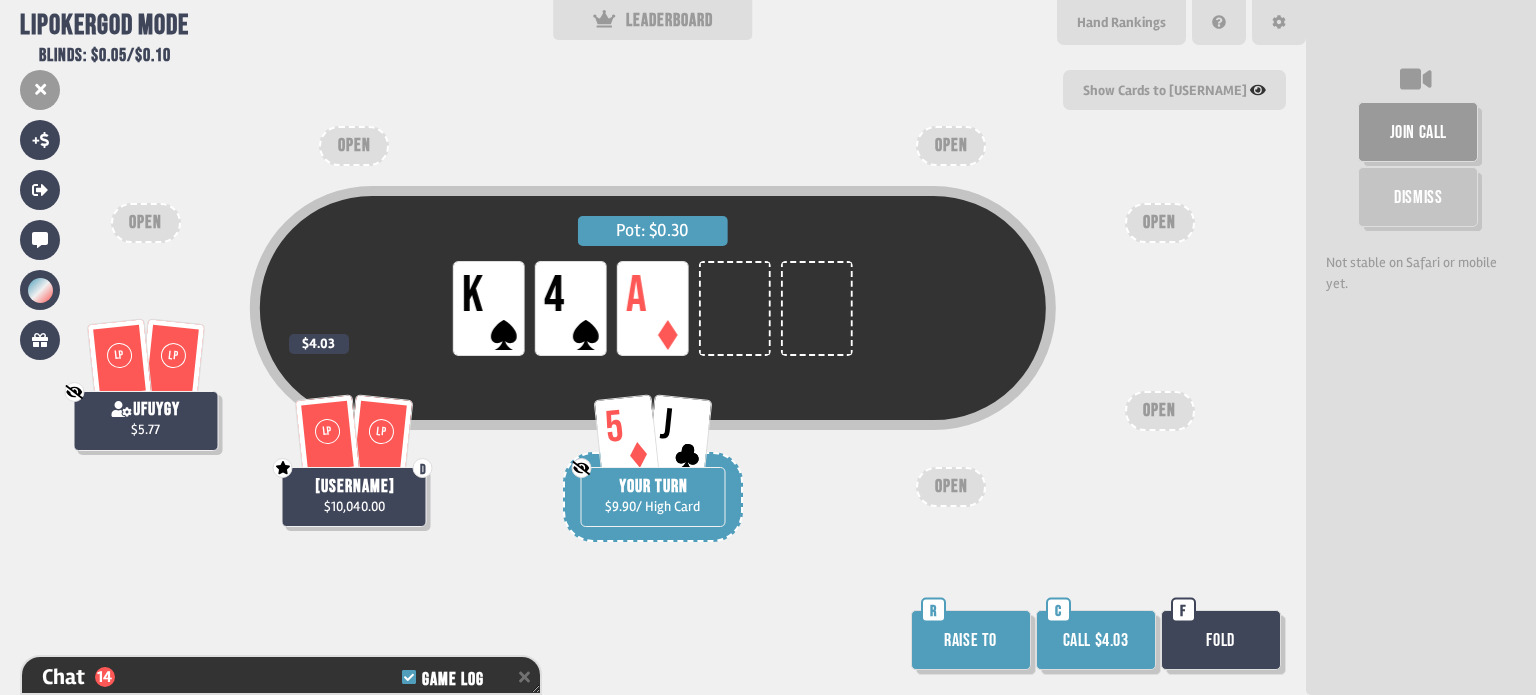 click on "Call $4.03" at bounding box center [1096, 640] 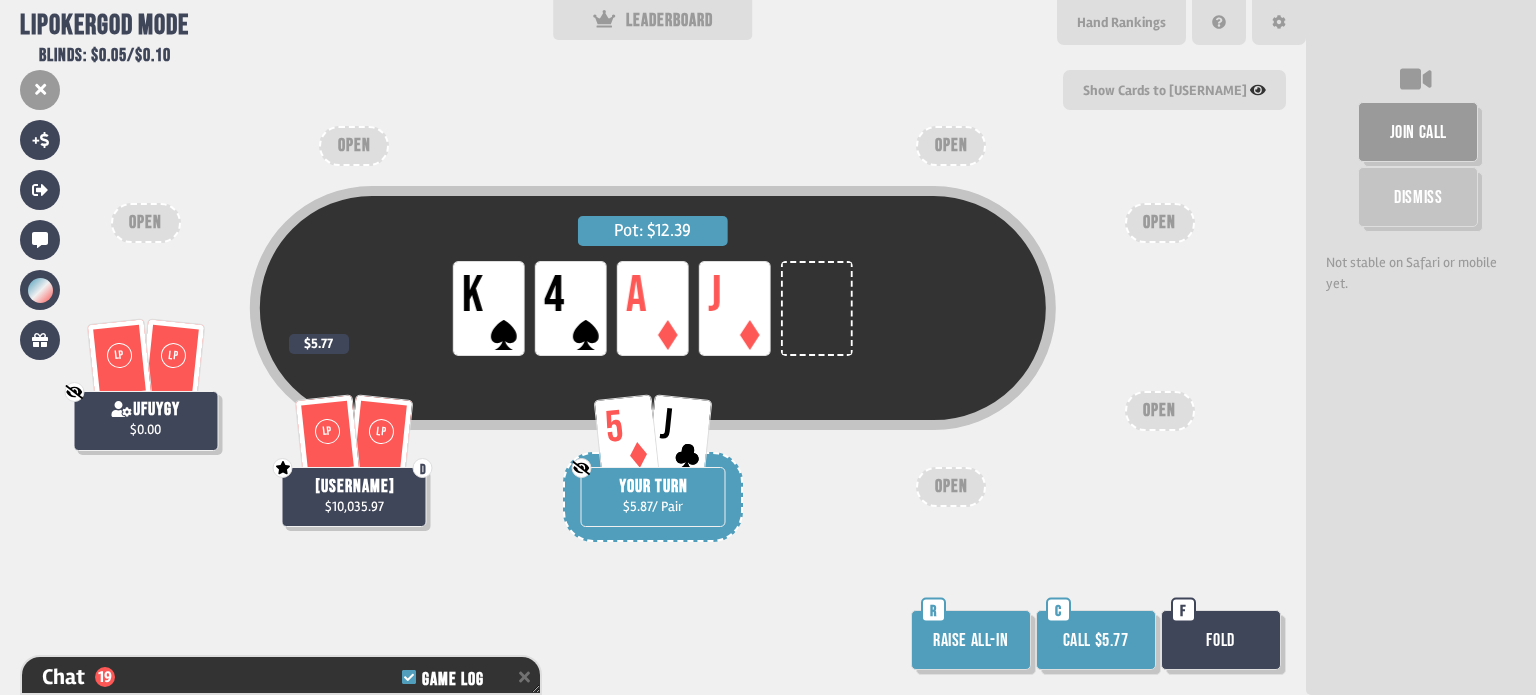 click on "Call $5.77" at bounding box center [1096, 640] 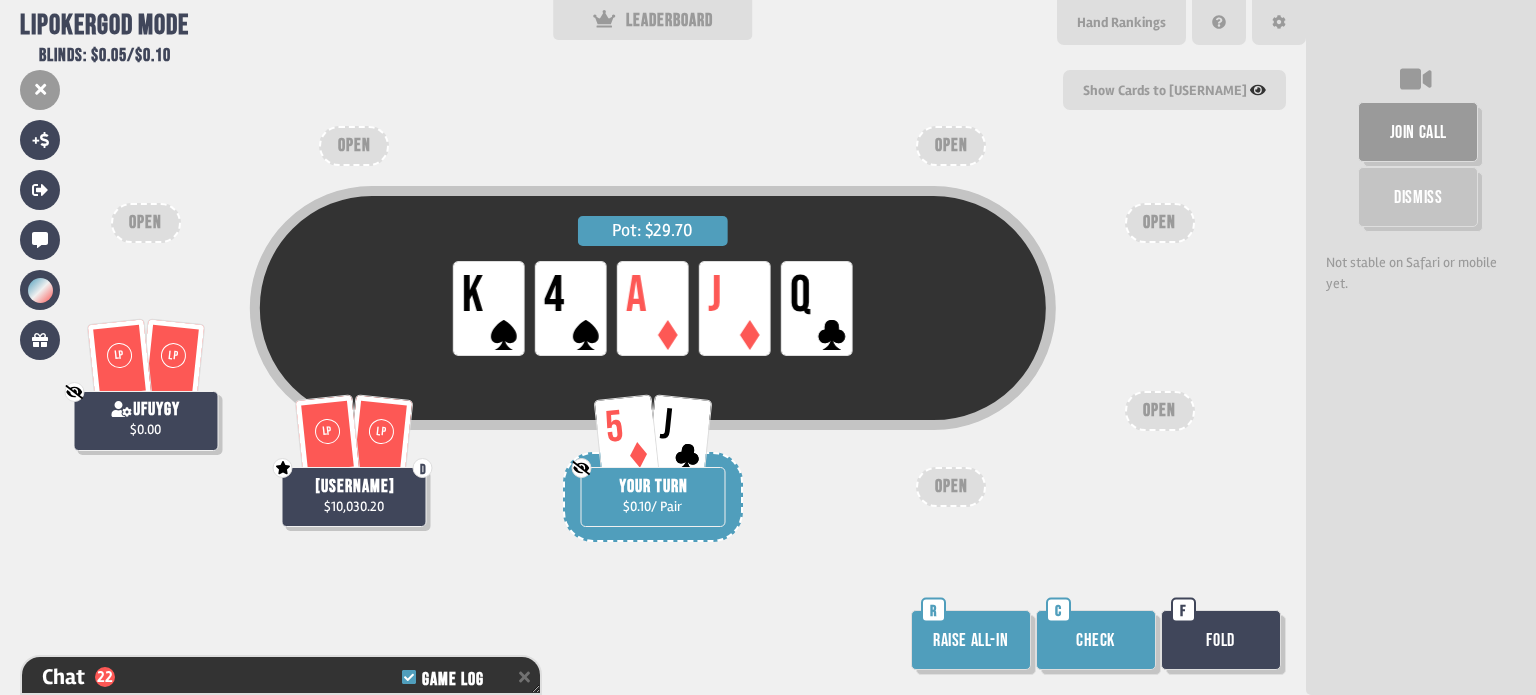 click on "Check" at bounding box center [1096, 640] 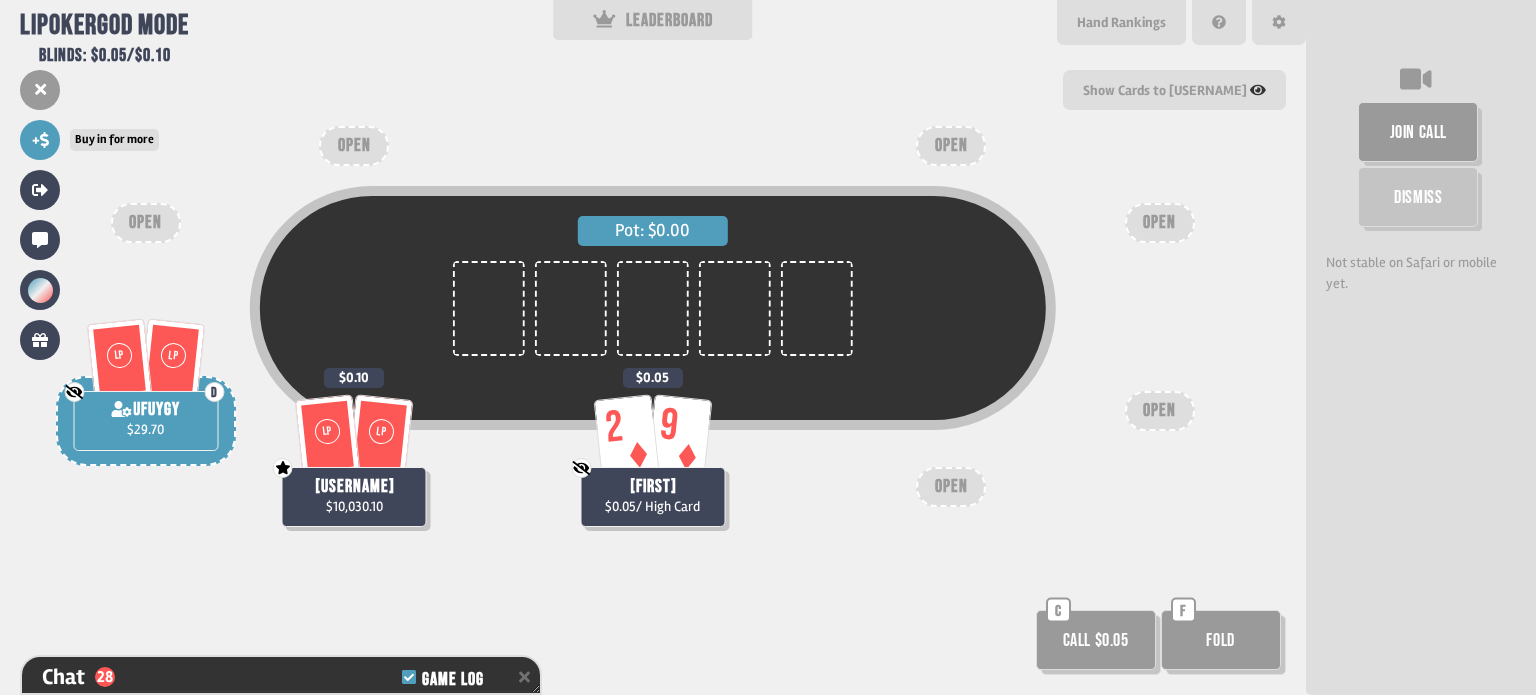 click on "+" at bounding box center (40, 140) 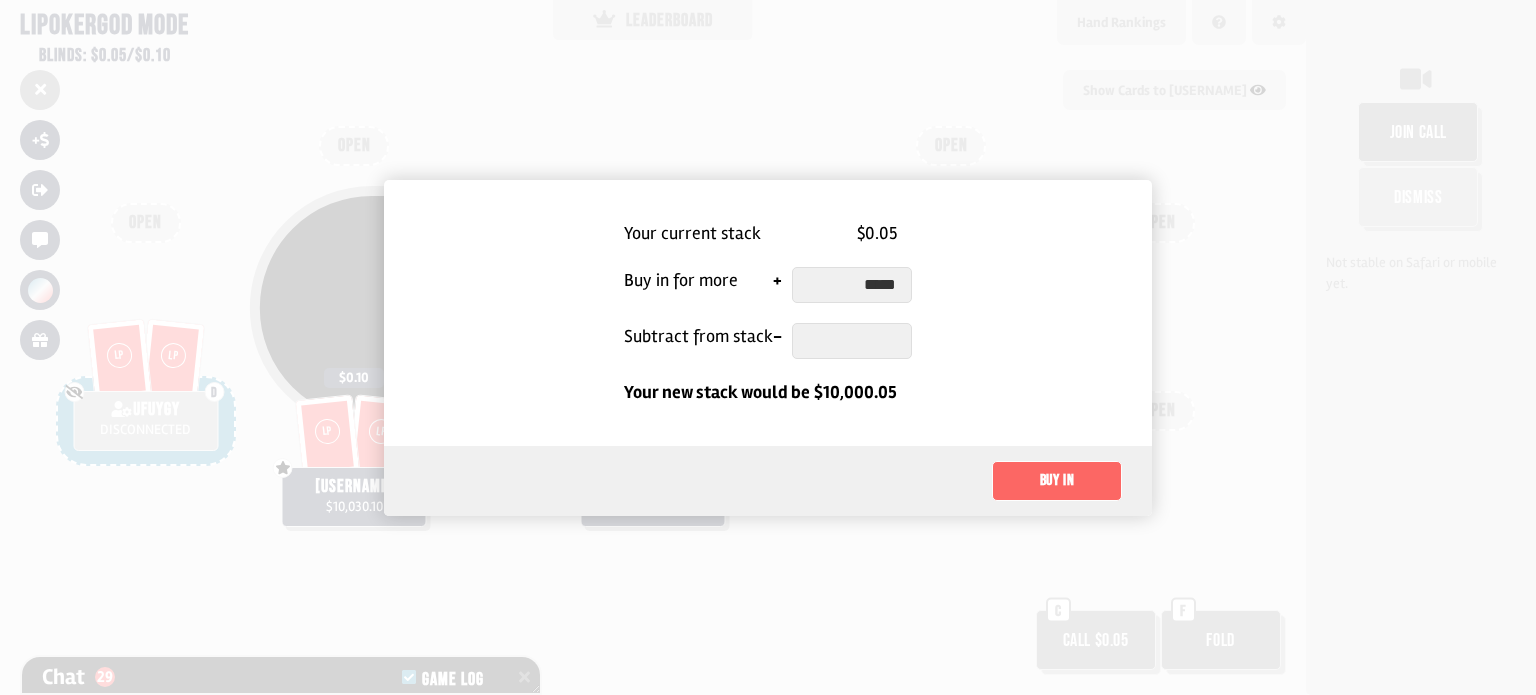 type on "*****" 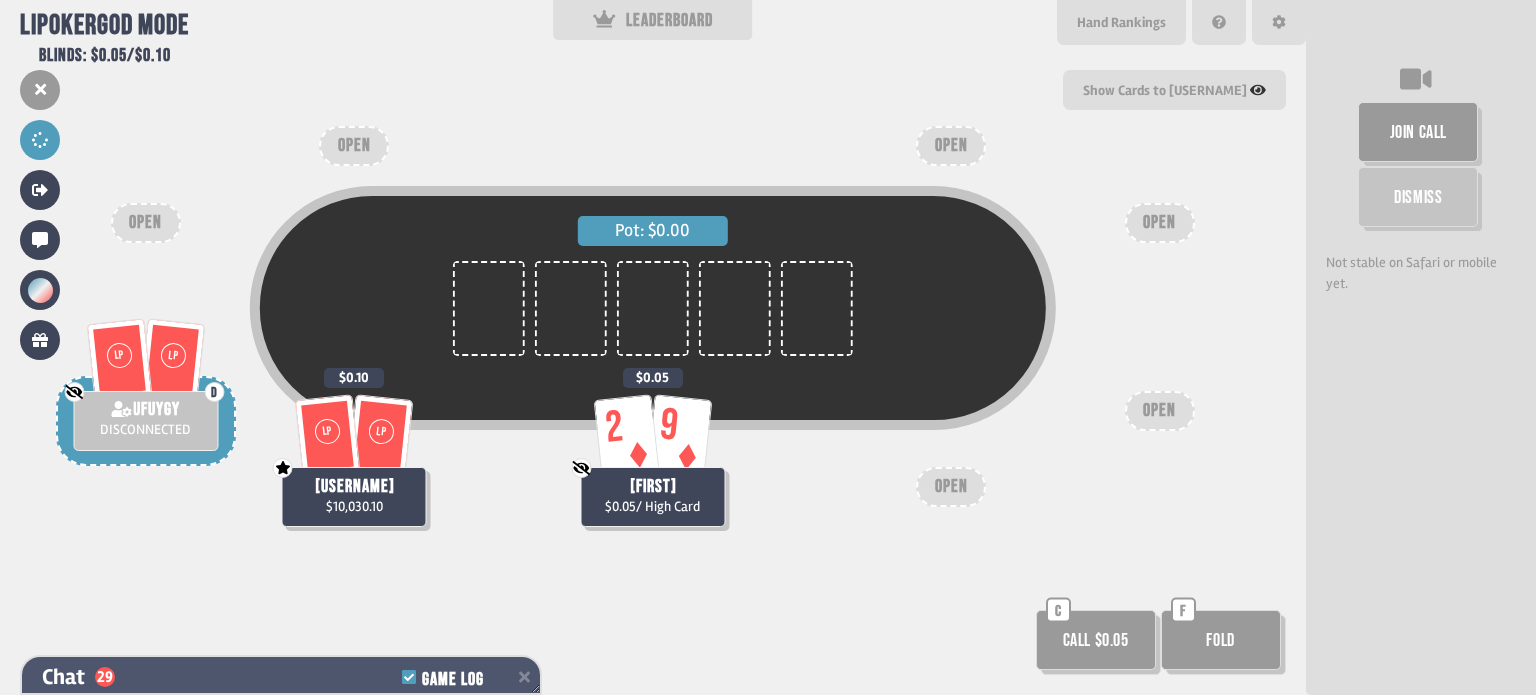 click on "Chat   29 Game Log" at bounding box center (281, 677) 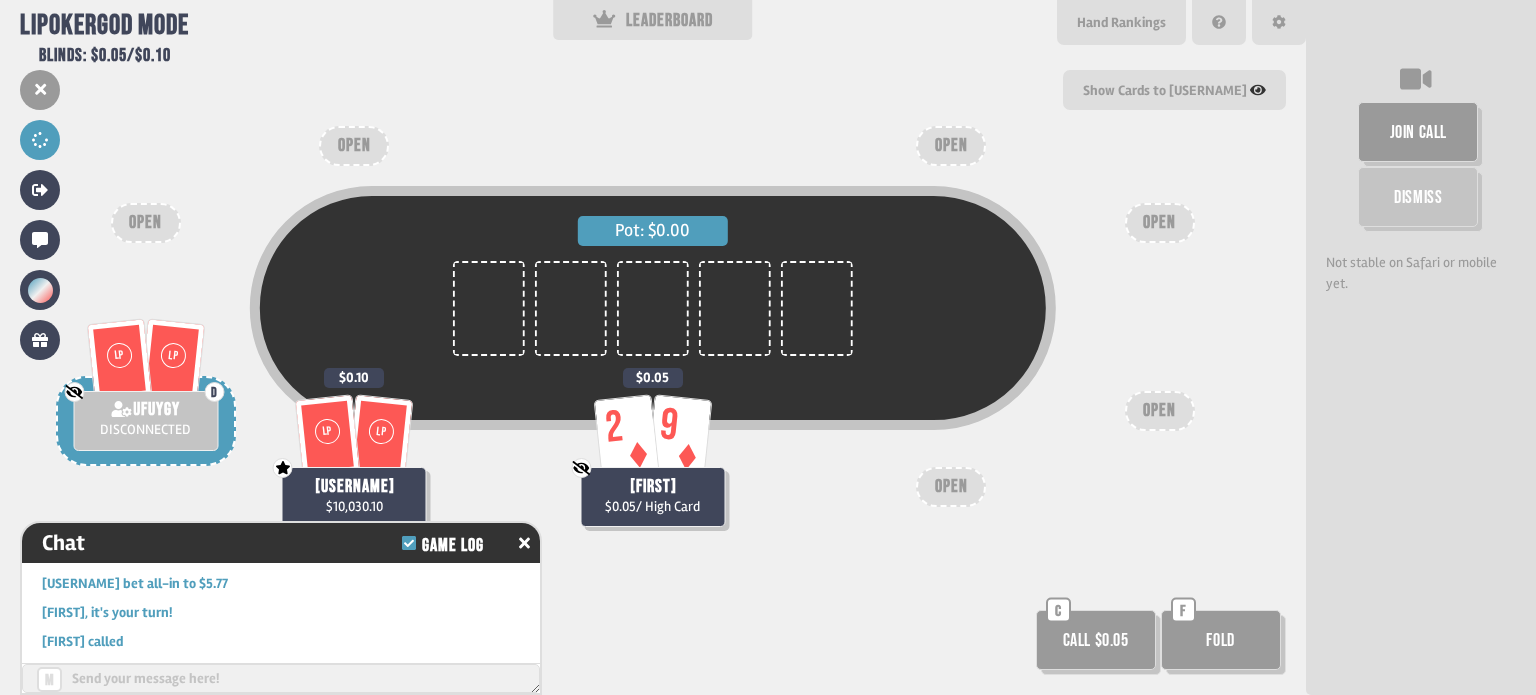 scroll, scrollTop: 3368, scrollLeft: 0, axis: vertical 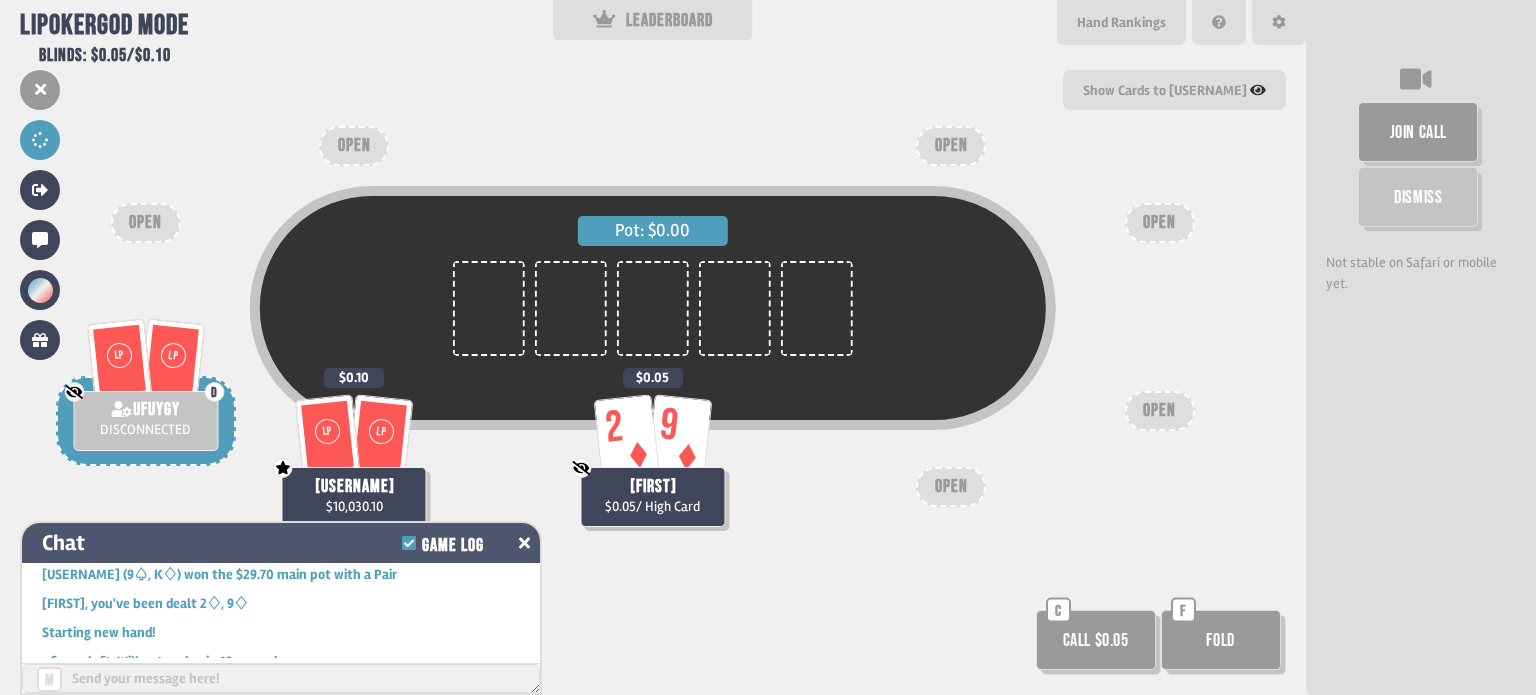 click on "Chat   Game Log" at bounding box center [281, 543] 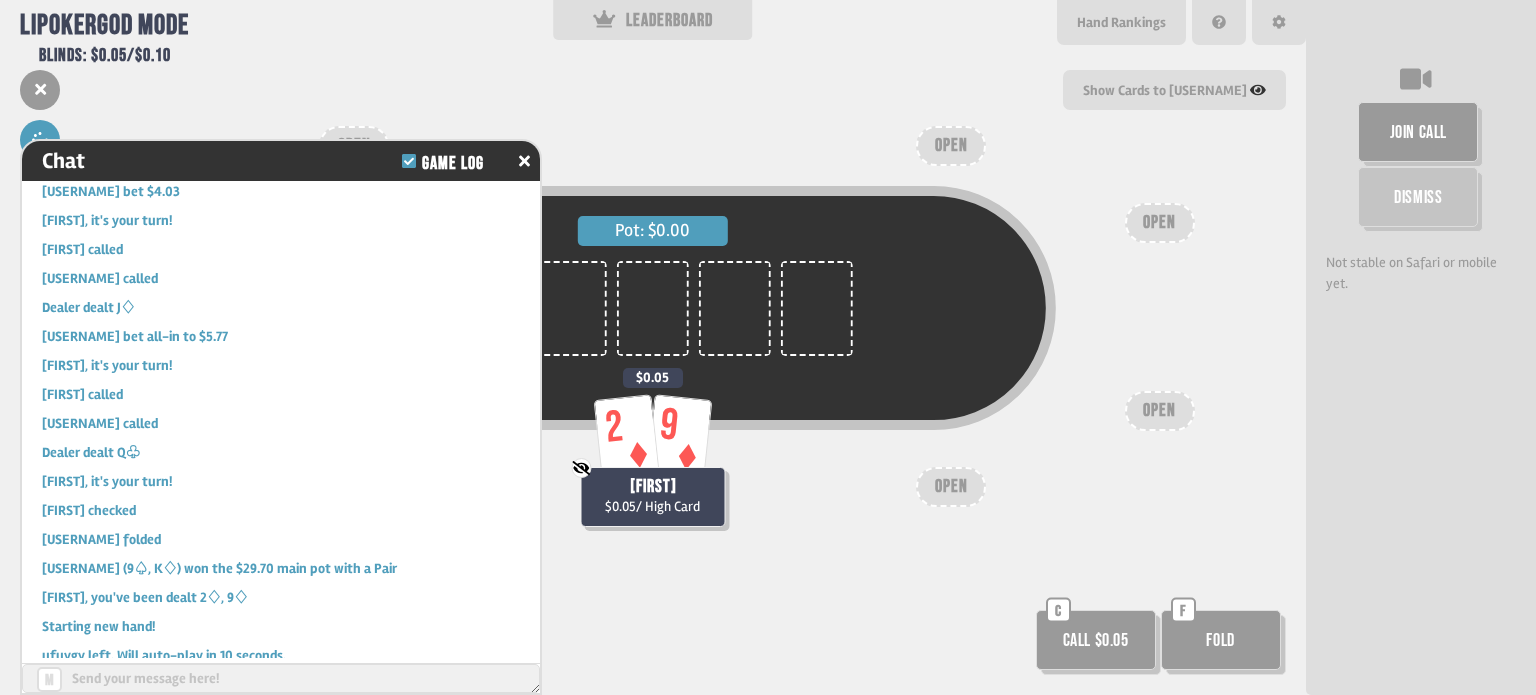 scroll, scrollTop: 2986, scrollLeft: 0, axis: vertical 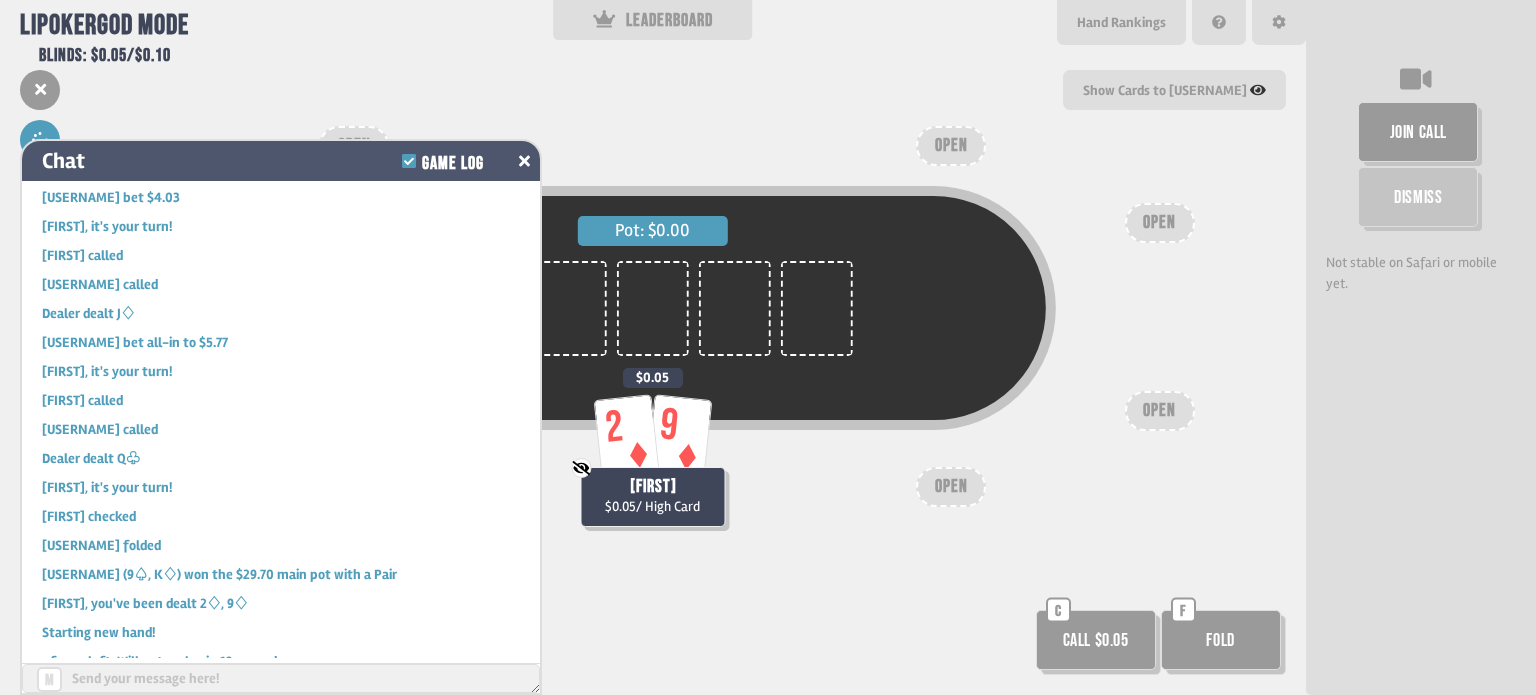 click at bounding box center [524, 161] 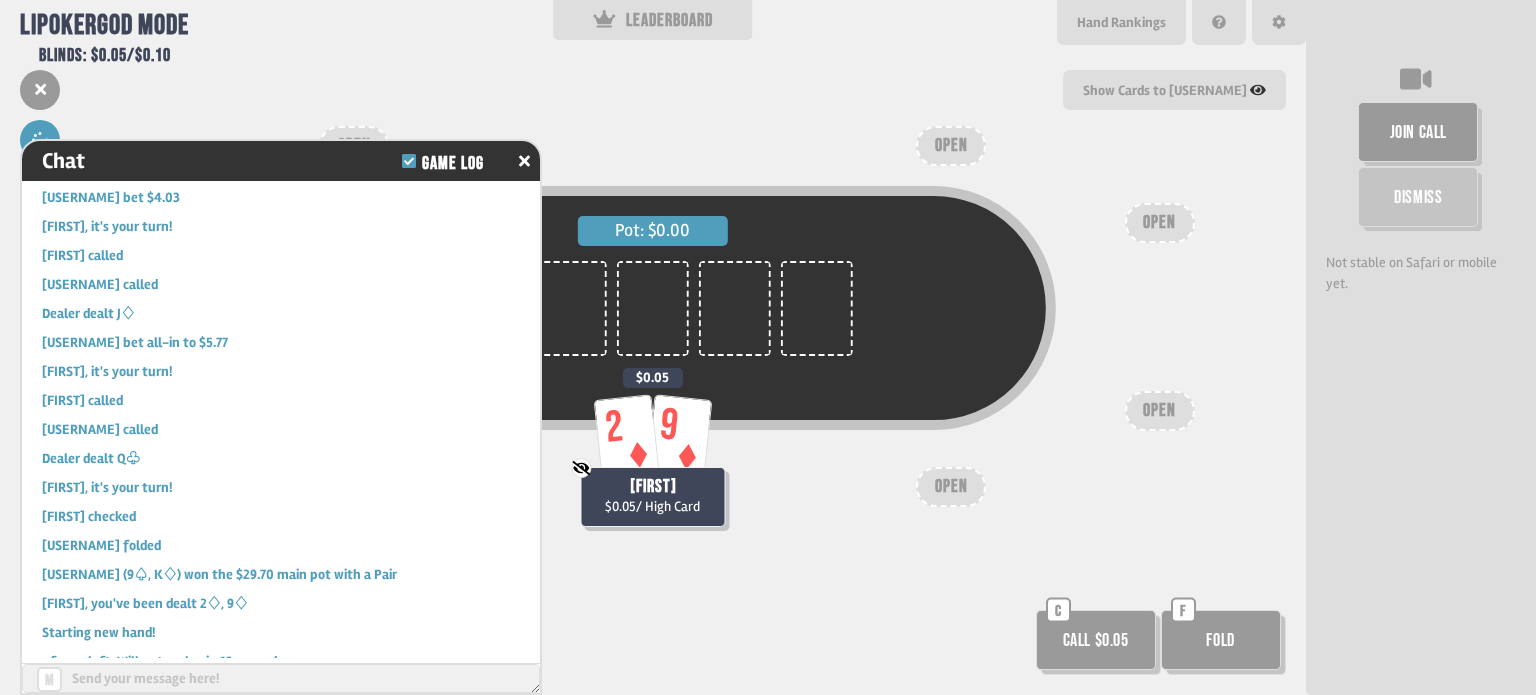 scroll, scrollTop: 3368, scrollLeft: 0, axis: vertical 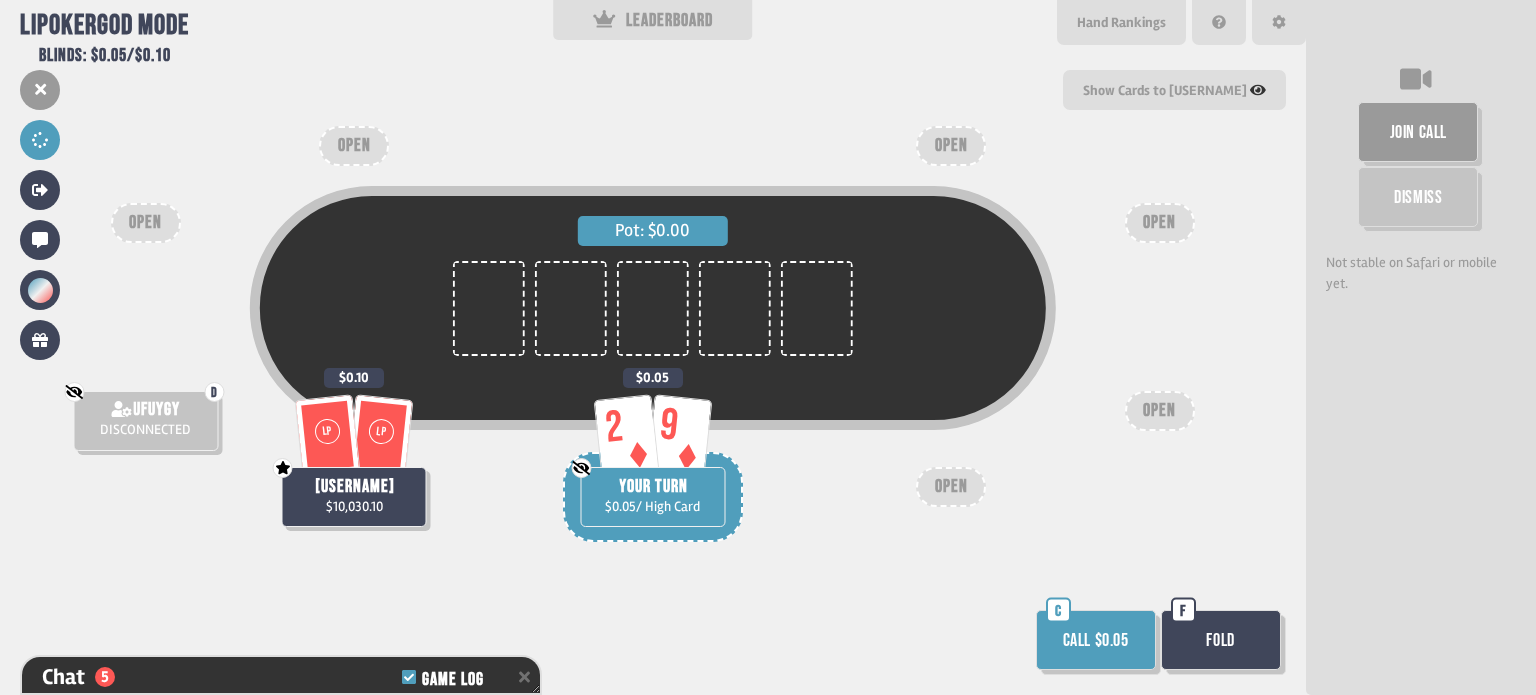 click on "Call $0.05" at bounding box center (1096, 640) 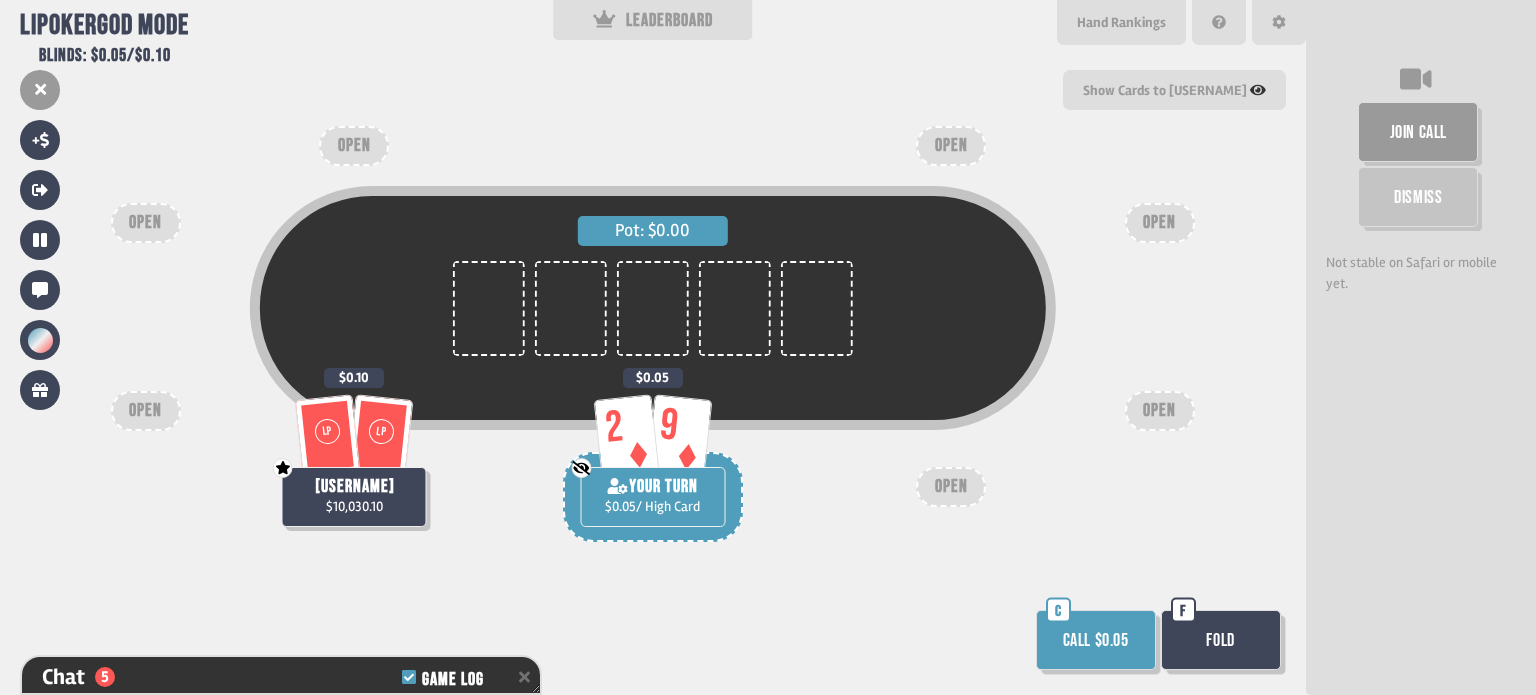 click on "Call $0.05" at bounding box center (1096, 640) 